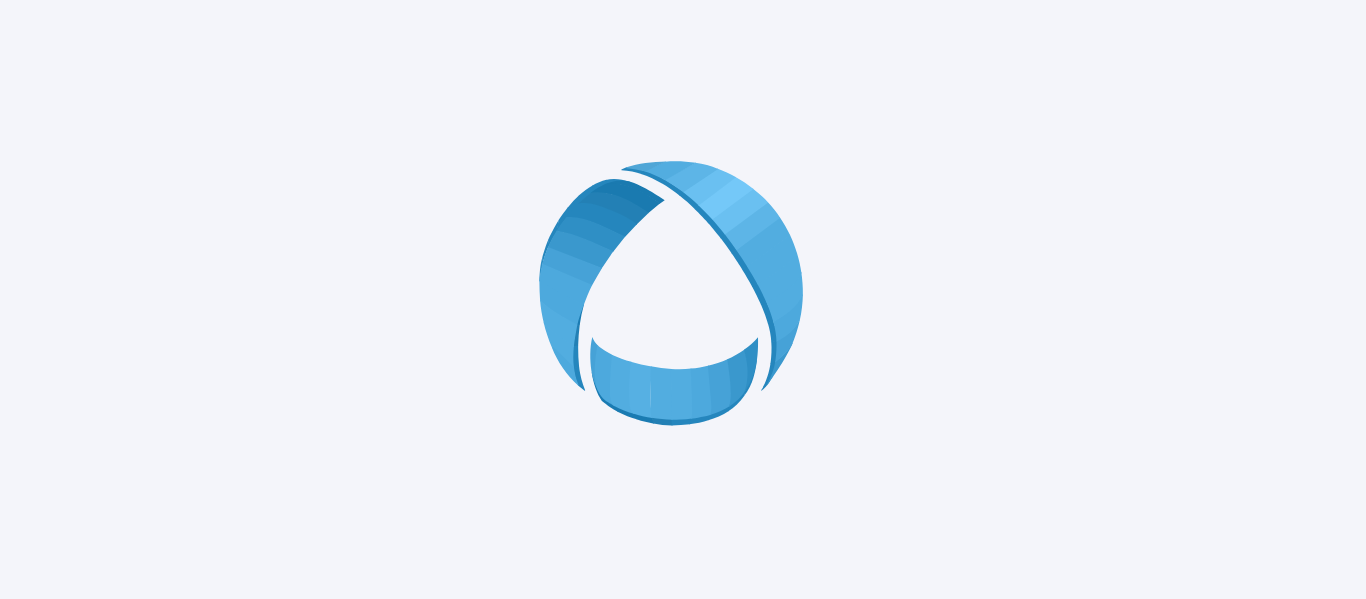 scroll, scrollTop: 0, scrollLeft: 0, axis: both 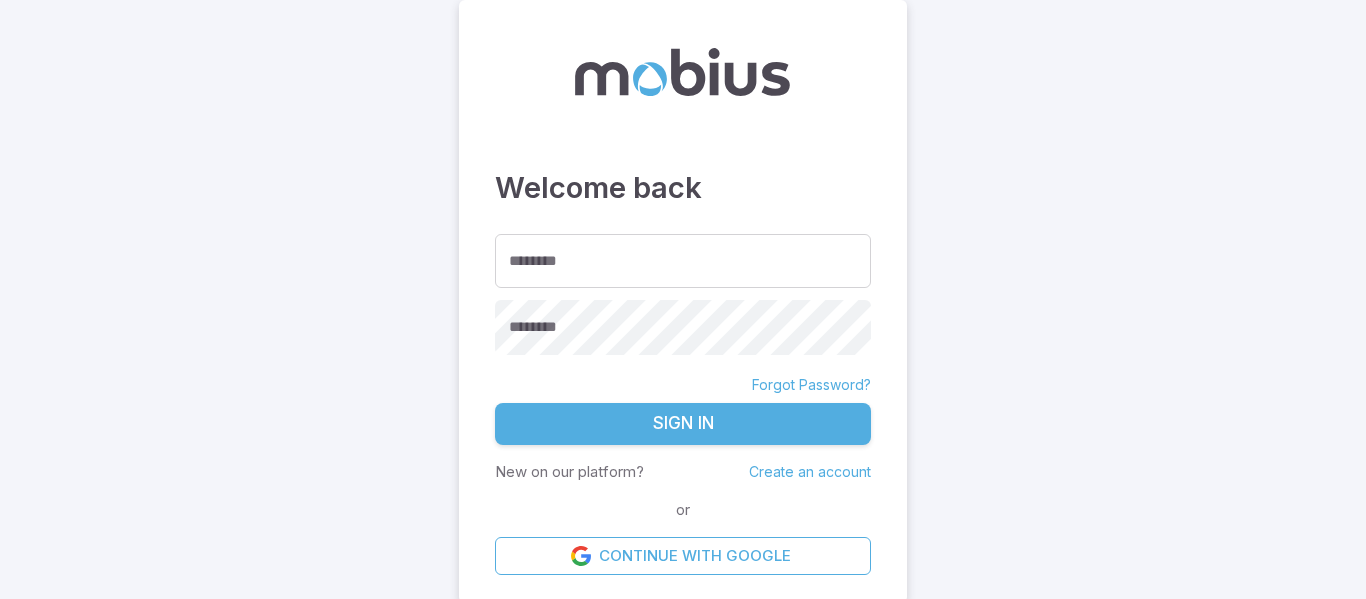 click on "Welcome back ********* ********* ********* Forgot Password? Sign In New on our platform? Create an account or Continue with Google" at bounding box center (683, 301) 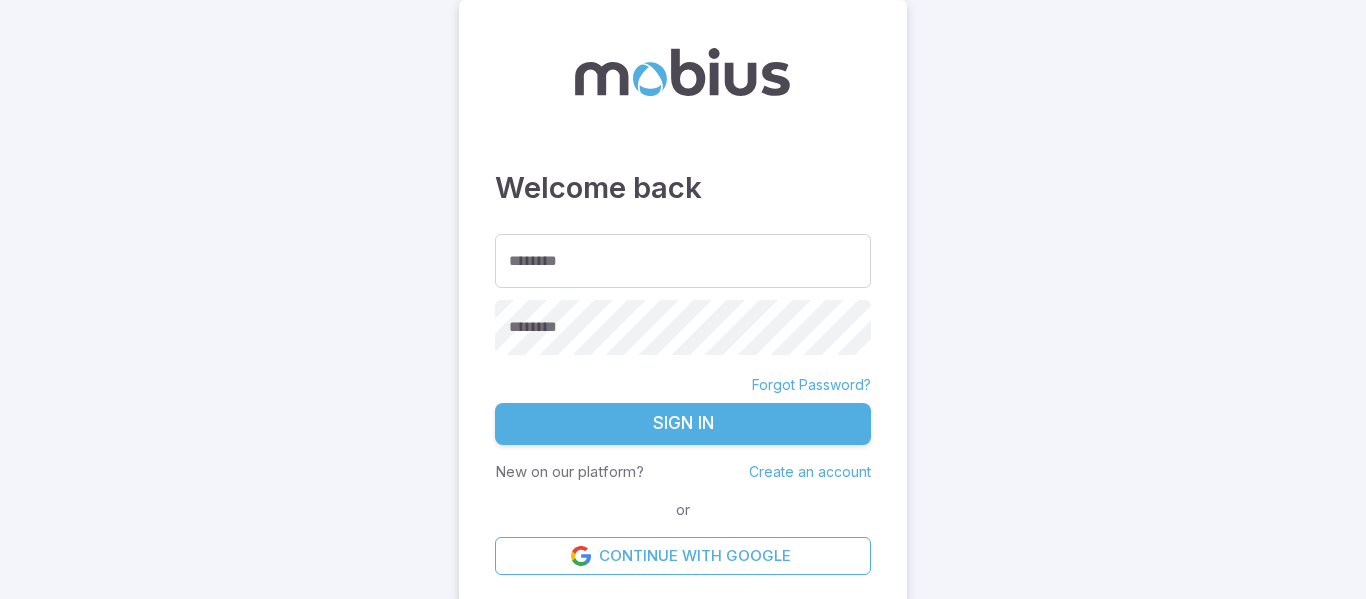 click on "Welcome back ********* ********* ********* Forgot Password? Sign In New on our platform? Create an account or Continue with Google" at bounding box center [683, 301] 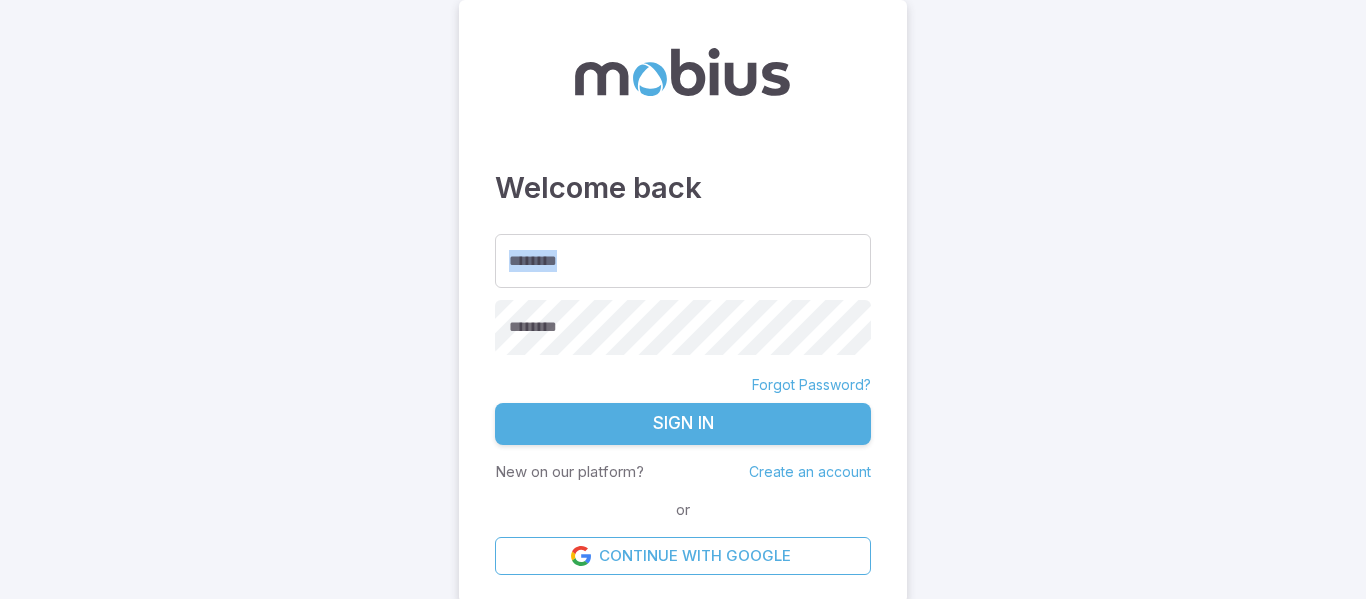 click on "Welcome back ******** ******** ******** Forgot Password? Sign In New on our platform? Create an account or Continue with Google" at bounding box center [683, 301] 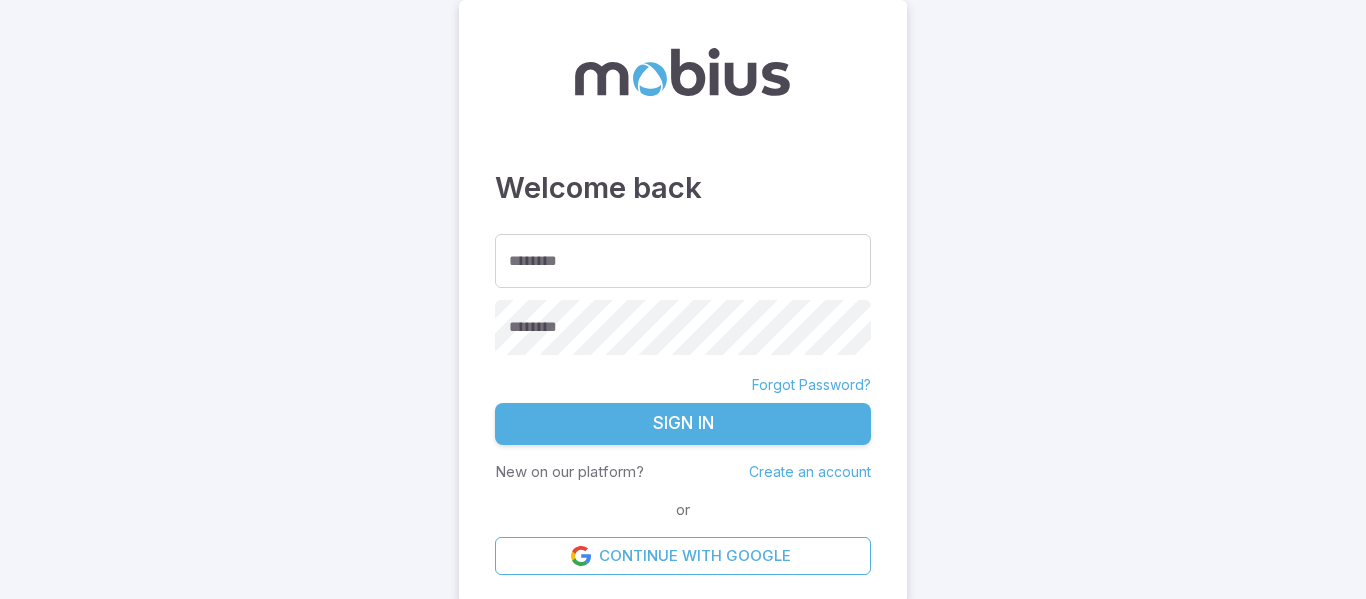 scroll, scrollTop: 4, scrollLeft: 0, axis: vertical 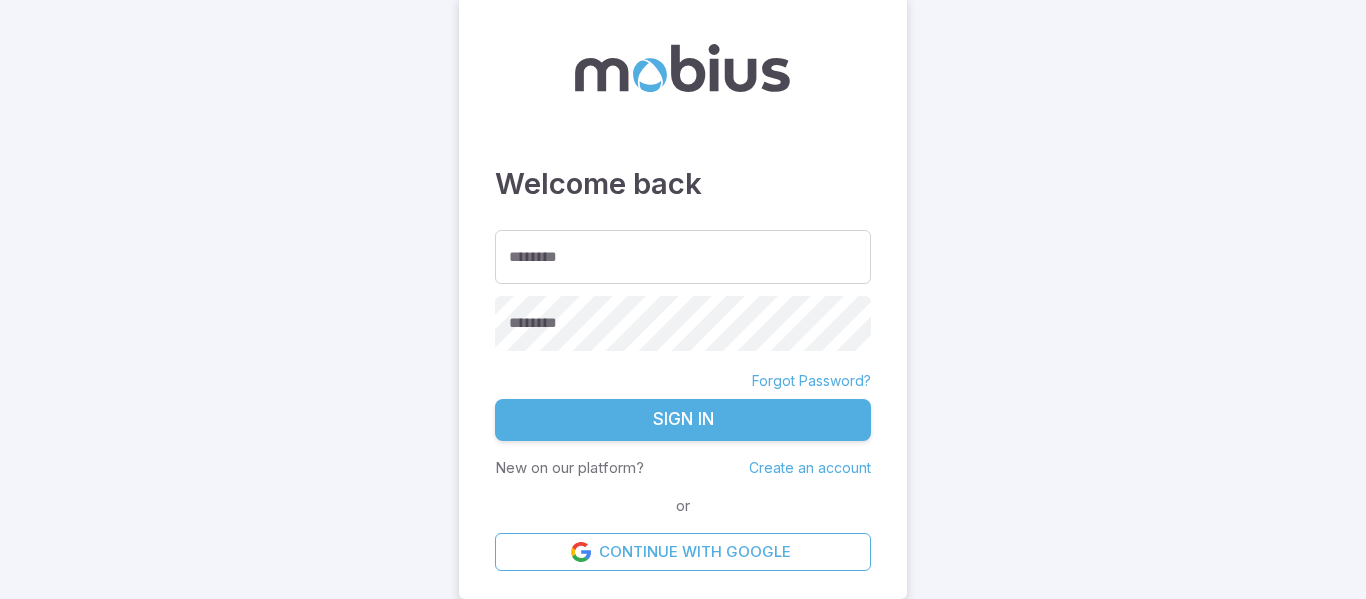 click on "Create an account" at bounding box center (810, 467) 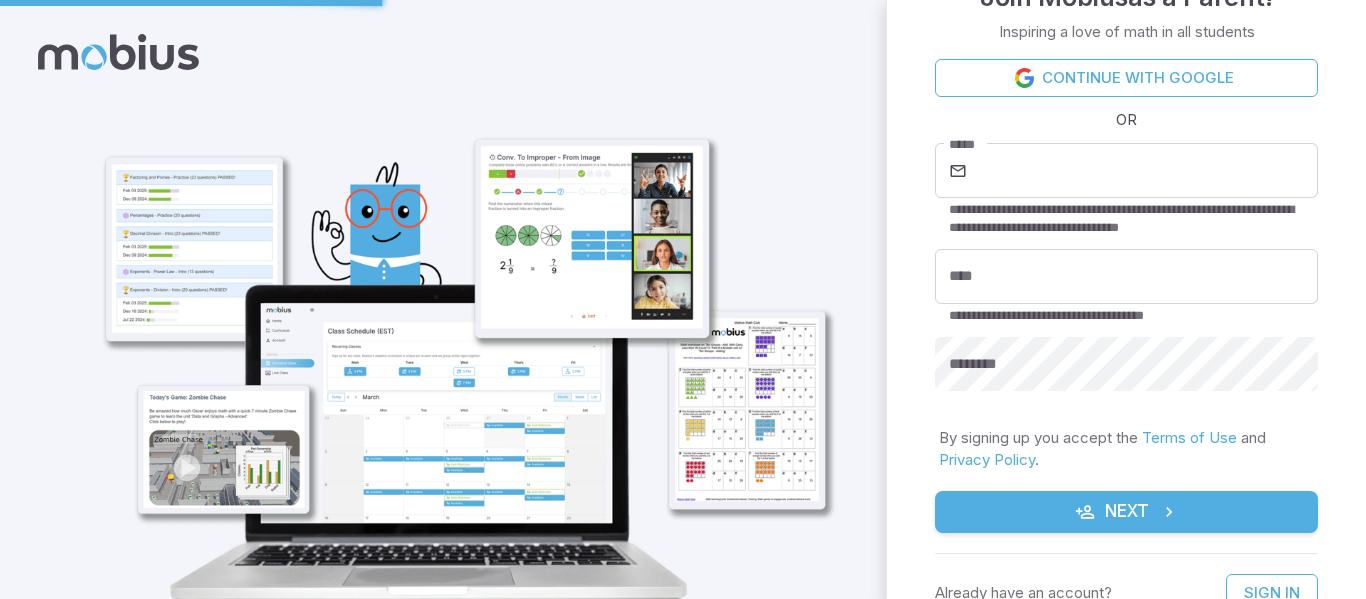 scroll, scrollTop: 0, scrollLeft: 0, axis: both 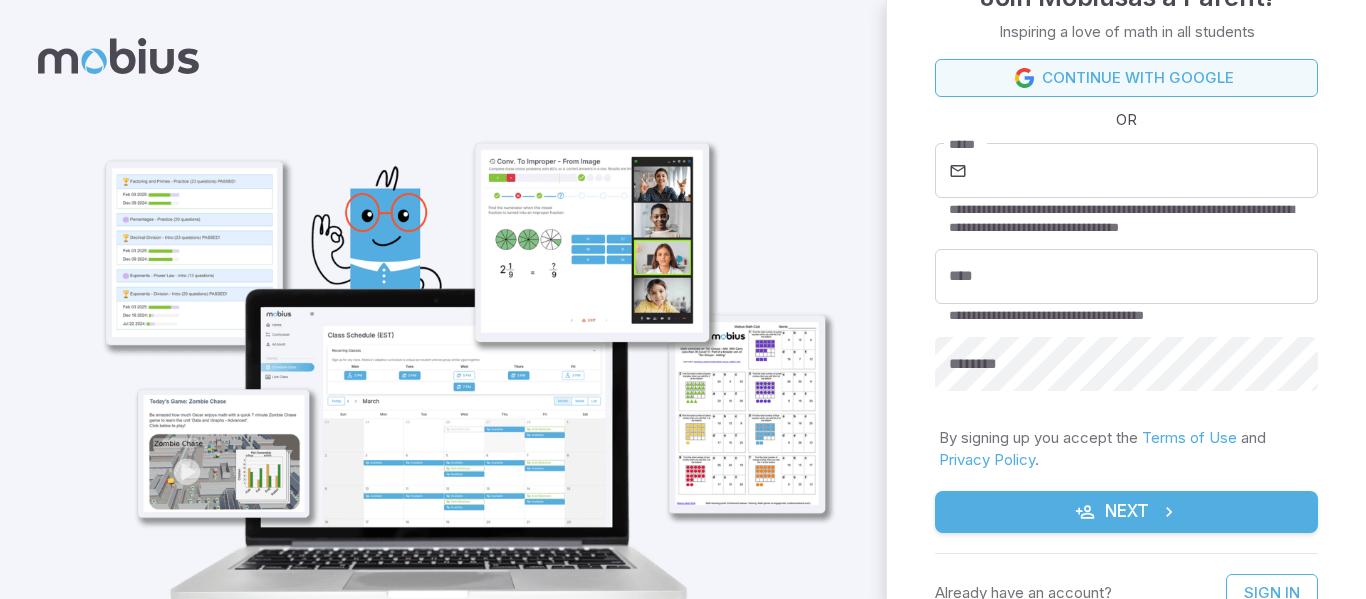 click on "Continue with Google" at bounding box center (1126, 78) 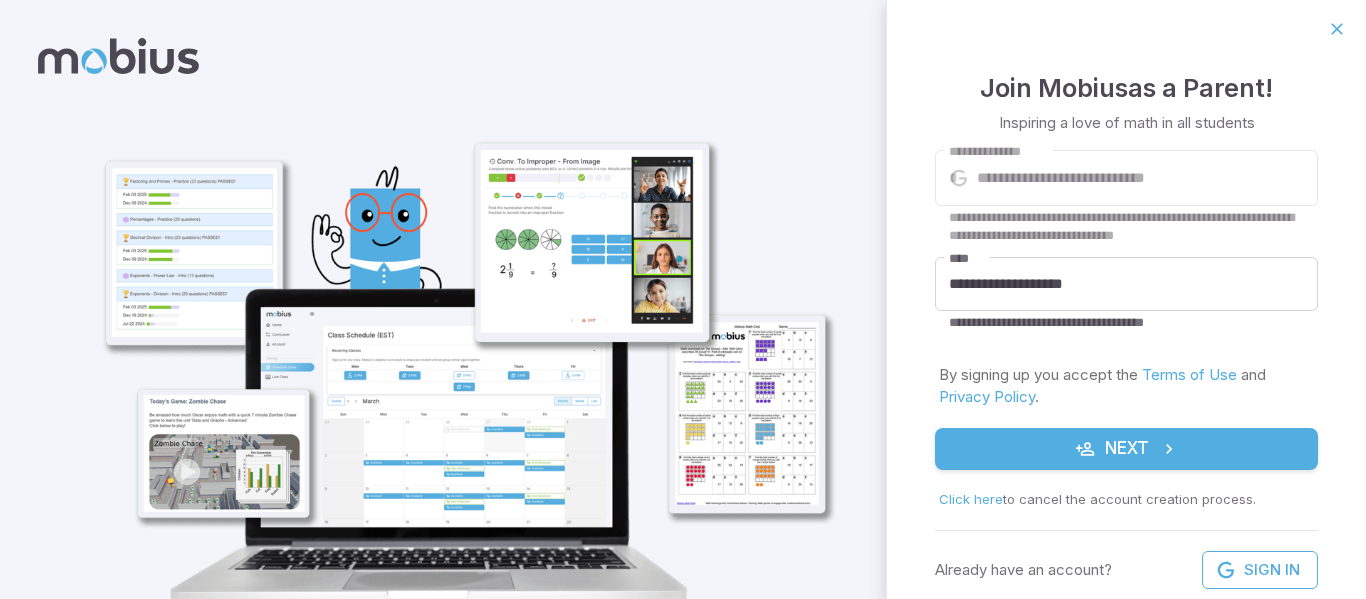 scroll, scrollTop: 0, scrollLeft: 0, axis: both 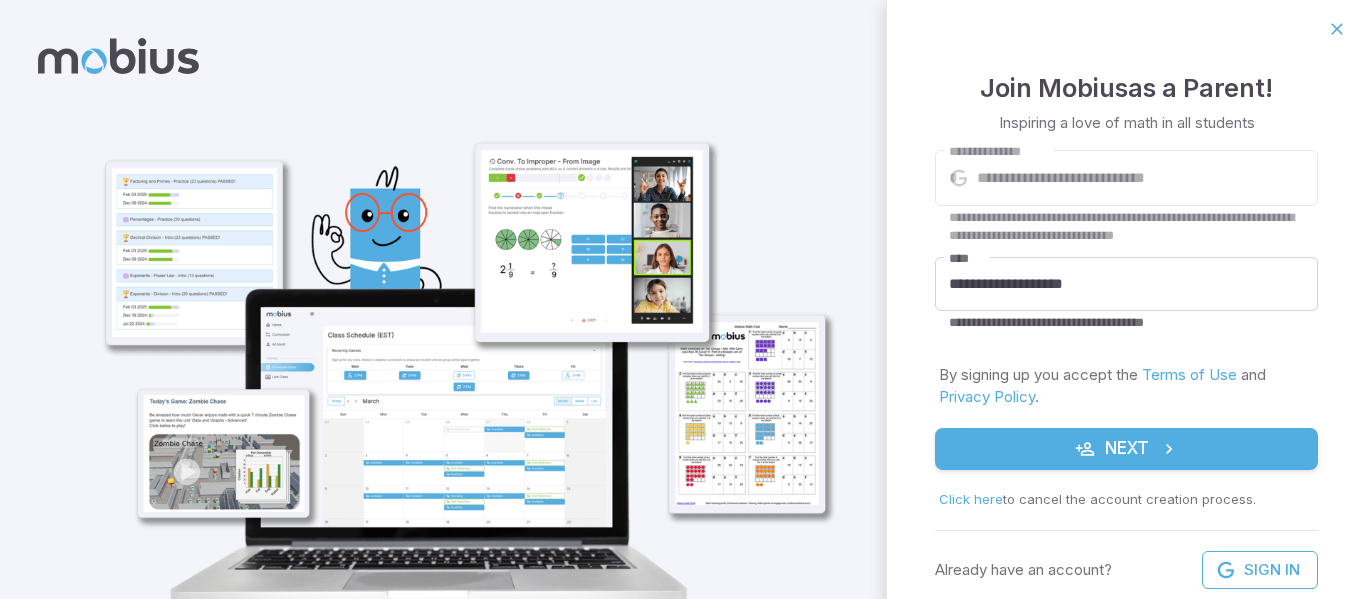 click on "Next" at bounding box center [1126, 449] 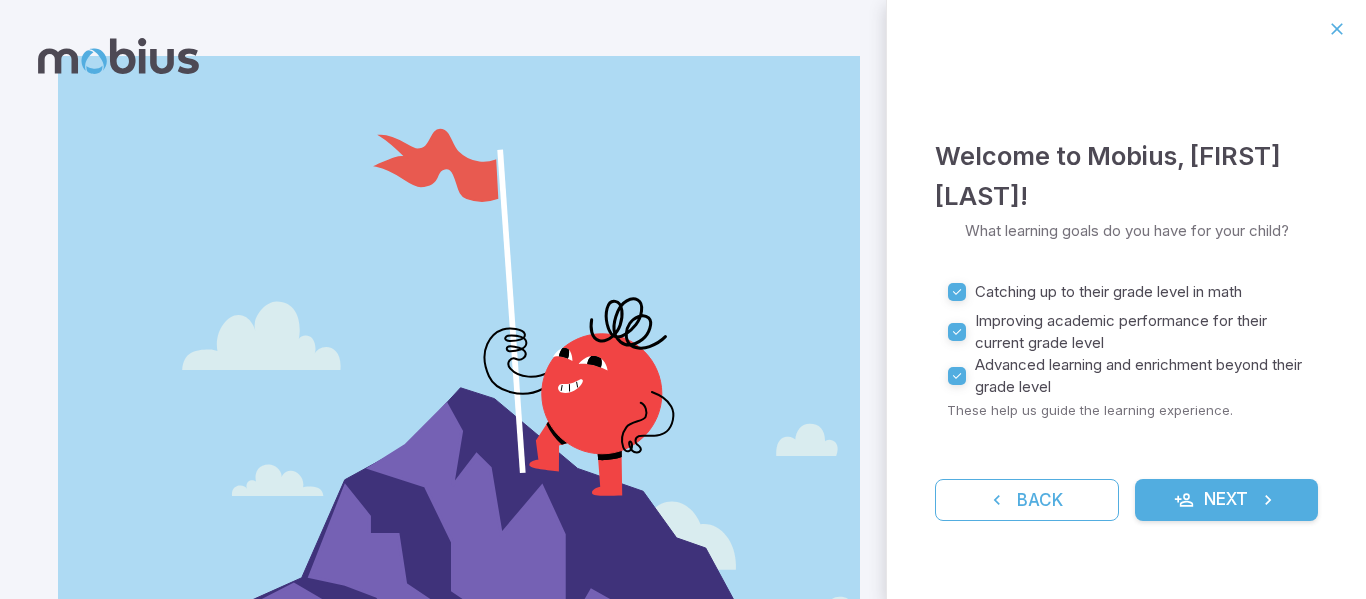click on "Next" at bounding box center [1227, 500] 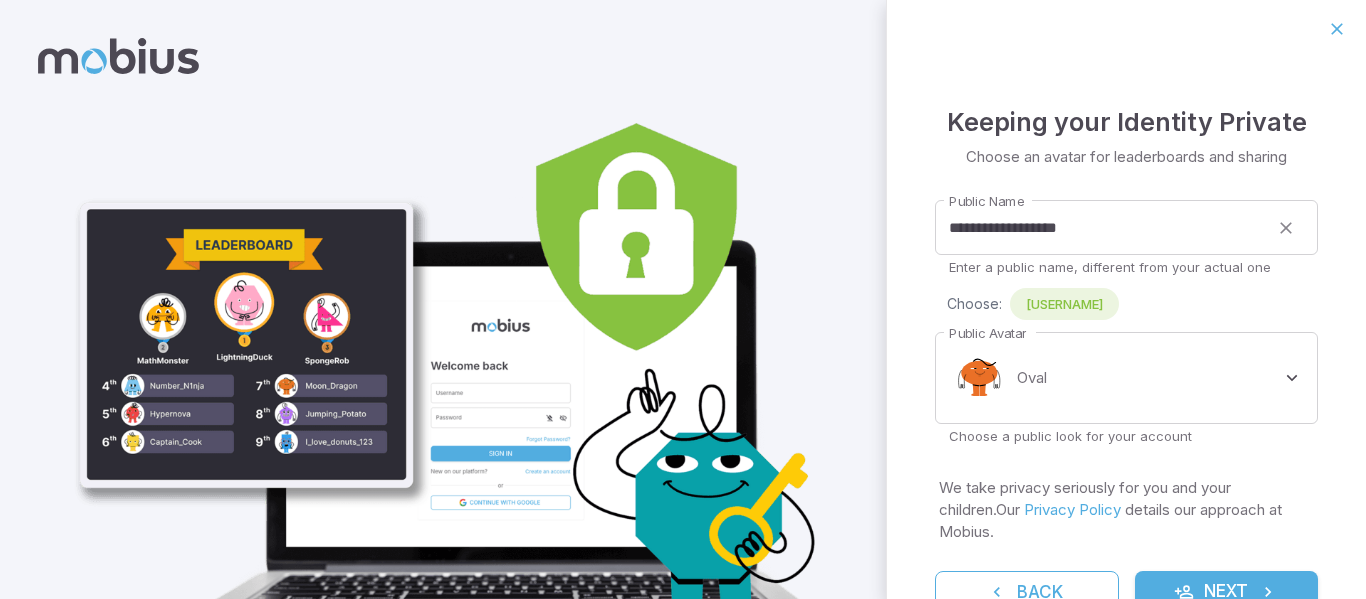 click on "Next" at bounding box center [1227, 592] 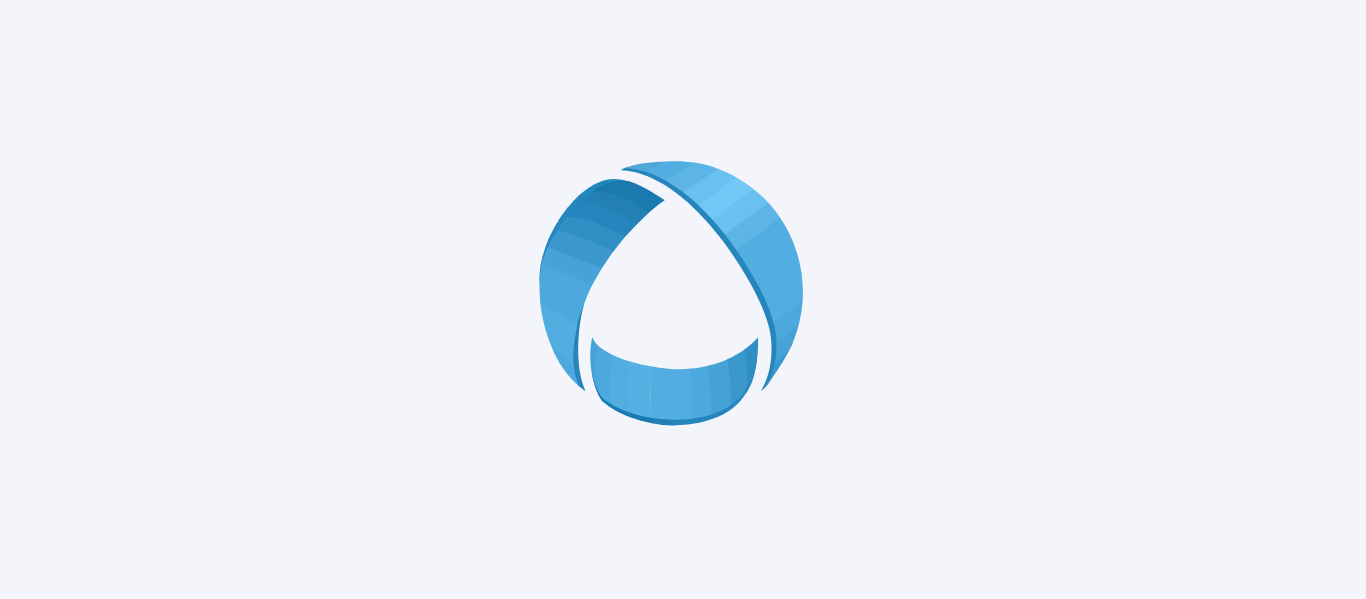 scroll, scrollTop: 0, scrollLeft: 0, axis: both 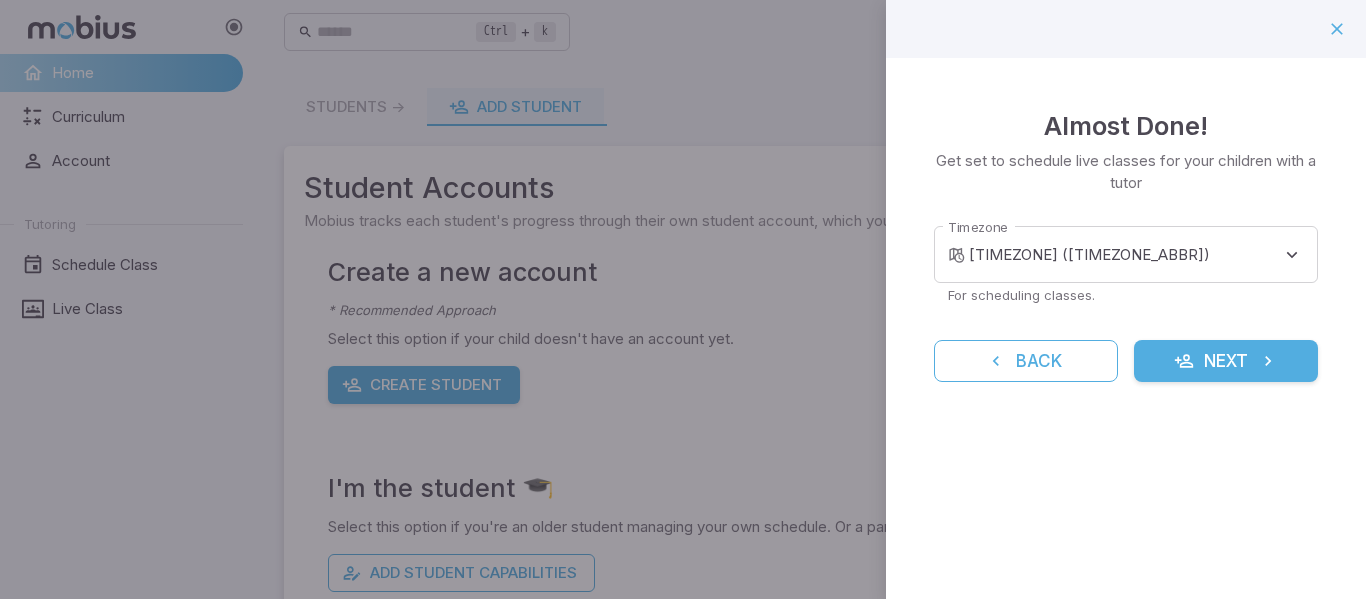 click on "Next" at bounding box center [1226, 361] 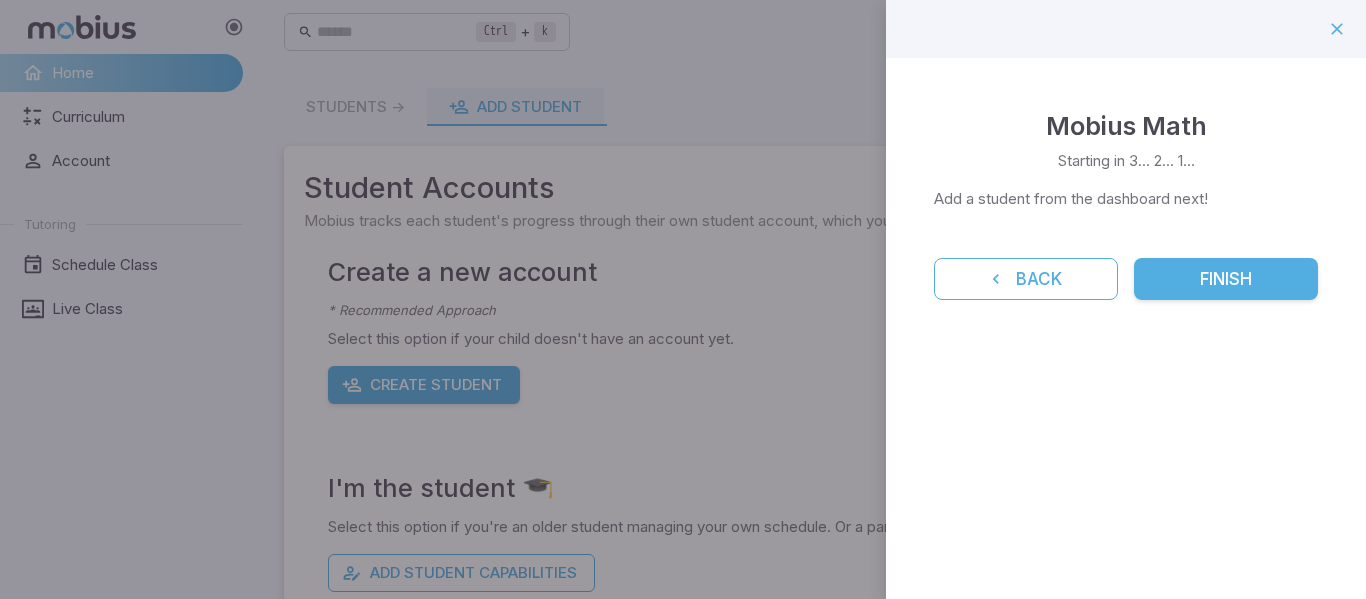 click on "Mobius Math Starting in 3... 2... 1... Add a student from the dashboard next! Back Finish" at bounding box center [1126, 203] 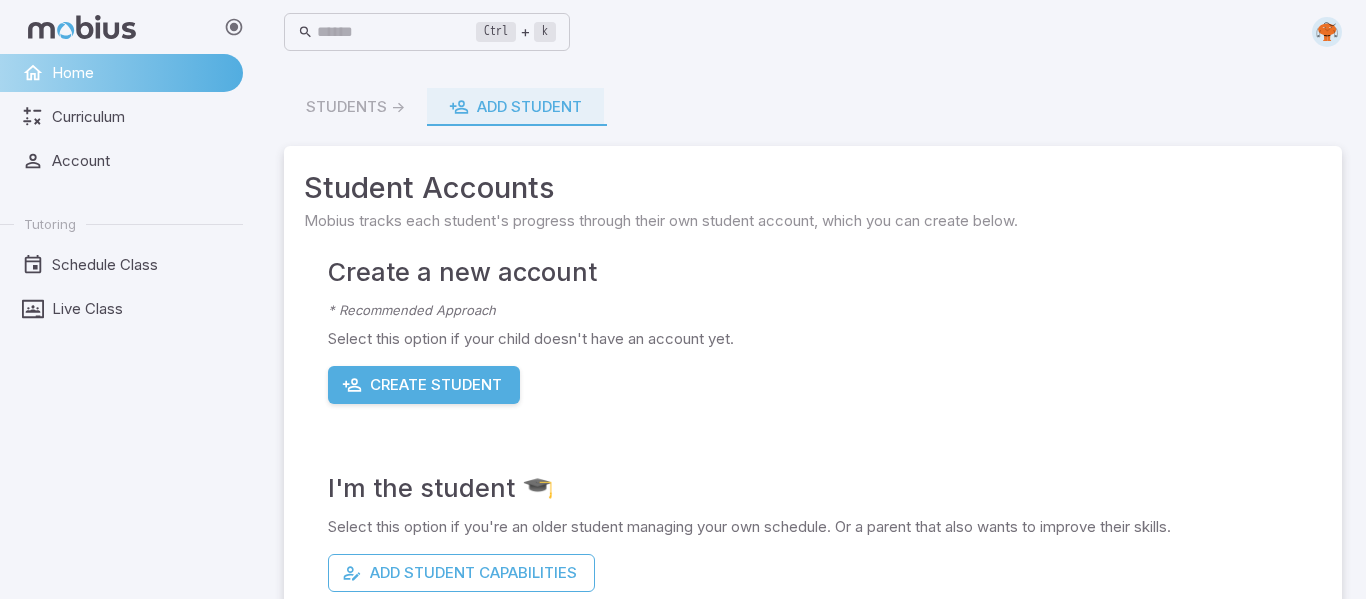 click on "Students -> Add Student" at bounding box center [813, 107] 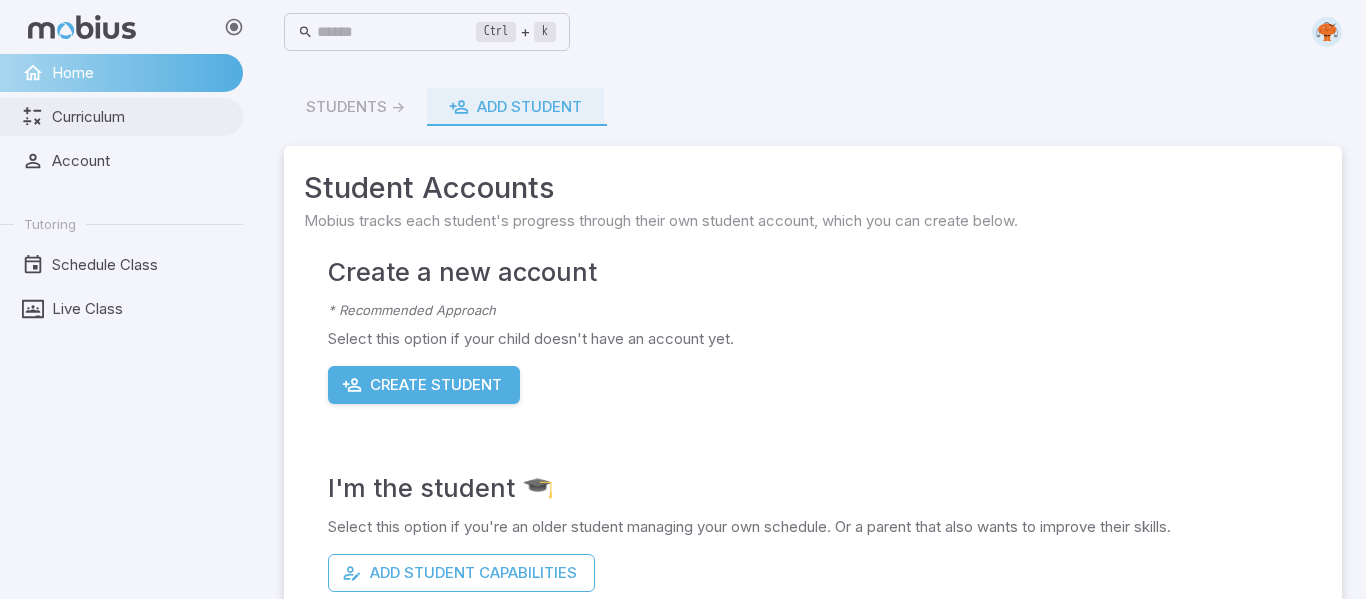 click on "Curriculum" at bounding box center [140, 117] 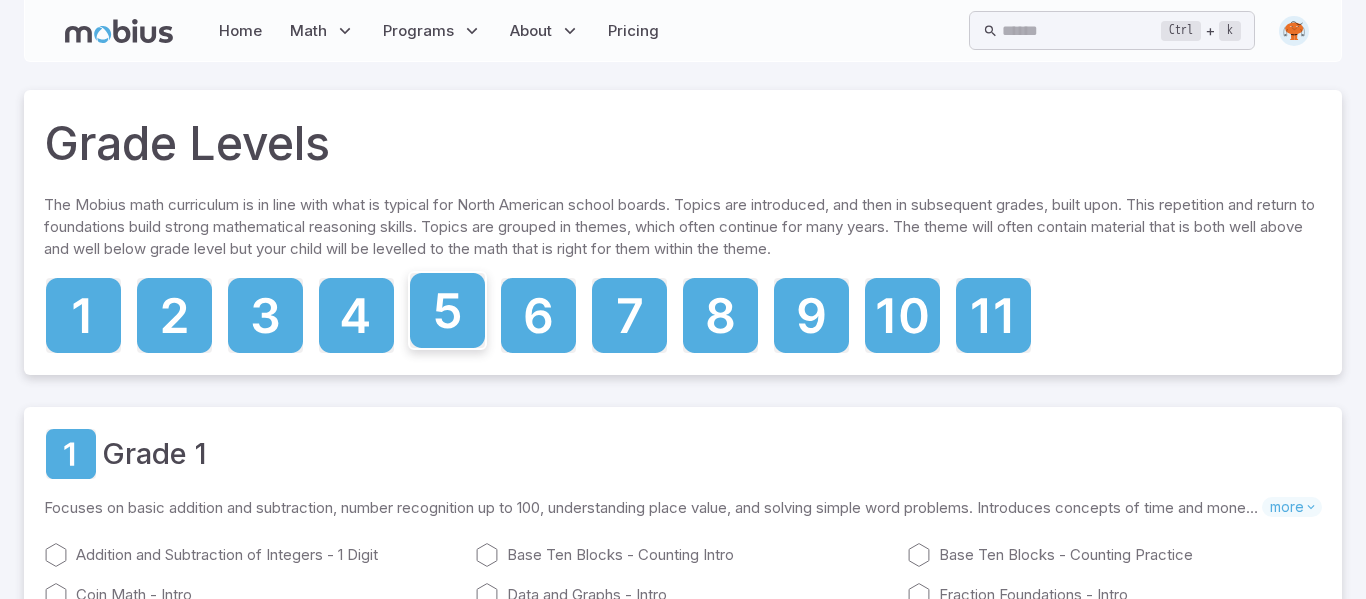 click 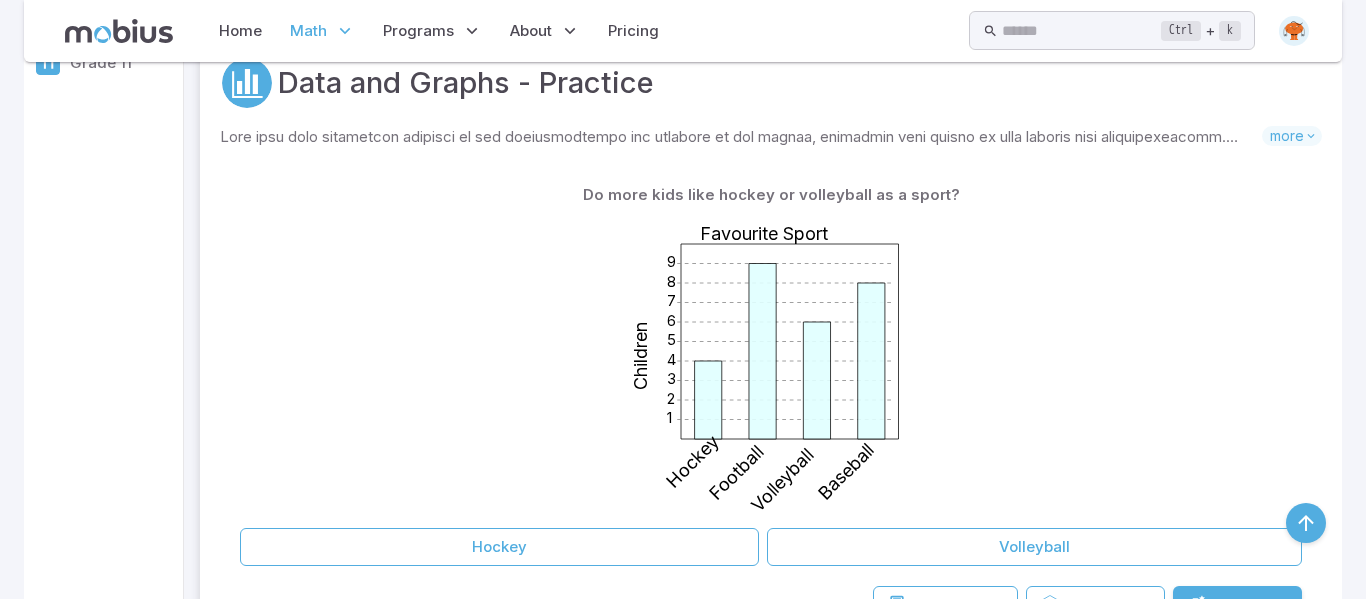 scroll, scrollTop: 453, scrollLeft: 0, axis: vertical 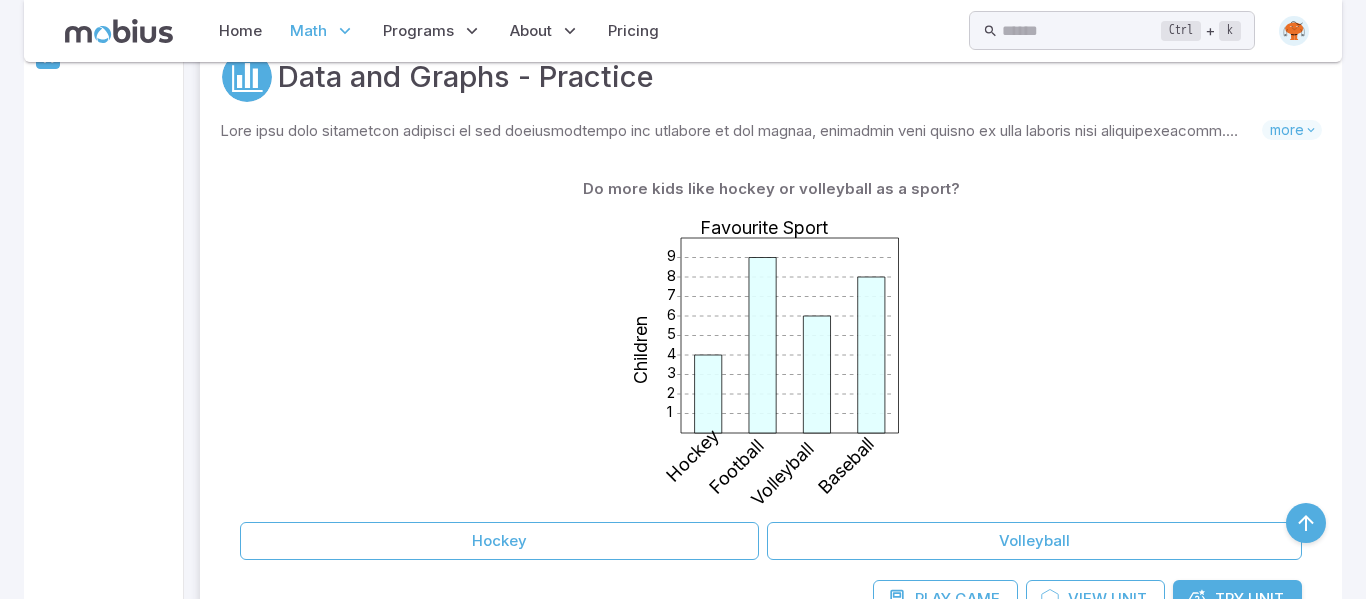 click at bounding box center [1294, 31] 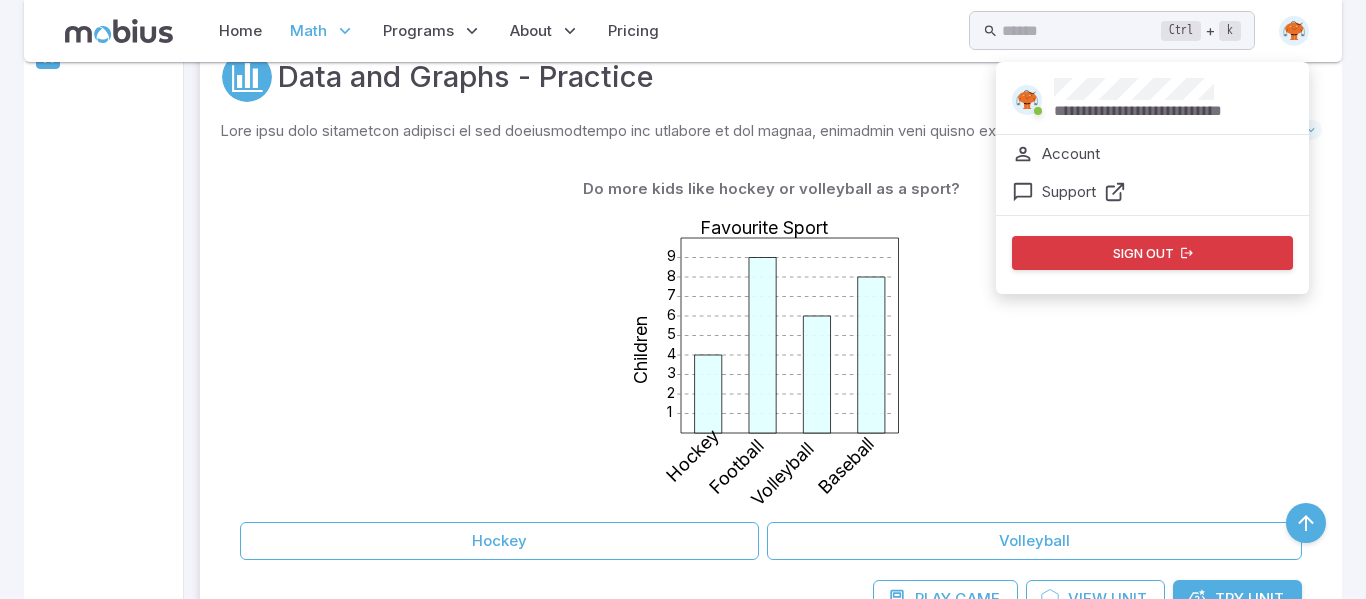 click on "1 2 3 4 5 6 7 8 9 Favourite Sport Children Hockey Football Volleyball Baseball" at bounding box center [771, 361] 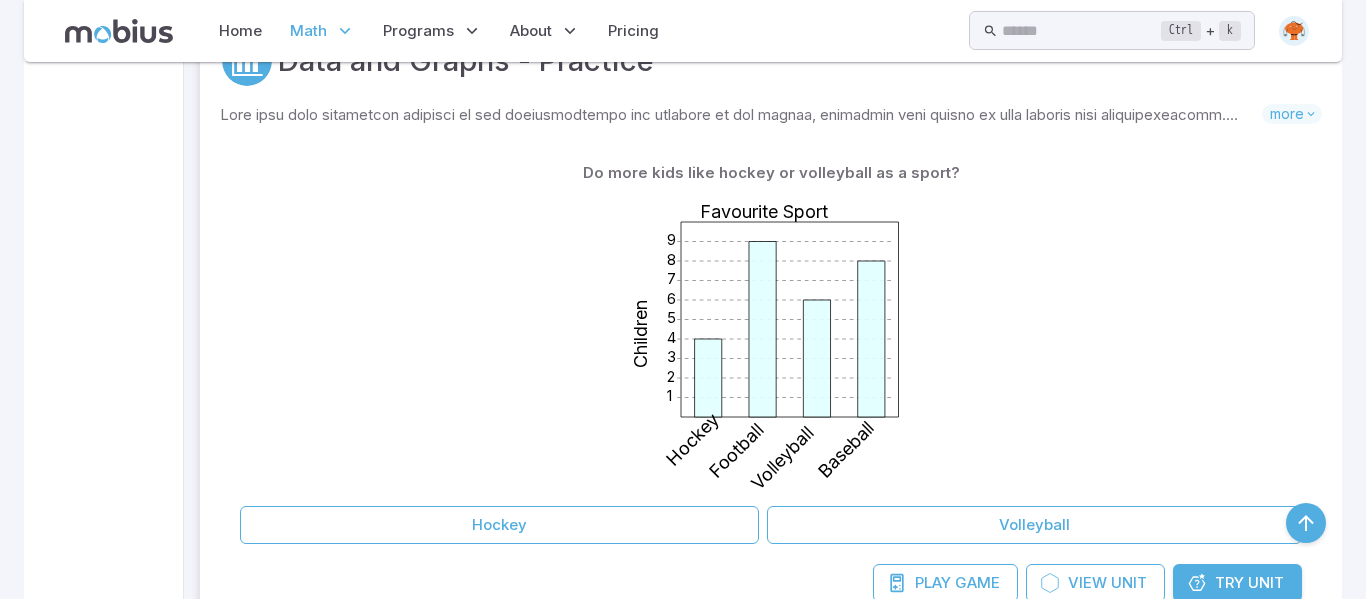 scroll, scrollTop: 476, scrollLeft: 0, axis: vertical 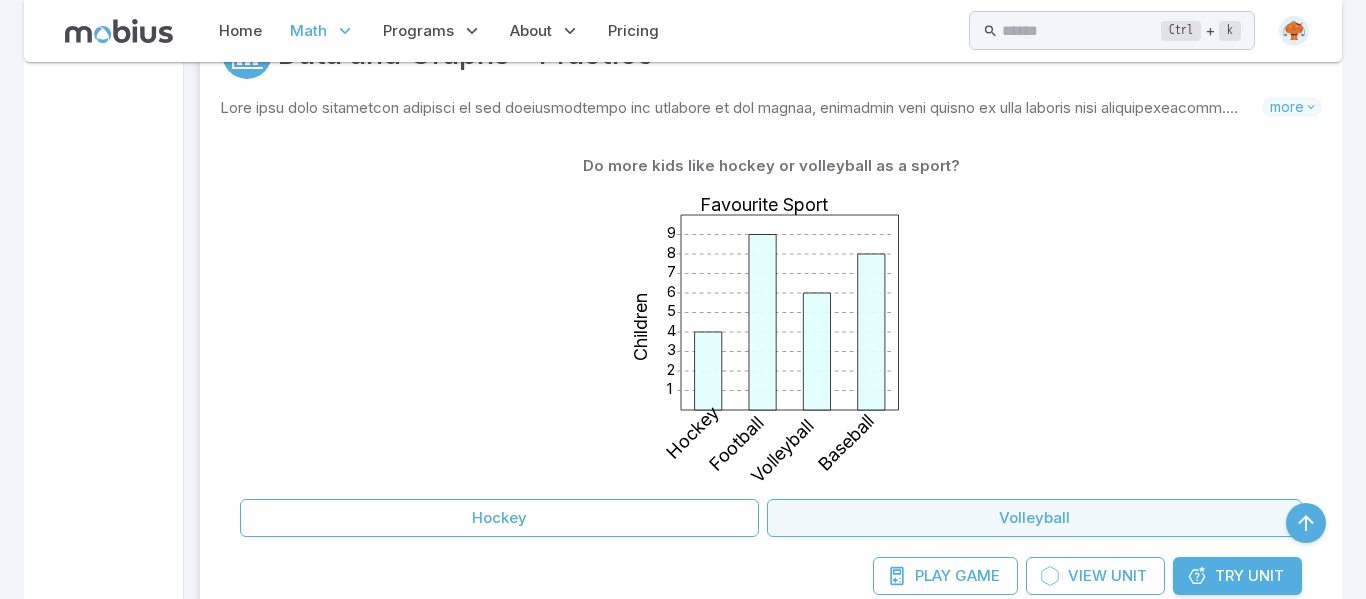 click on "Volleyball" at bounding box center (1034, 518) 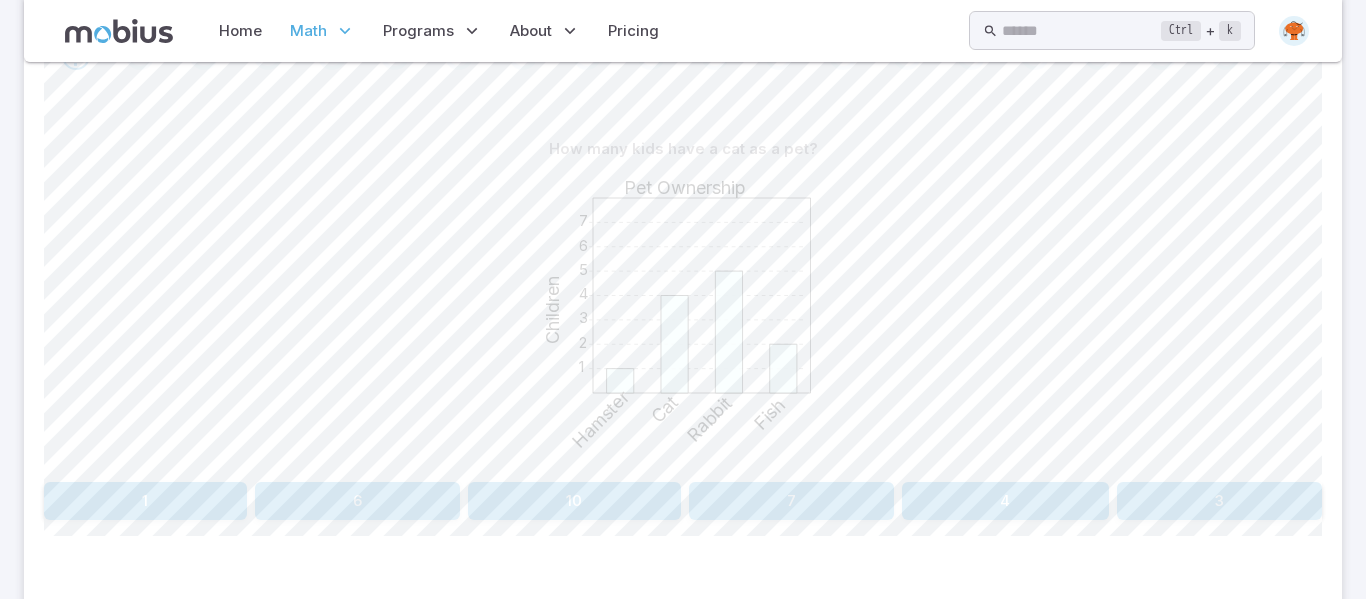 scroll, scrollTop: 456, scrollLeft: 0, axis: vertical 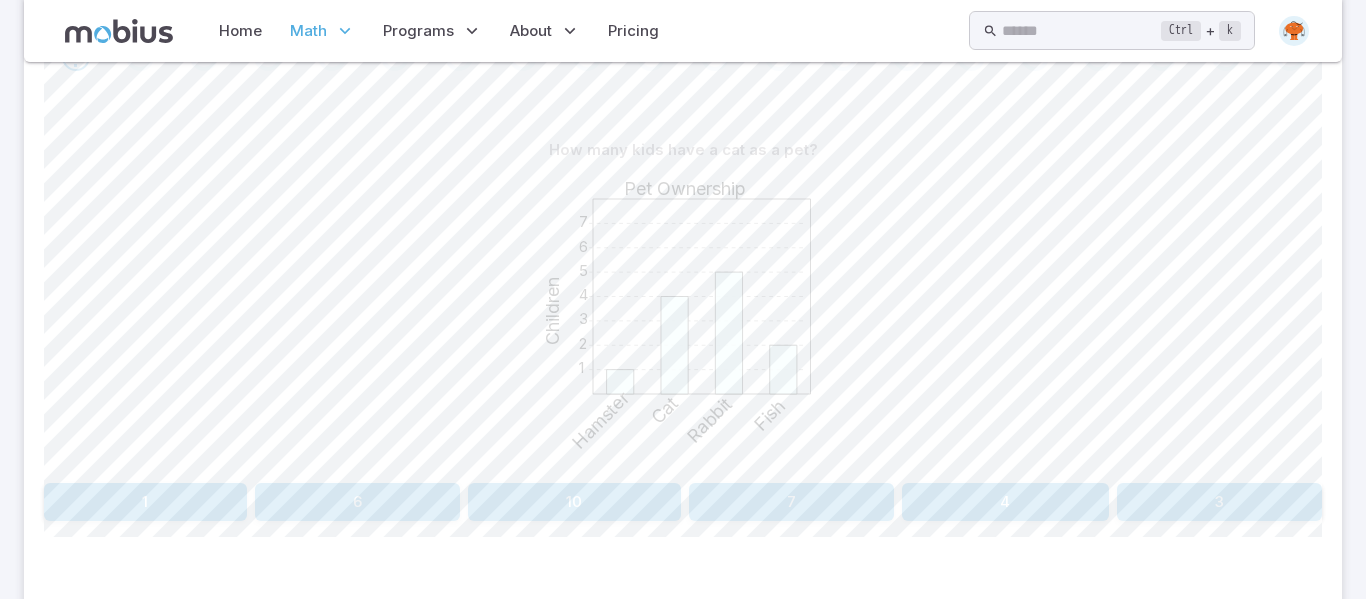 click on "4" at bounding box center [1005, 502] 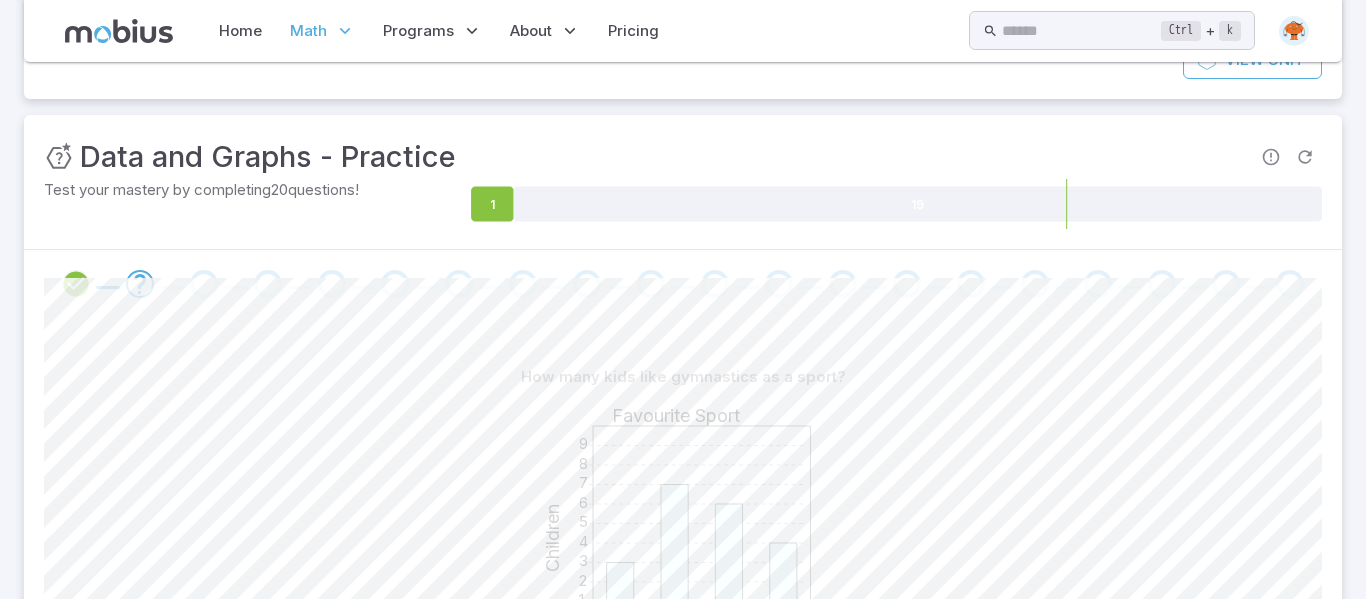 scroll, scrollTop: 227, scrollLeft: 0, axis: vertical 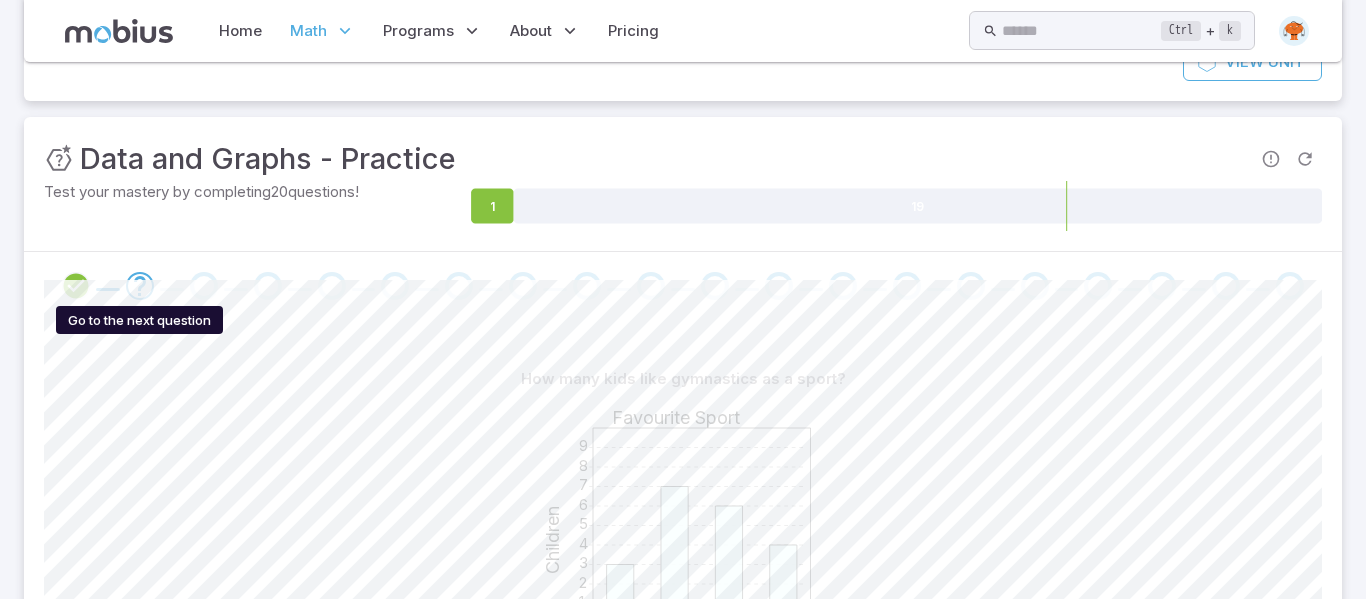 click at bounding box center (140, 286) 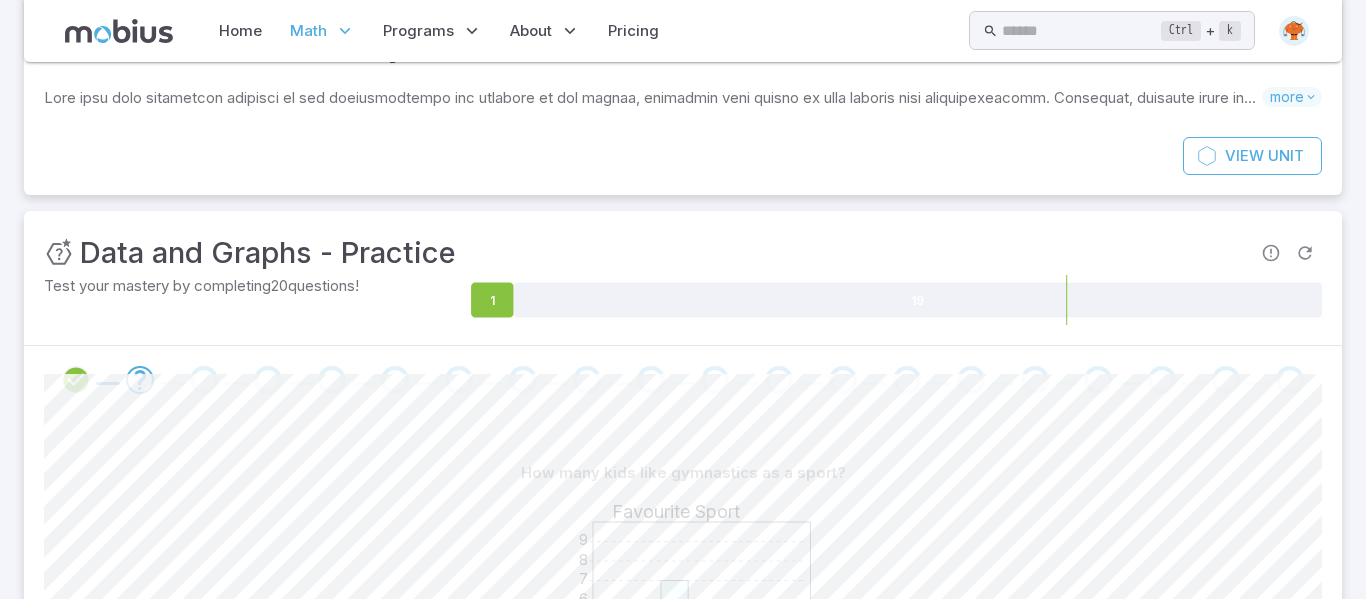 scroll, scrollTop: 130, scrollLeft: 0, axis: vertical 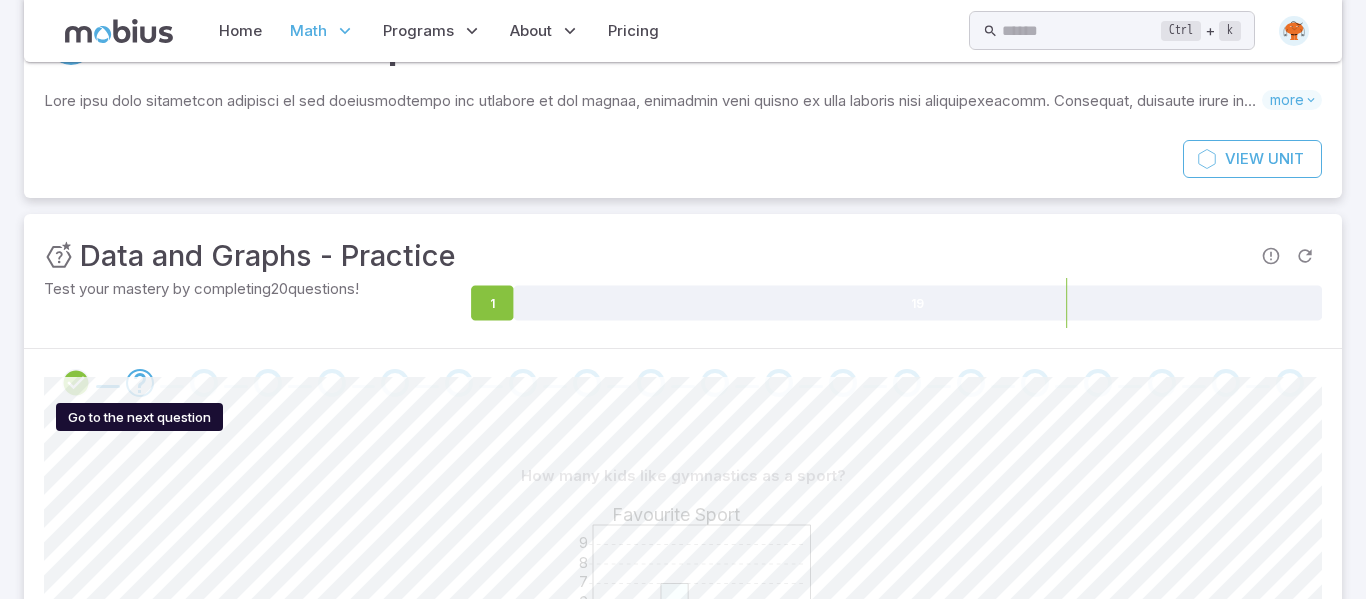 click at bounding box center [140, 383] 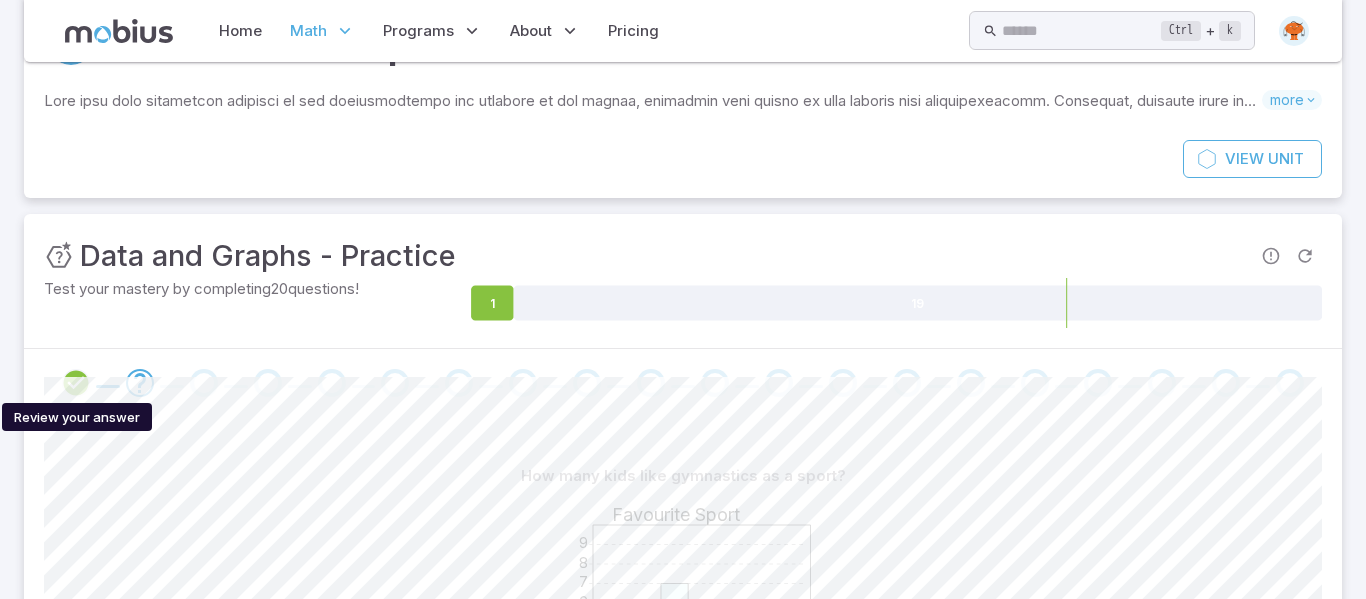 click at bounding box center [76, 383] 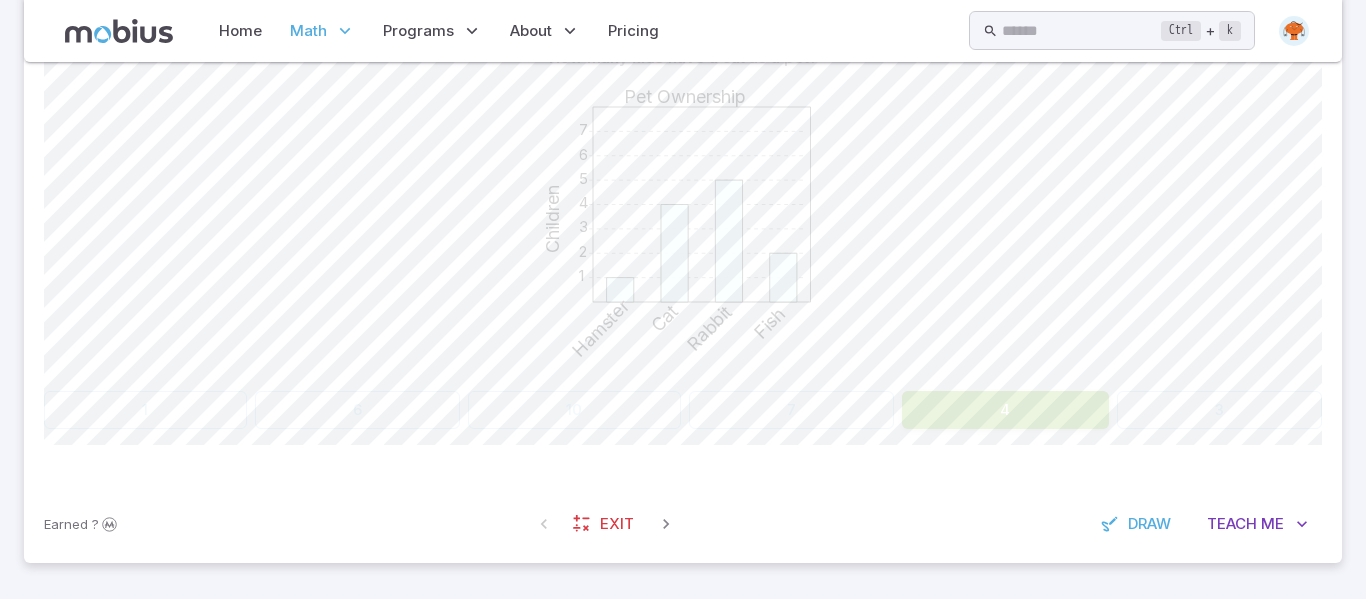 scroll, scrollTop: 533, scrollLeft: 0, axis: vertical 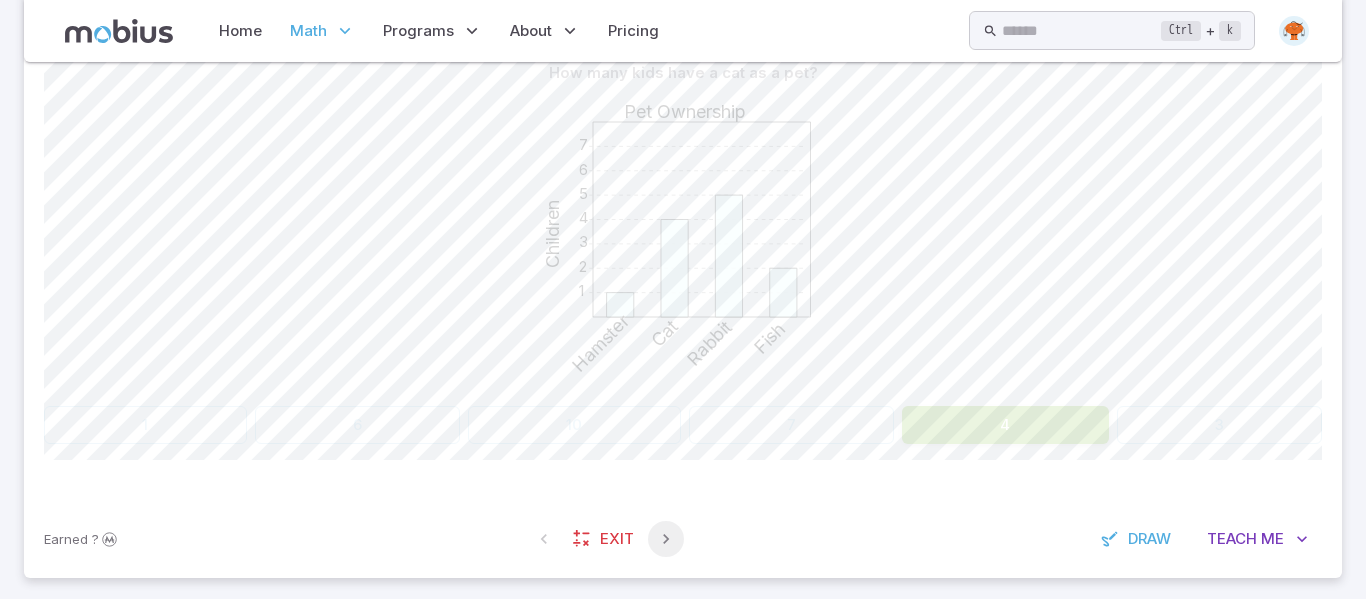 click at bounding box center (666, 539) 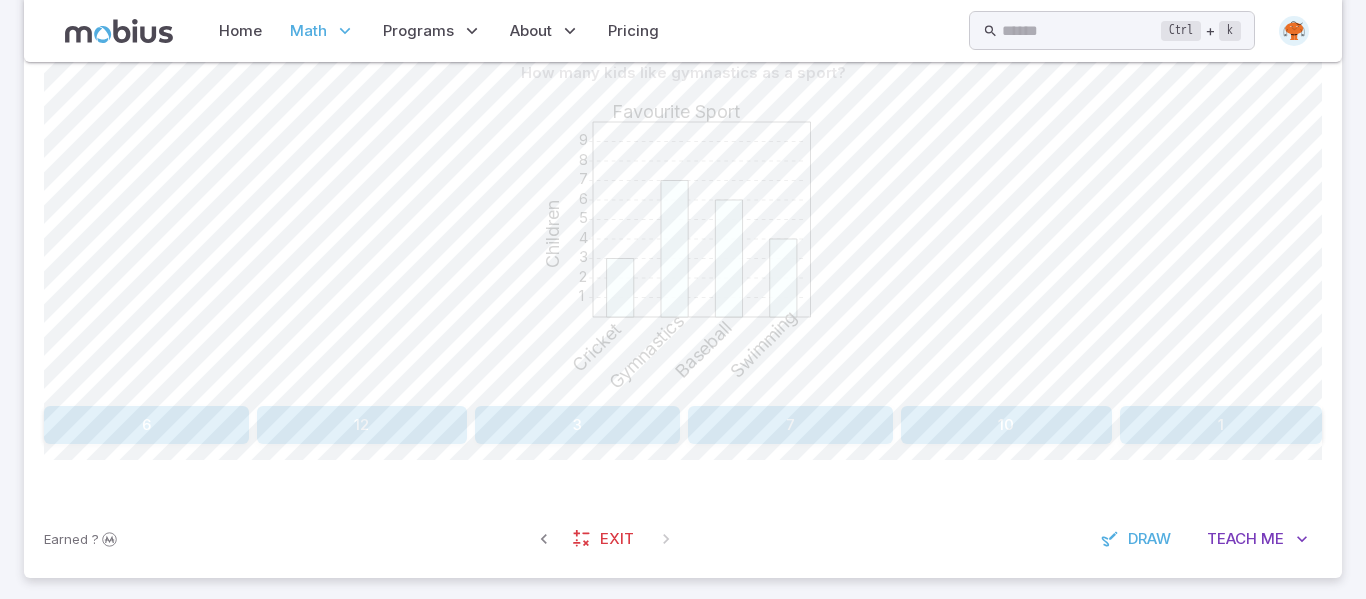 click on "7" at bounding box center [790, 425] 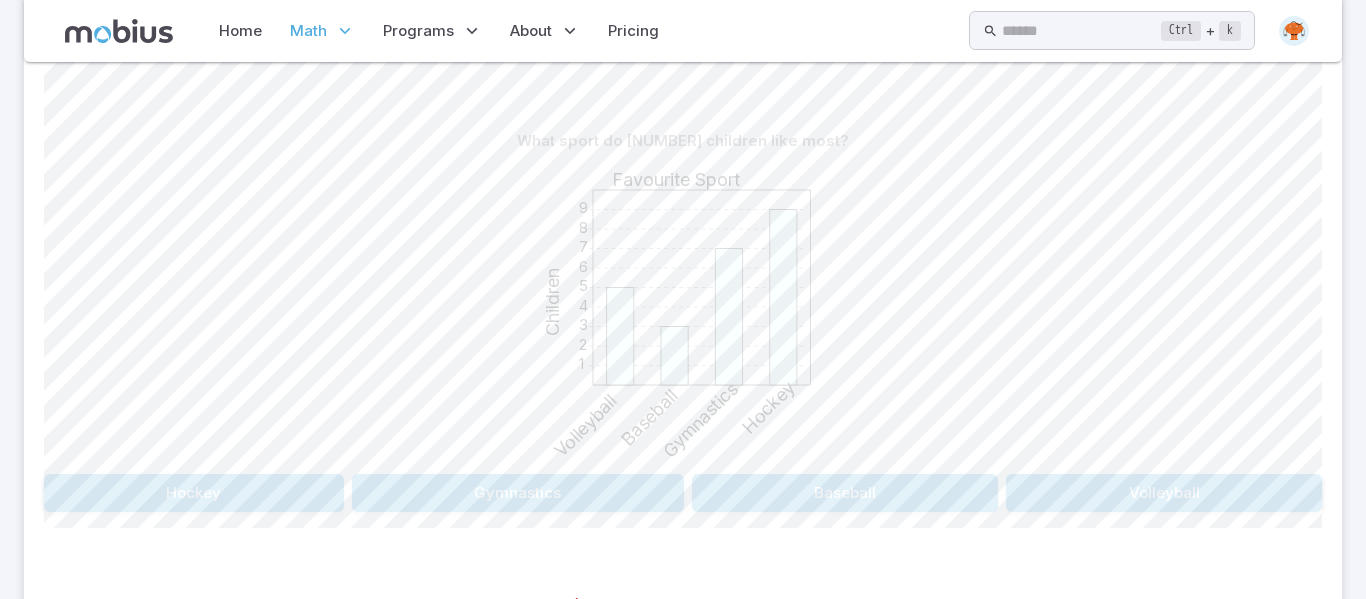 scroll, scrollTop: 548, scrollLeft: 0, axis: vertical 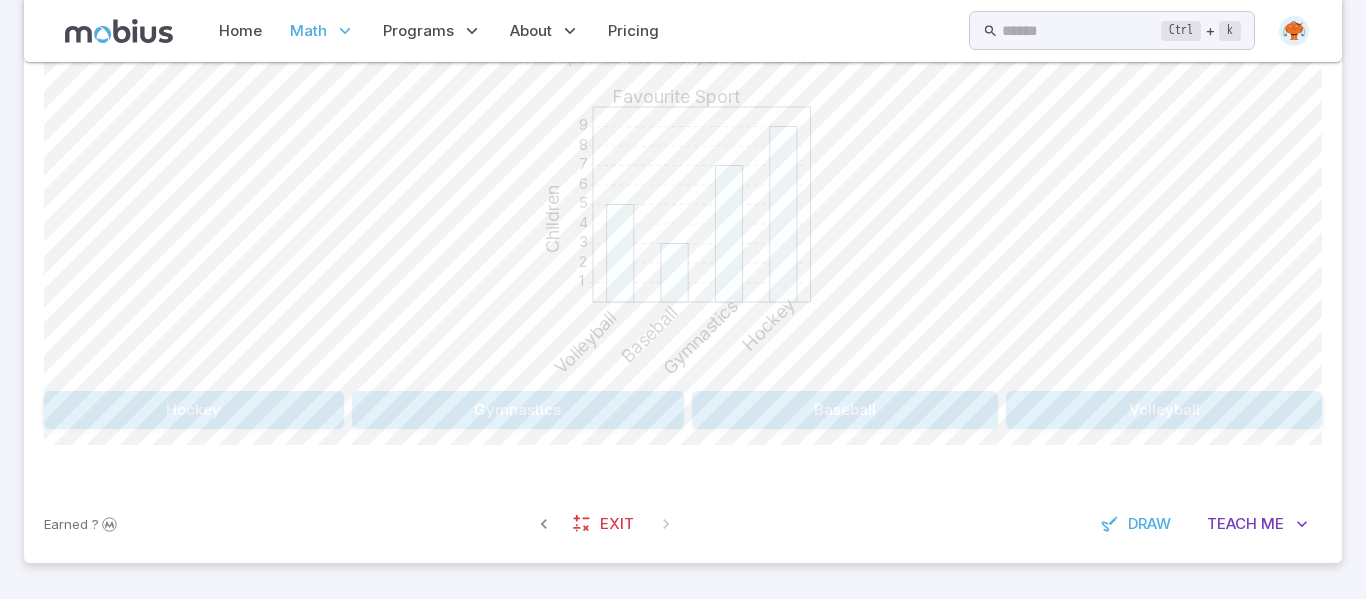 click at bounding box center (666, 524) 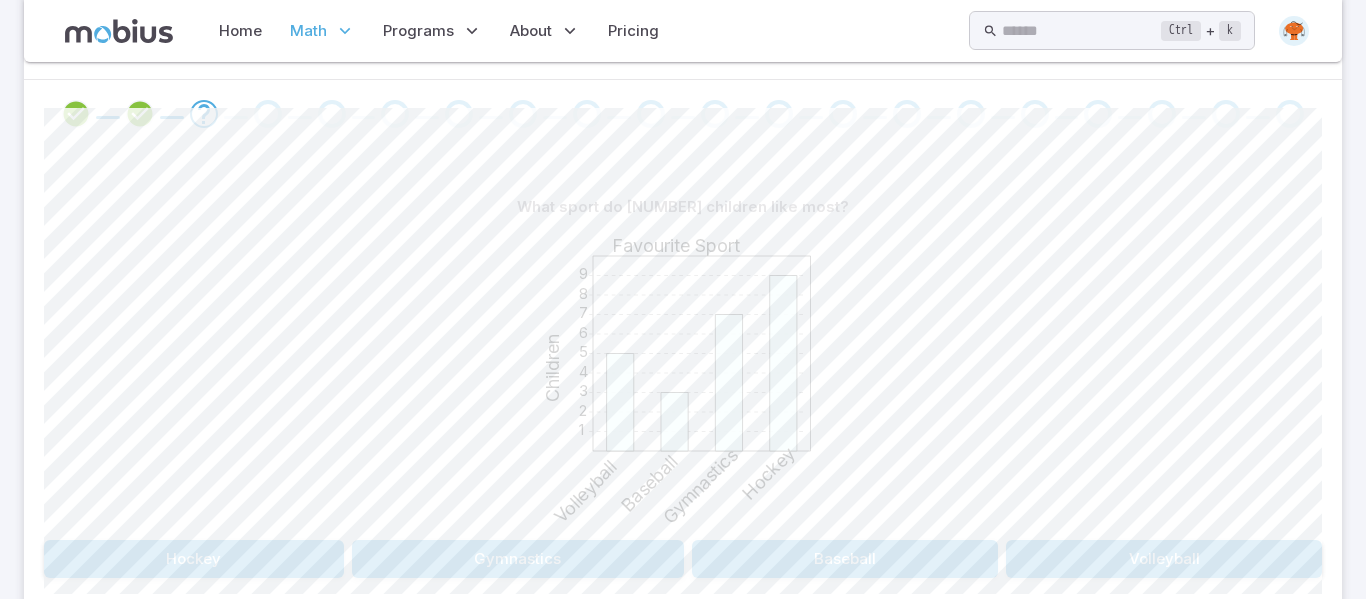 scroll, scrollTop: 395, scrollLeft: 0, axis: vertical 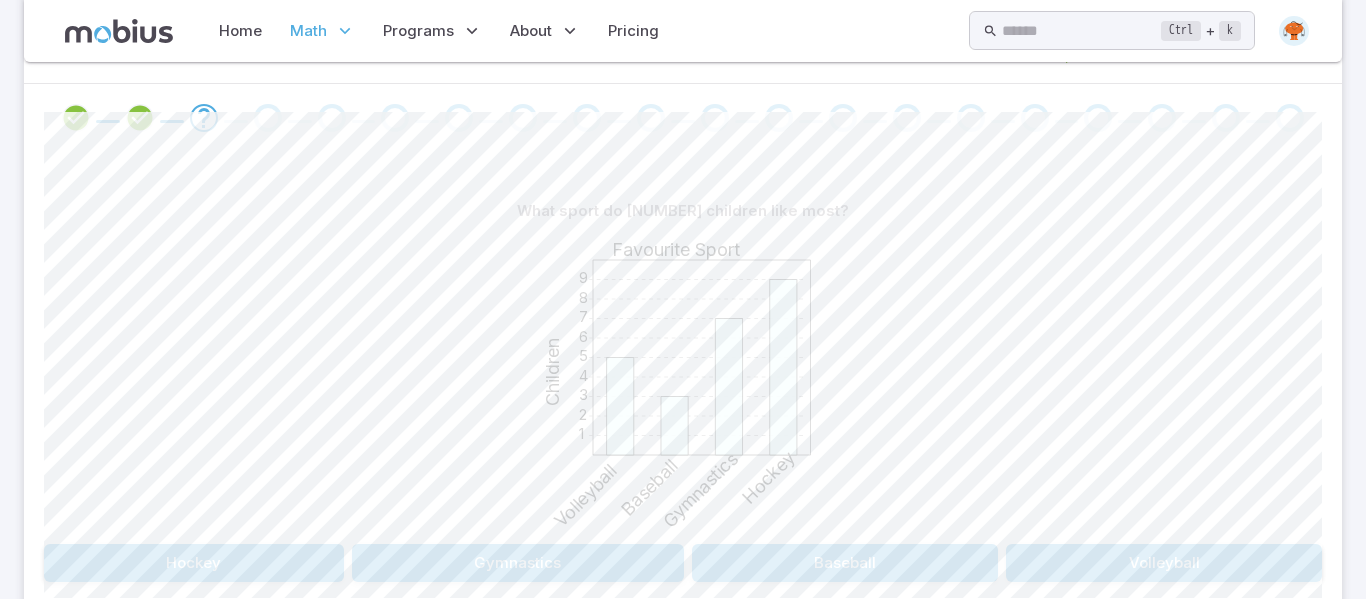 click on "Hockey" at bounding box center (194, 563) 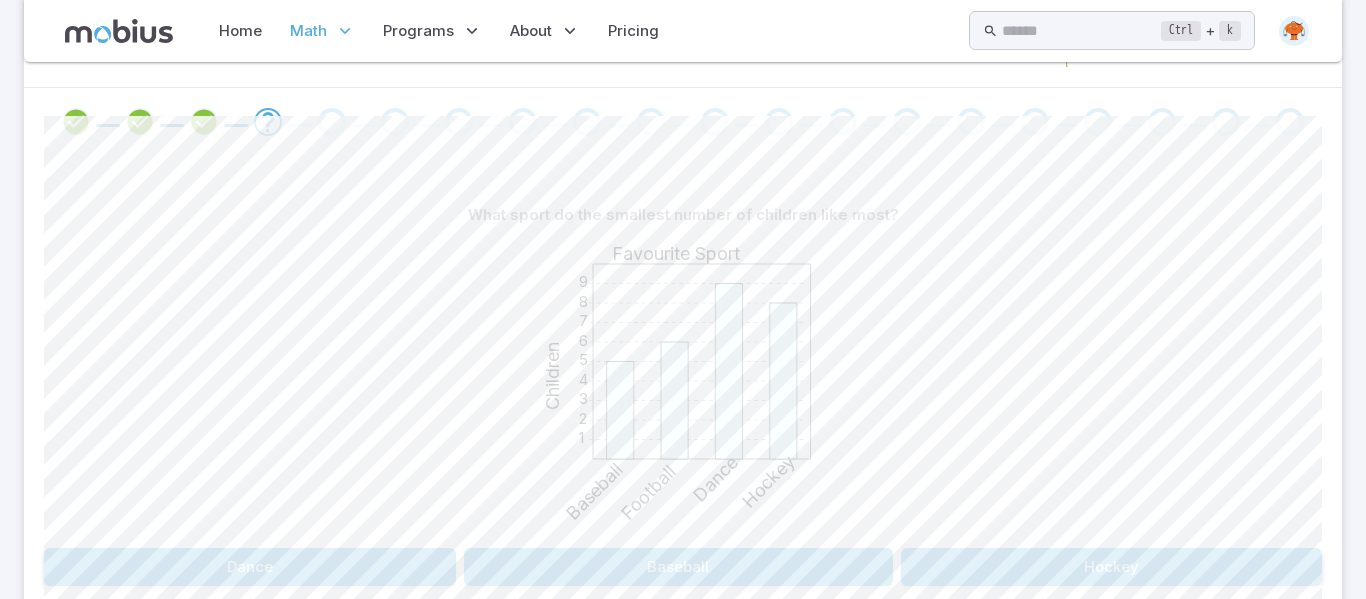 scroll, scrollTop: 377, scrollLeft: 0, axis: vertical 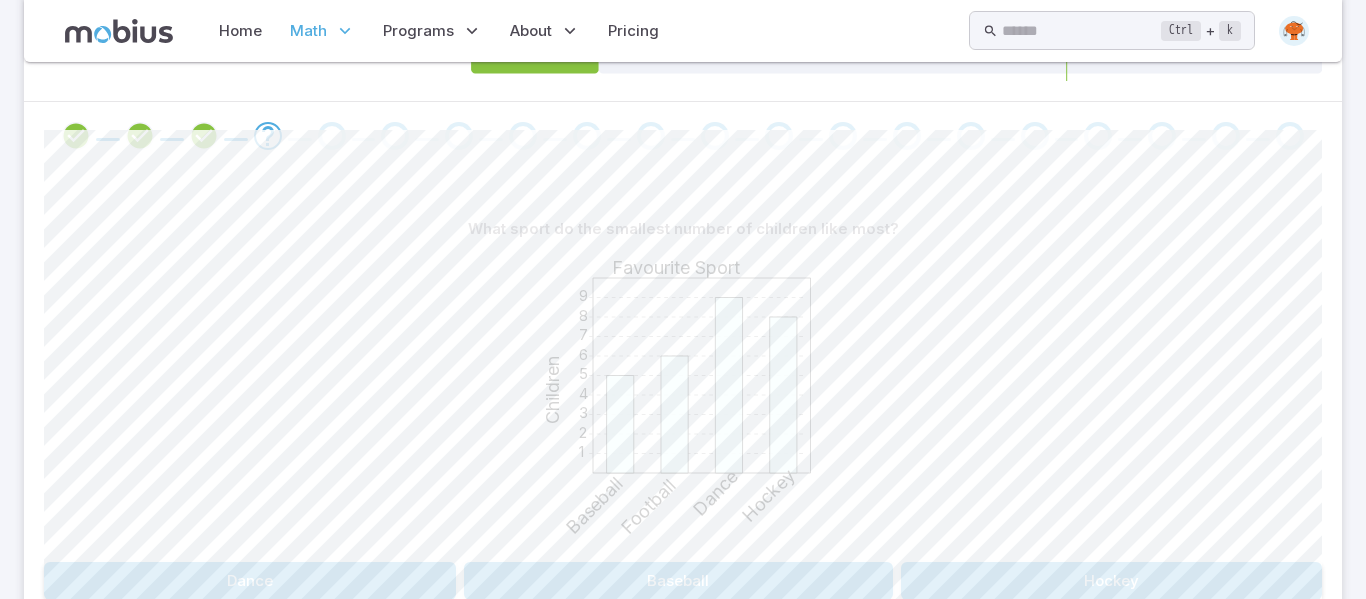 click on "Baseball" at bounding box center [678, 581] 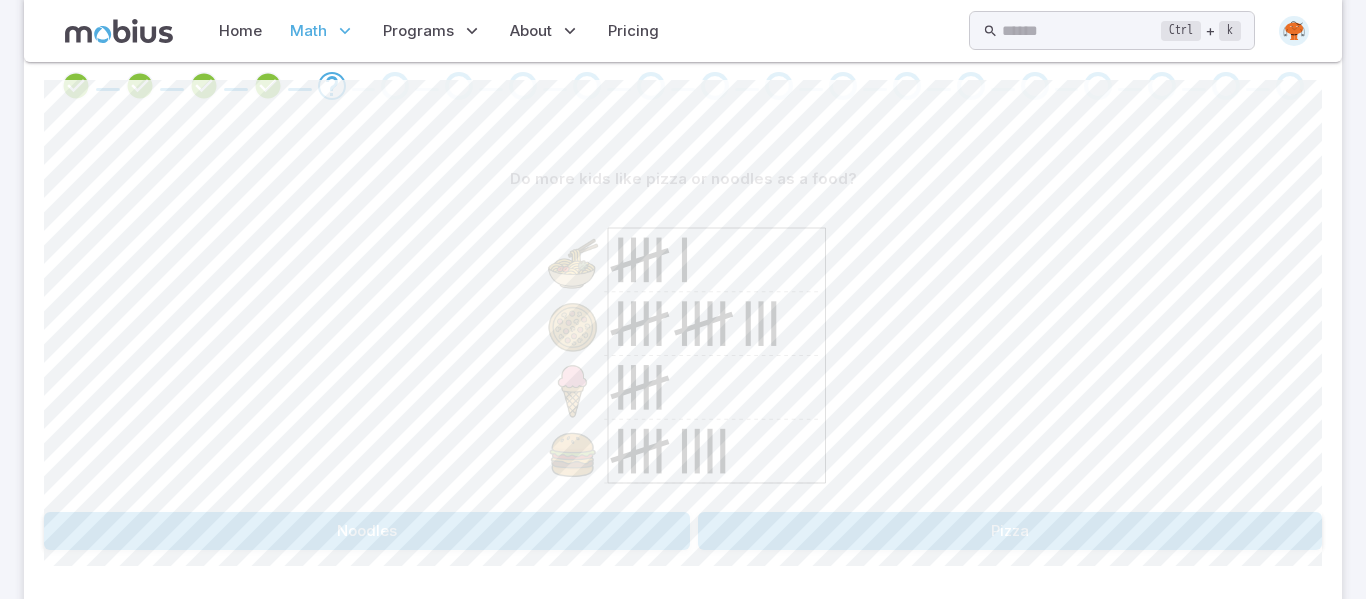 scroll, scrollTop: 434, scrollLeft: 0, axis: vertical 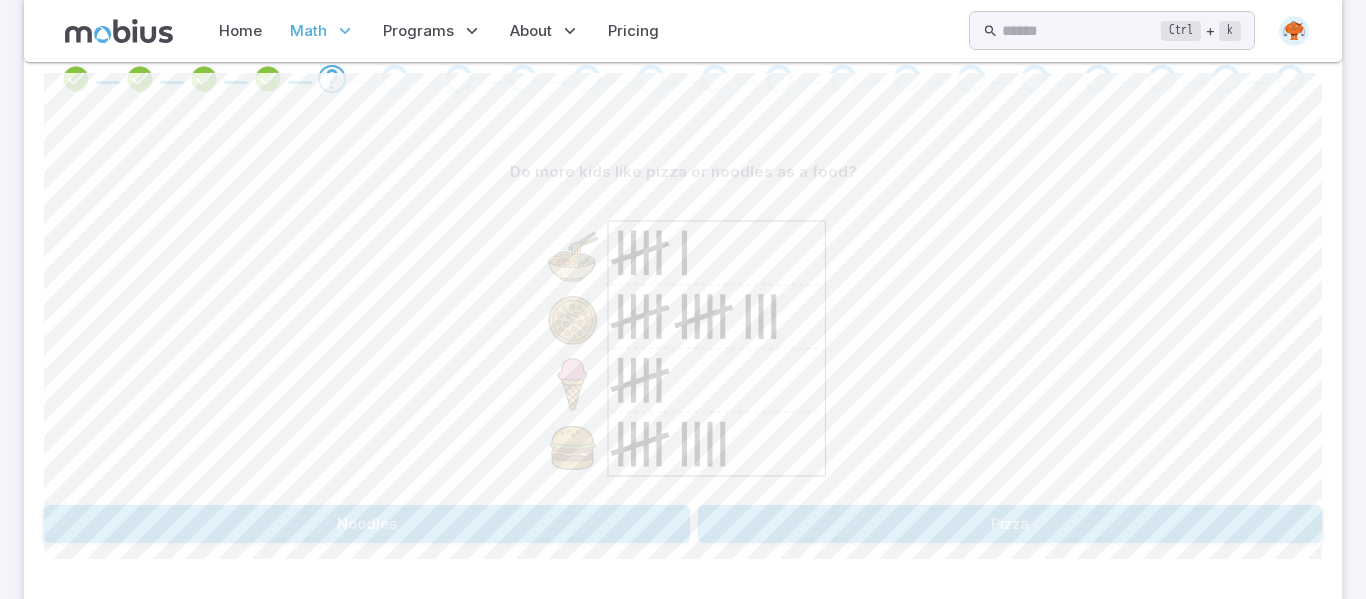 click on "Pizza" at bounding box center (1010, 524) 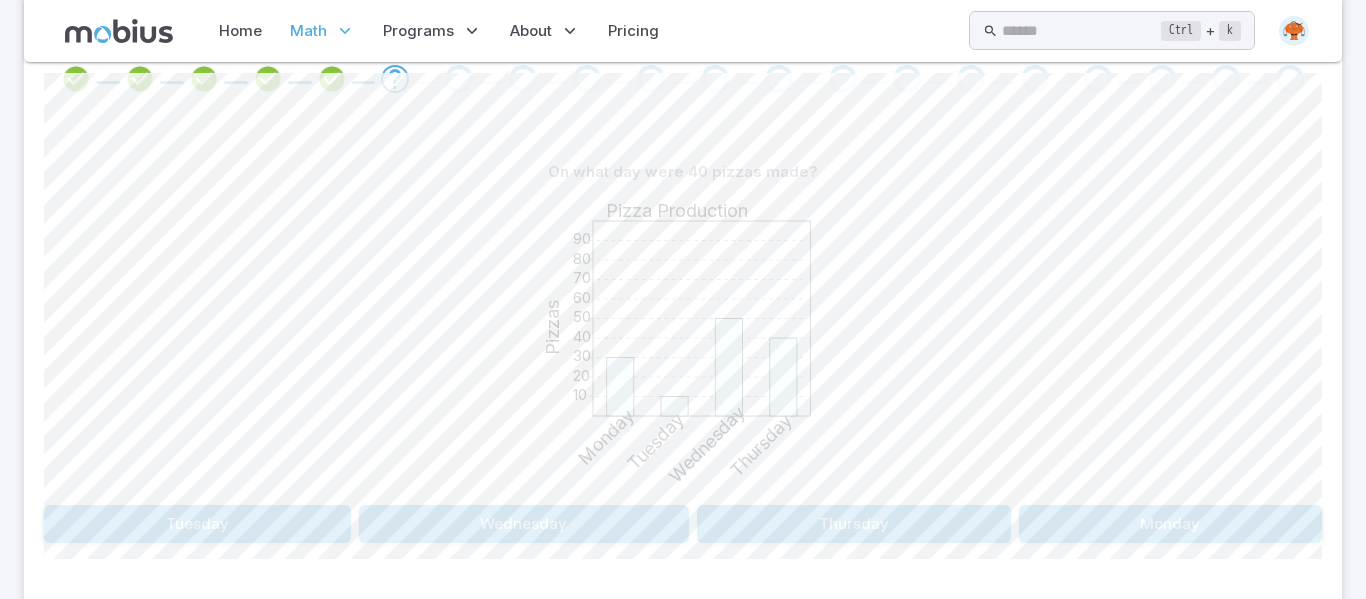 click on "Thursday" at bounding box center [854, 524] 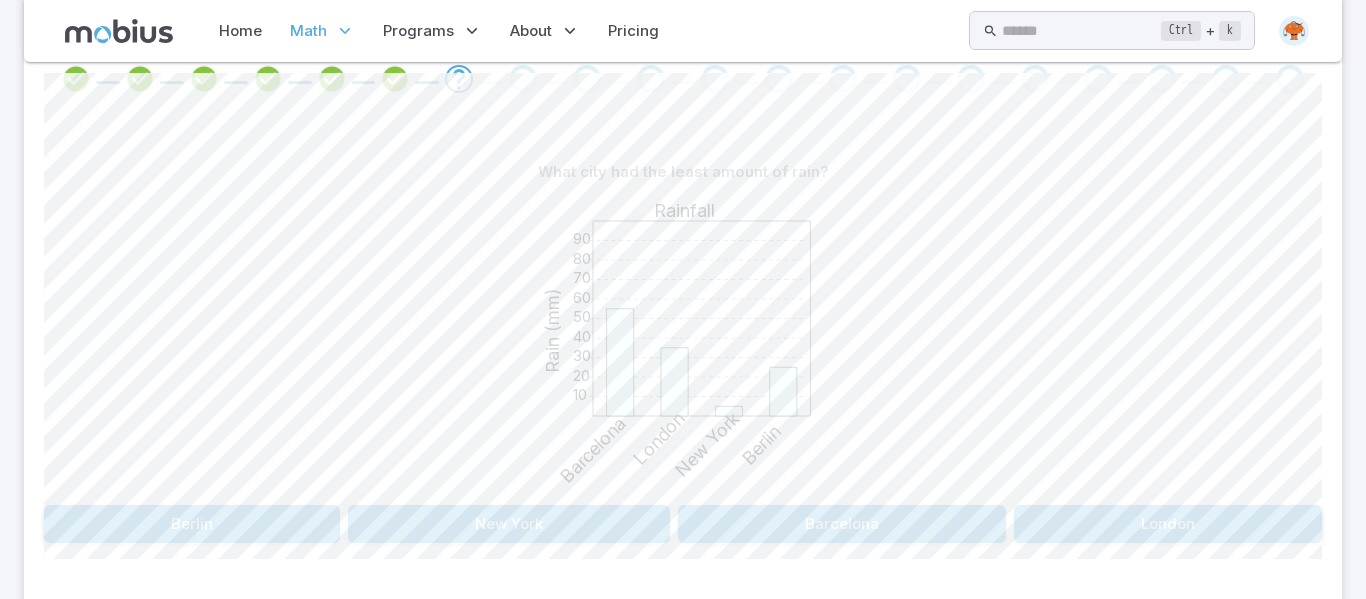 click on "New York" at bounding box center [509, 524] 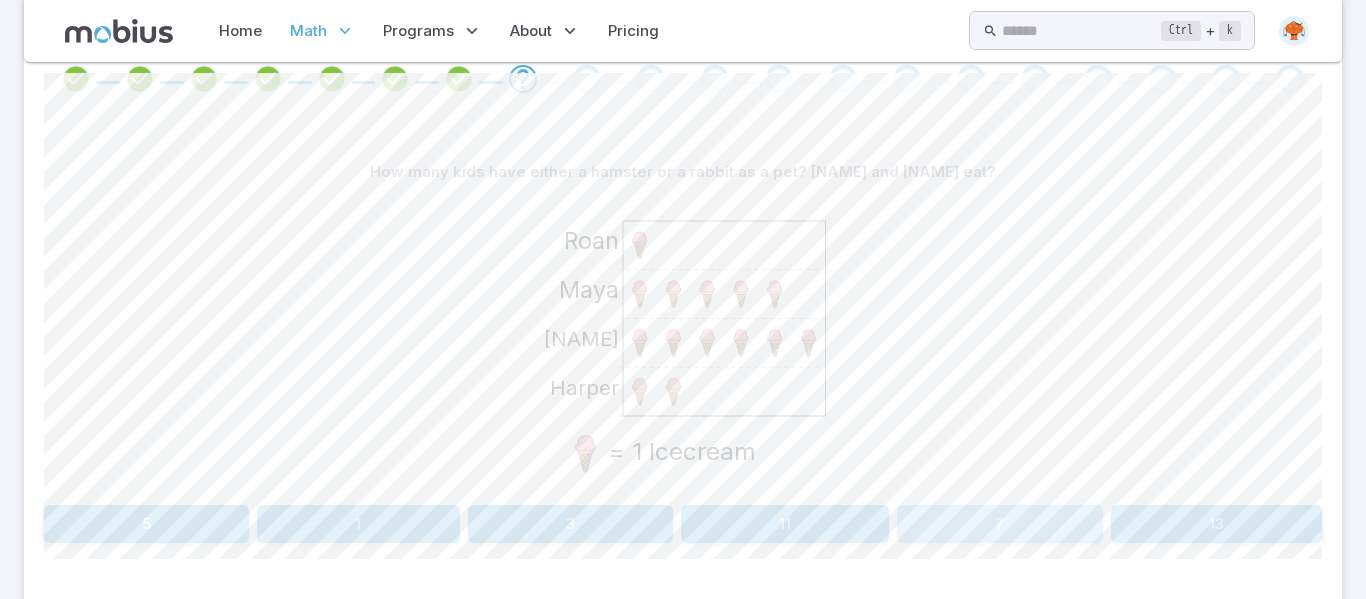 click on "7" at bounding box center [999, 524] 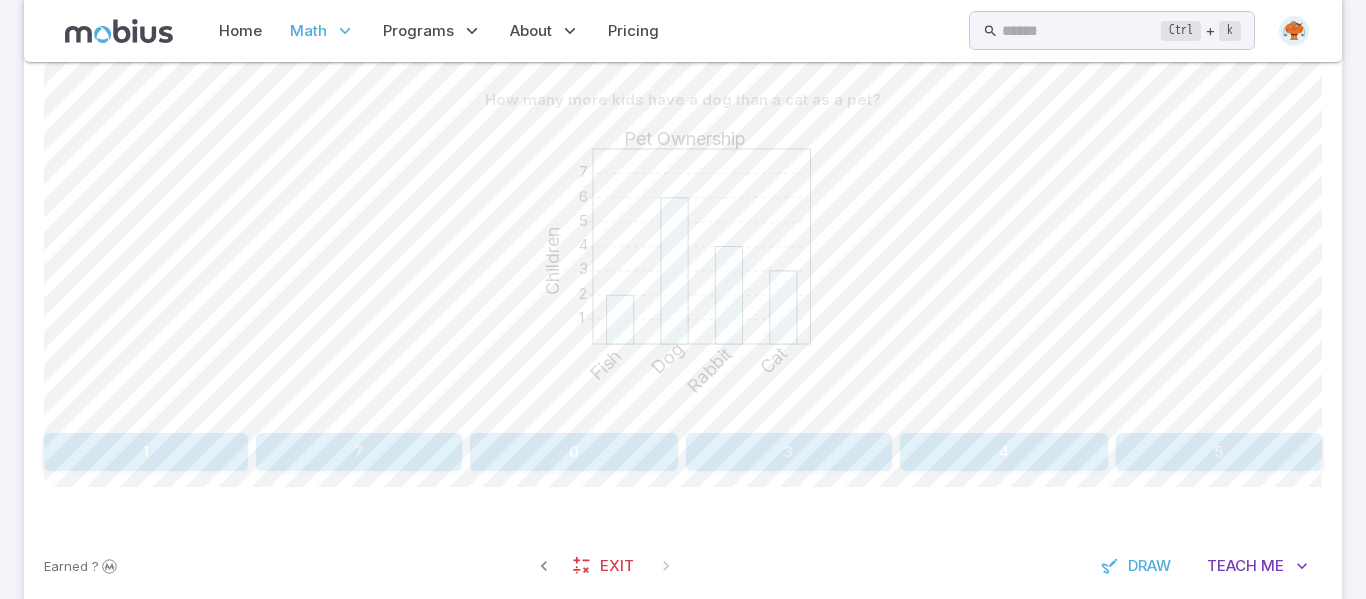 scroll, scrollTop: 519, scrollLeft: 0, axis: vertical 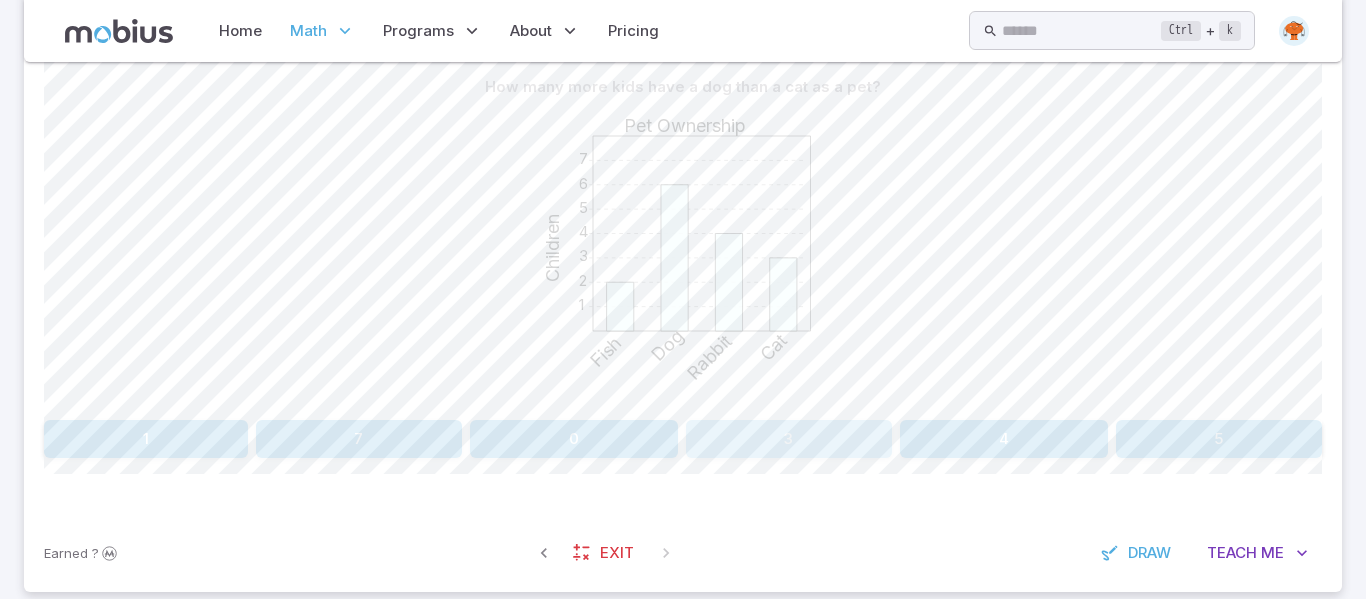 click on "3" at bounding box center (789, 439) 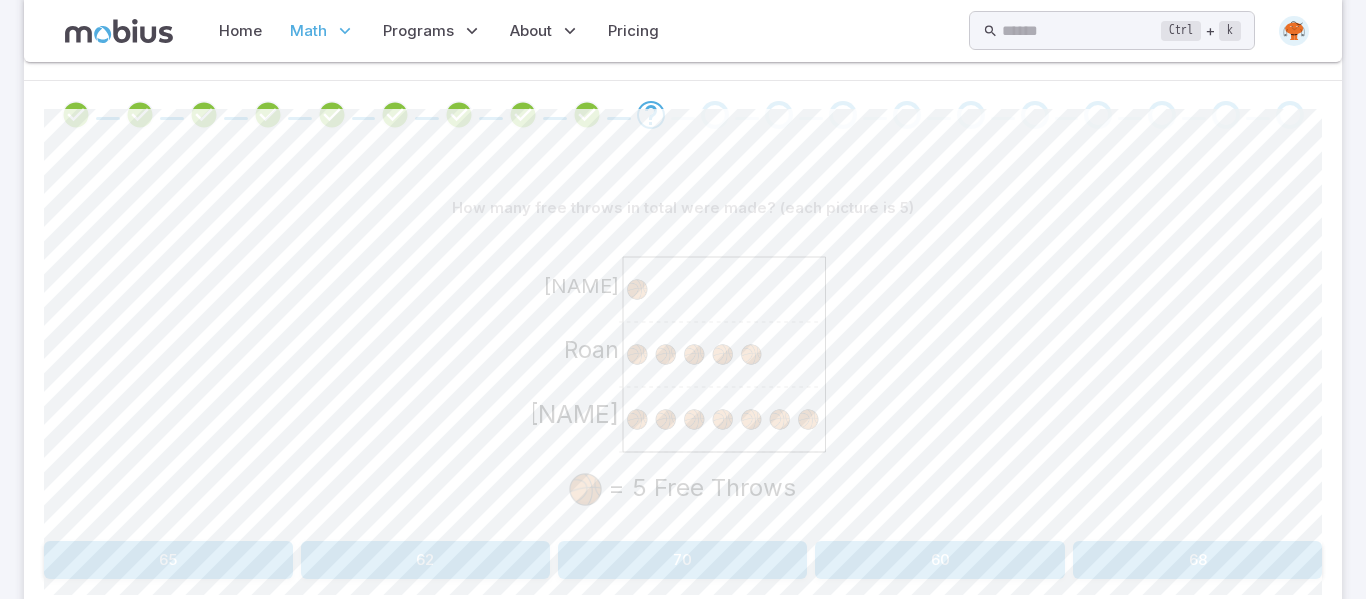 scroll, scrollTop: 397, scrollLeft: 0, axis: vertical 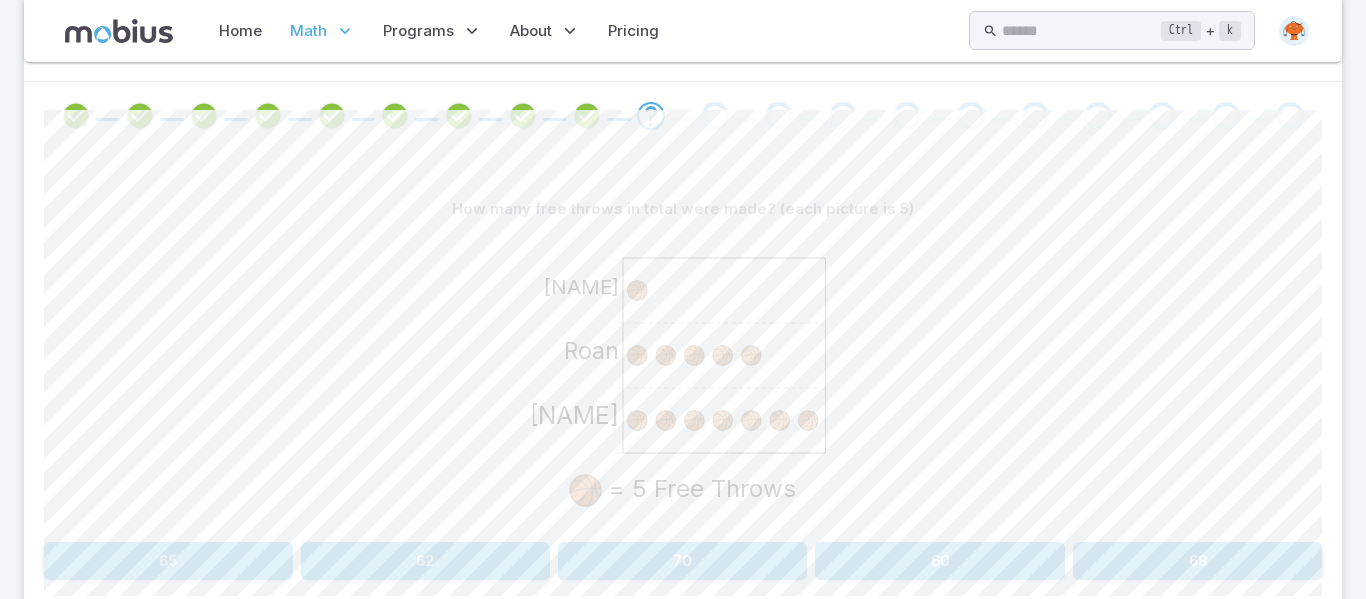 click on "70" at bounding box center (683, 561) 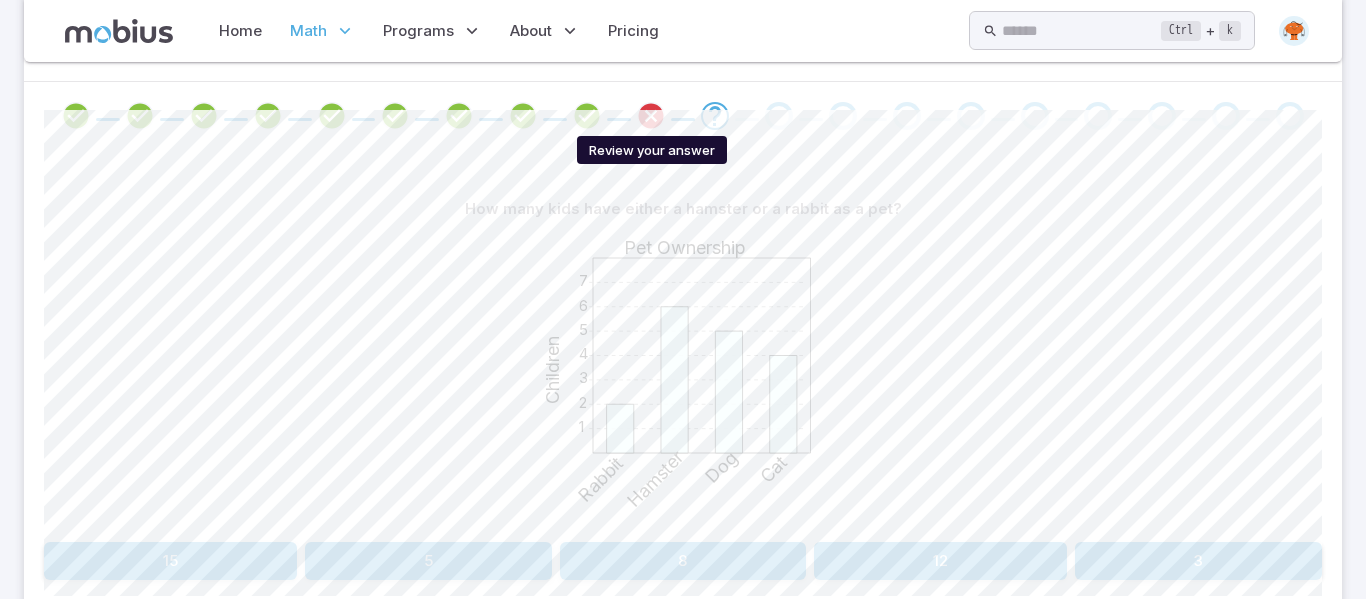 click at bounding box center (651, 116) 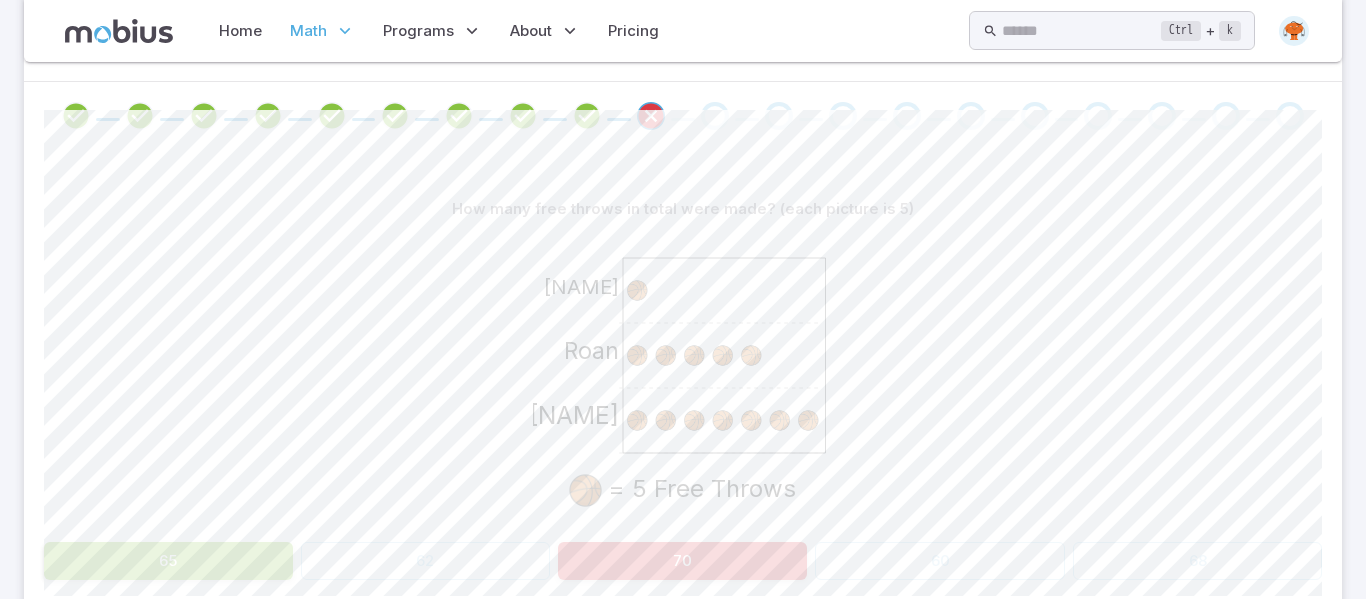 click on "65" at bounding box center [168, 561] 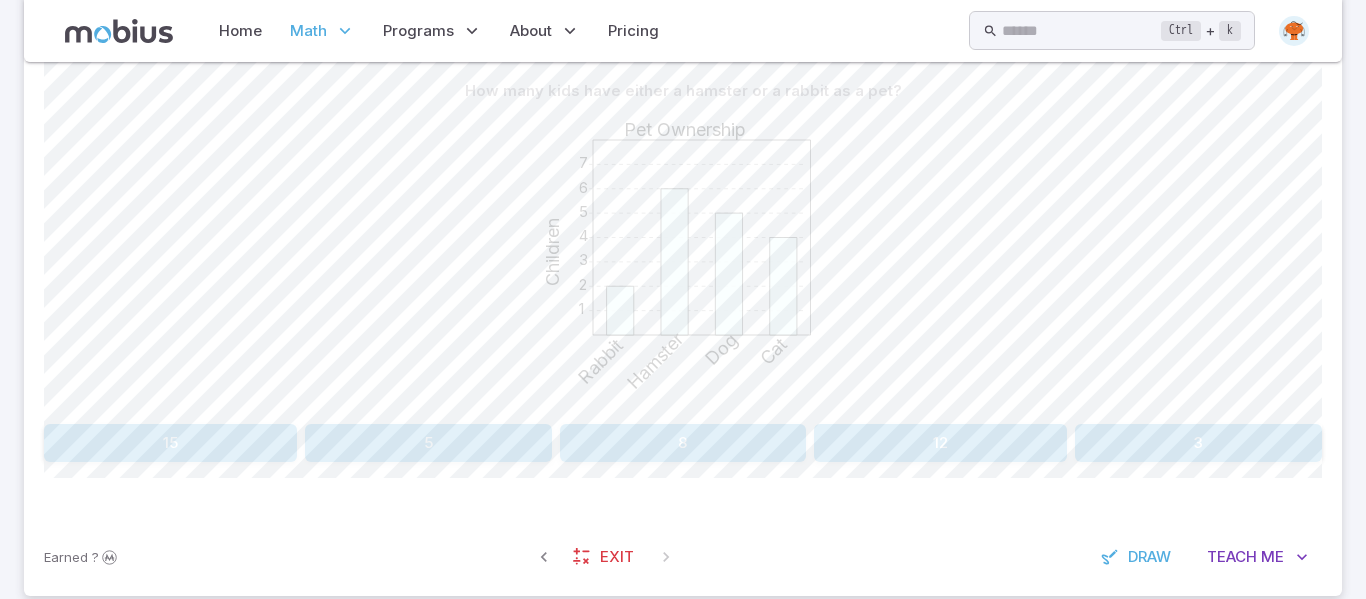scroll, scrollTop: 523, scrollLeft: 0, axis: vertical 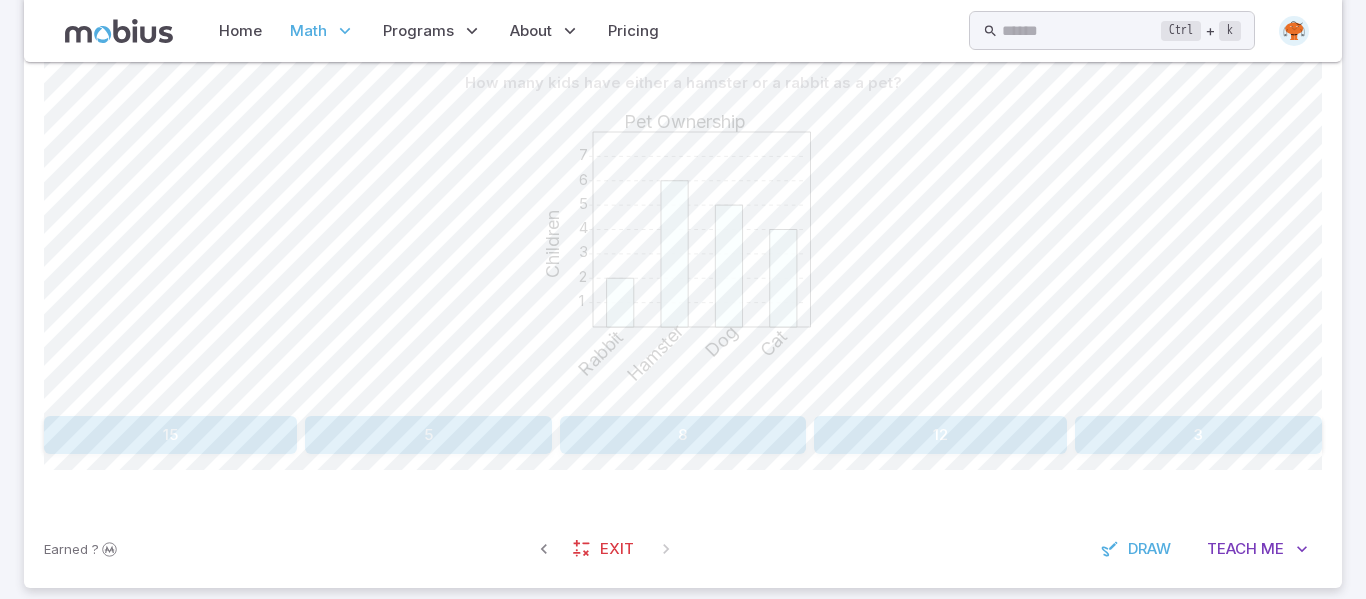 click on "How many kids have either a hamster or a rabbit as a pet? 1 2 3 4 5 6 7 Pet Ownership Children Rabbit Hamster Dog Cat 15 5 8 12 3 Canvas actions 100 % Exit zen mode" at bounding box center [683, 267] 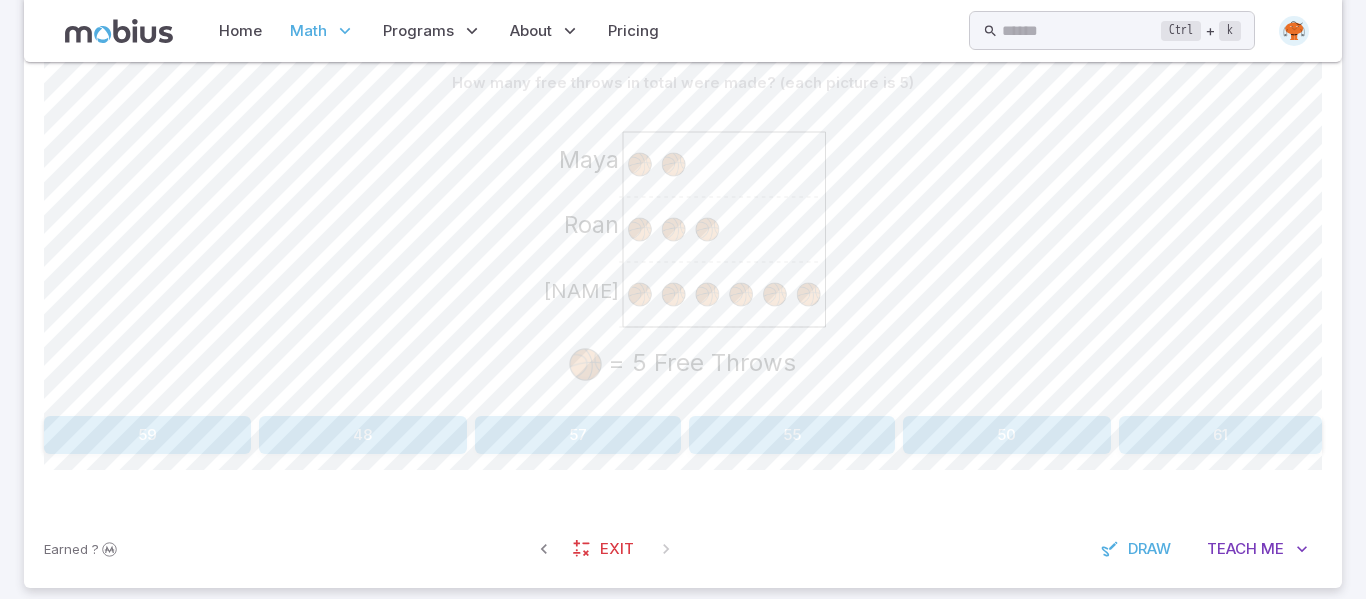 click on "55" at bounding box center (792, 435) 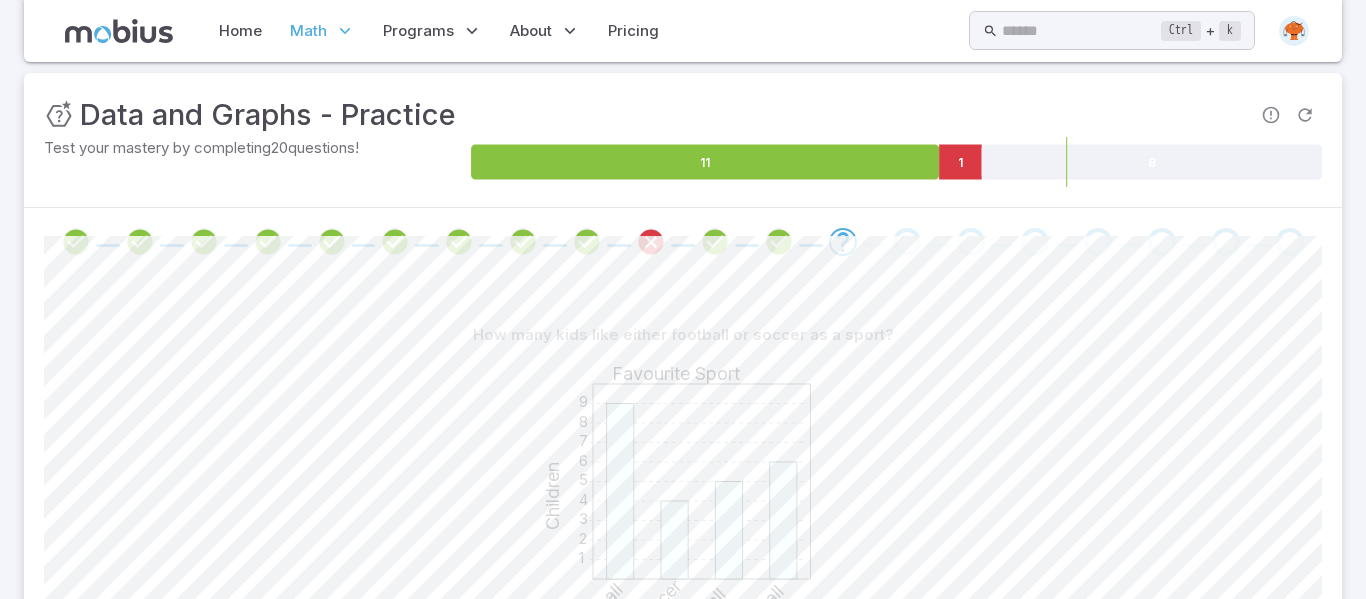 scroll, scrollTop: 269, scrollLeft: 0, axis: vertical 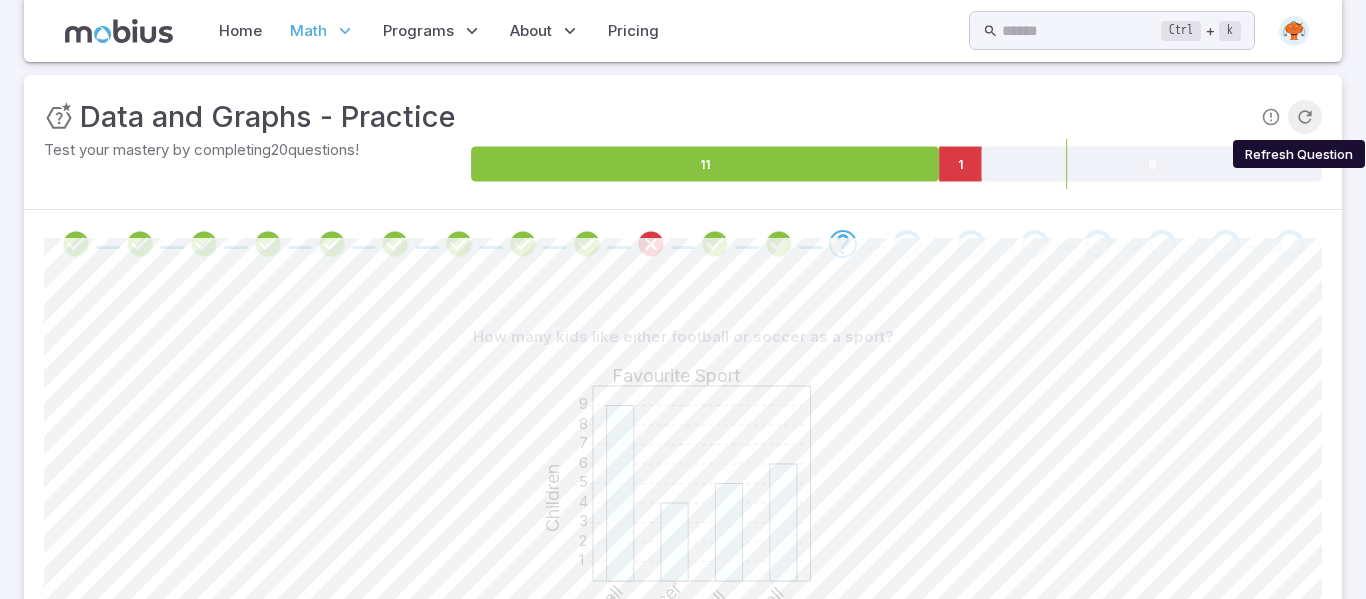 click at bounding box center (1305, 117) 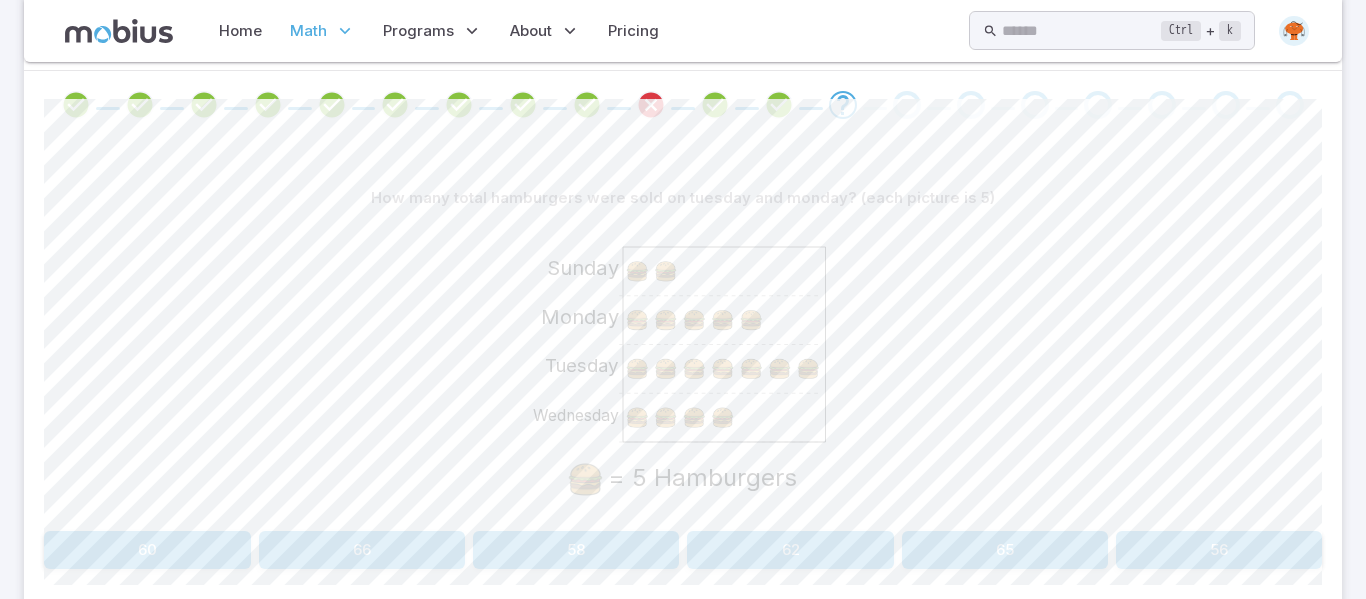 scroll, scrollTop: 407, scrollLeft: 0, axis: vertical 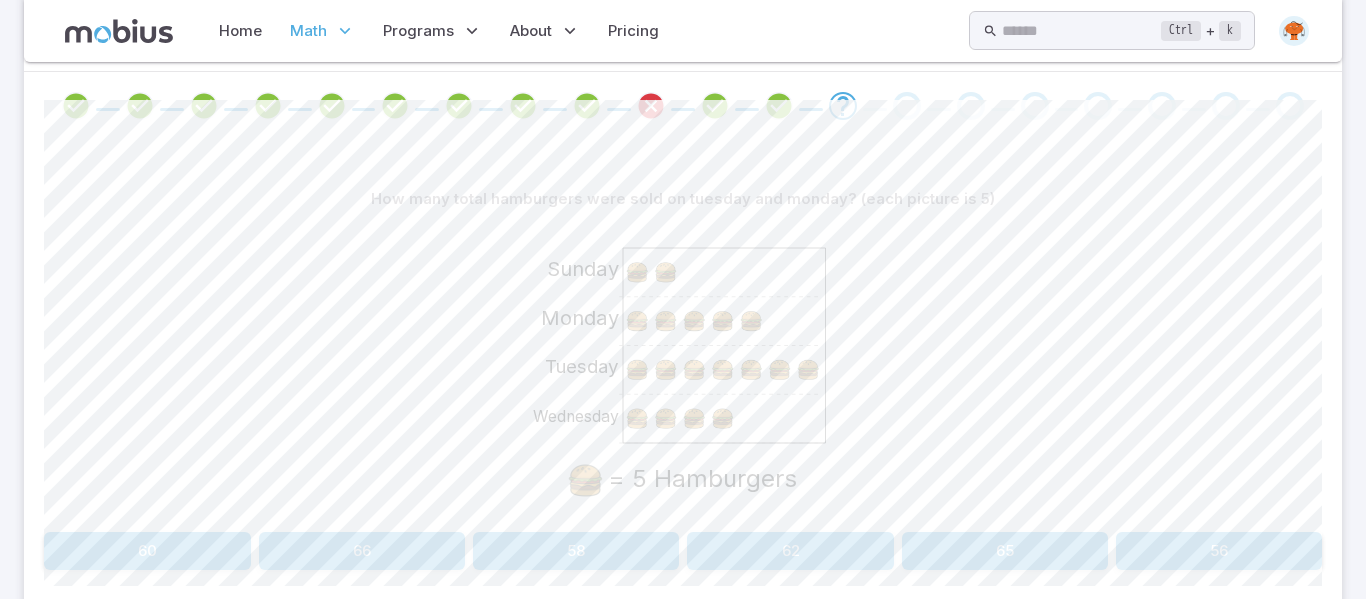 click on "60" at bounding box center (147, 551) 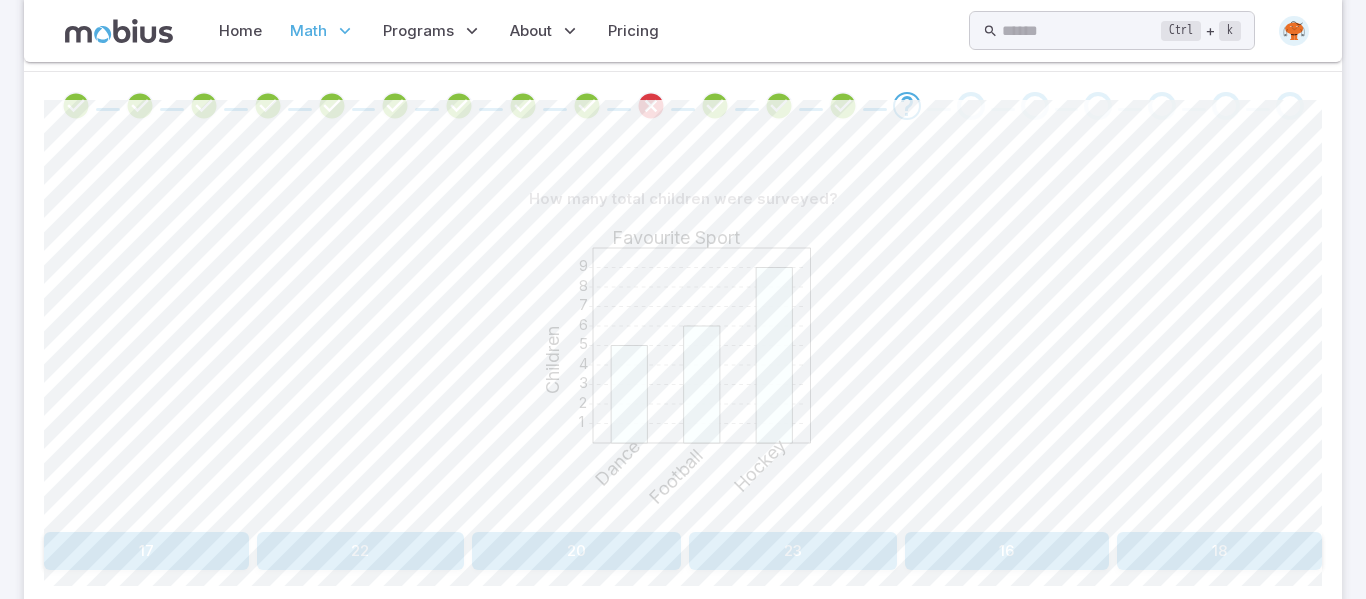 click on "20" at bounding box center (576, 551) 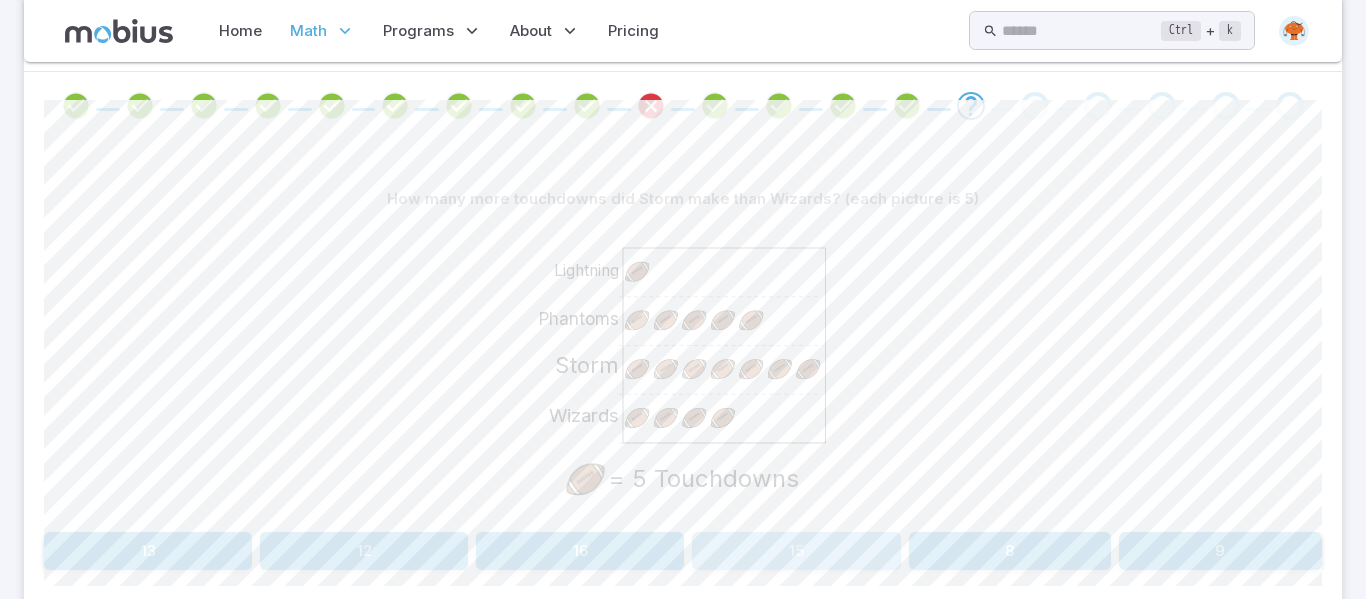 click on "15" at bounding box center [796, 551] 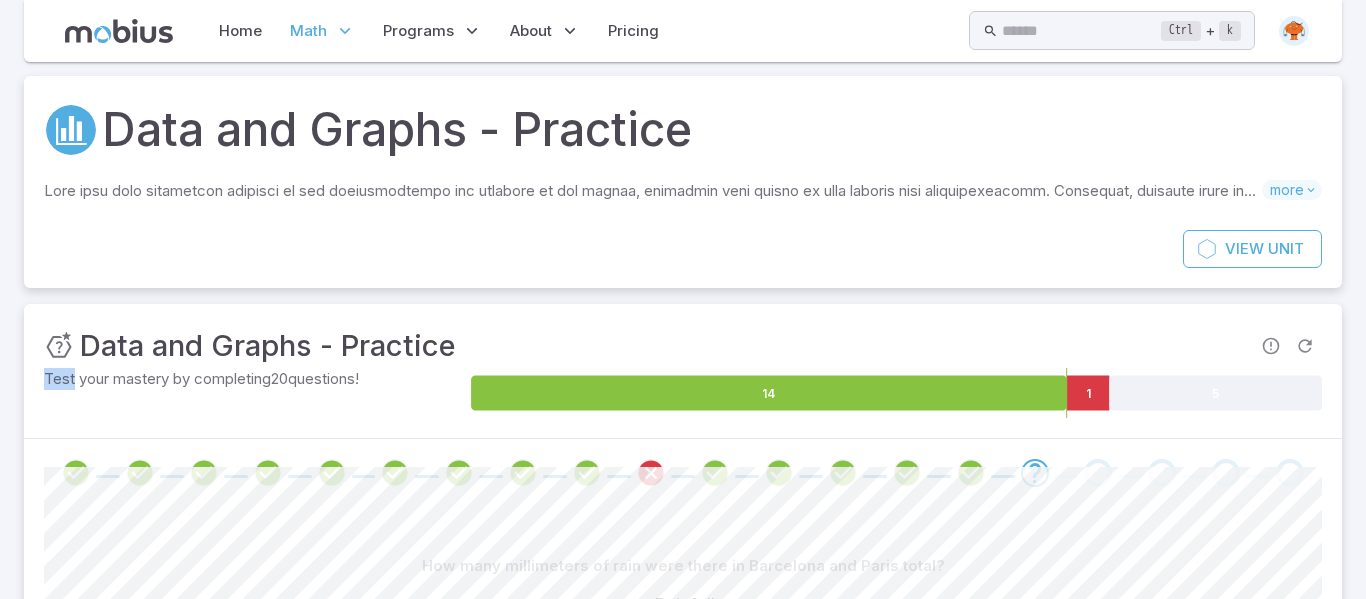 scroll, scrollTop: 1, scrollLeft: 0, axis: vertical 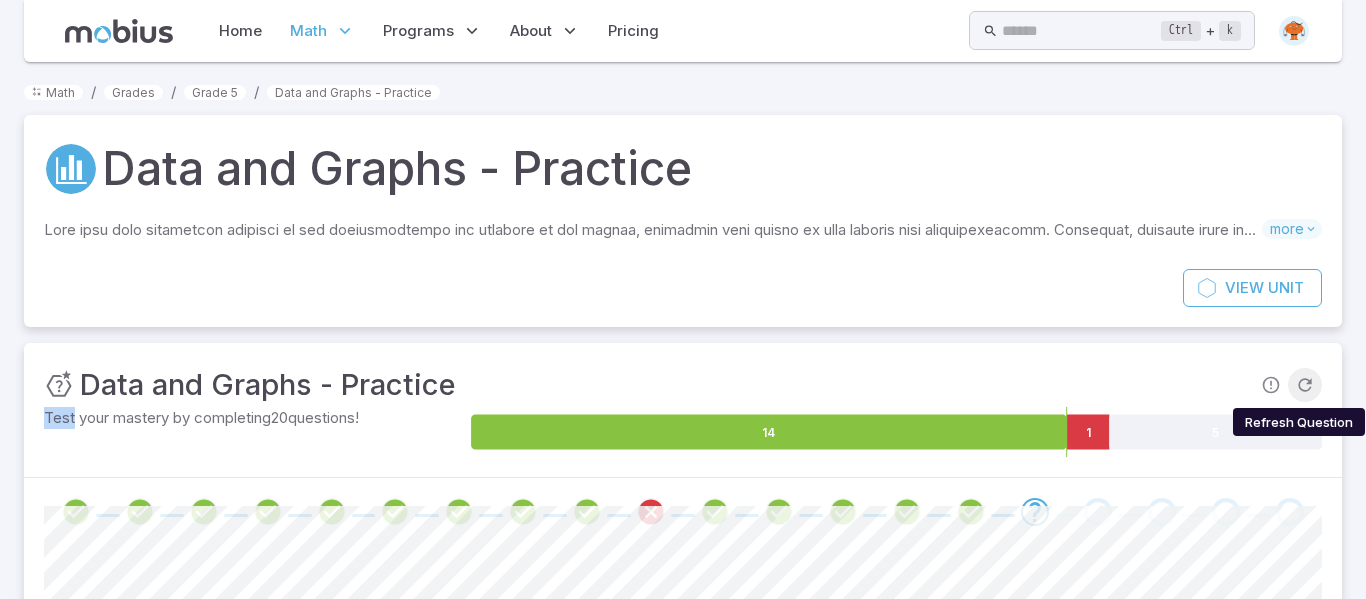 click at bounding box center [1305, 385] 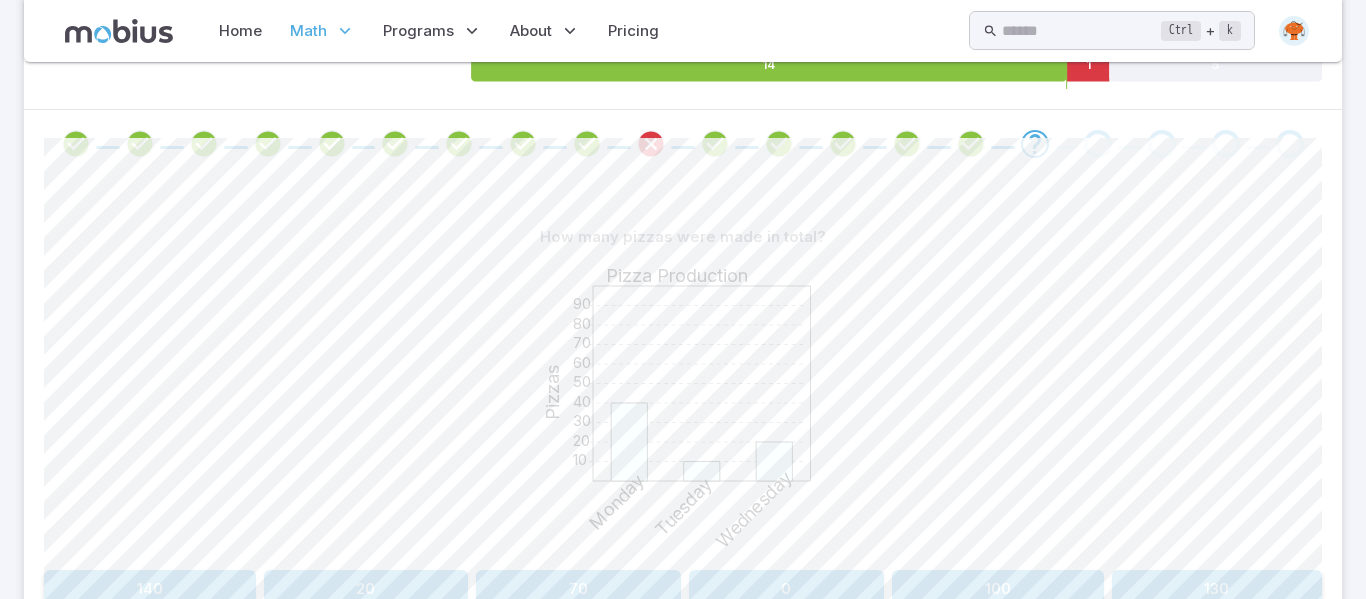 scroll, scrollTop: 548, scrollLeft: 0, axis: vertical 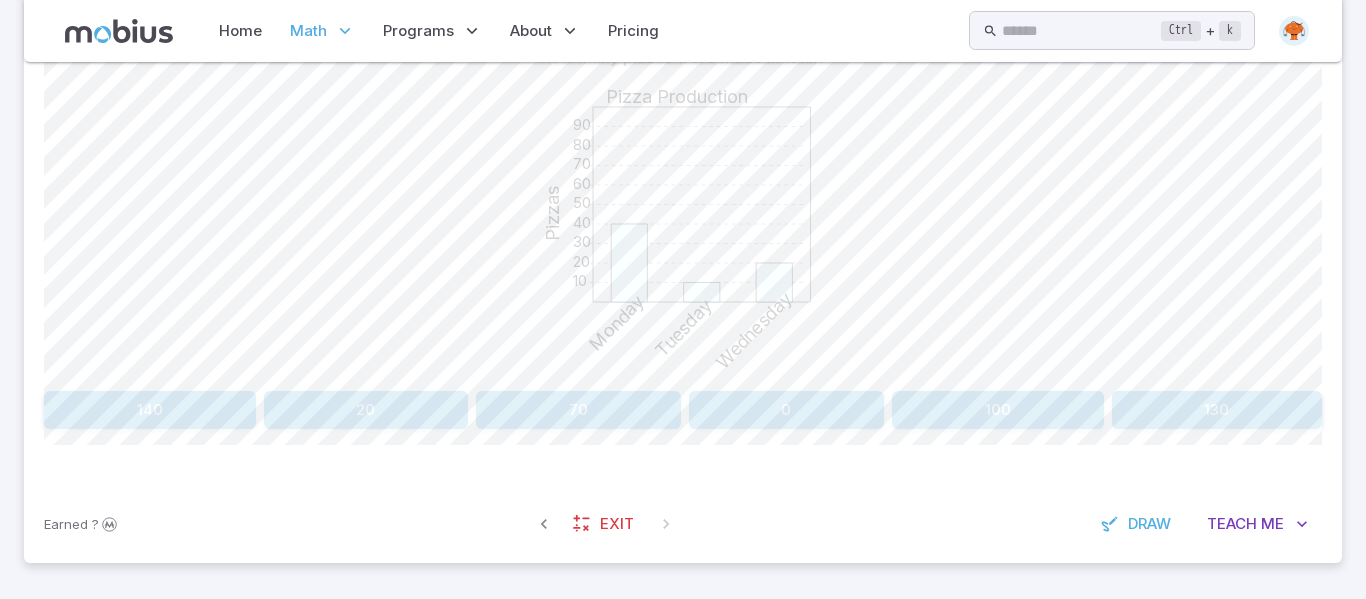 click on "70" at bounding box center (578, 410) 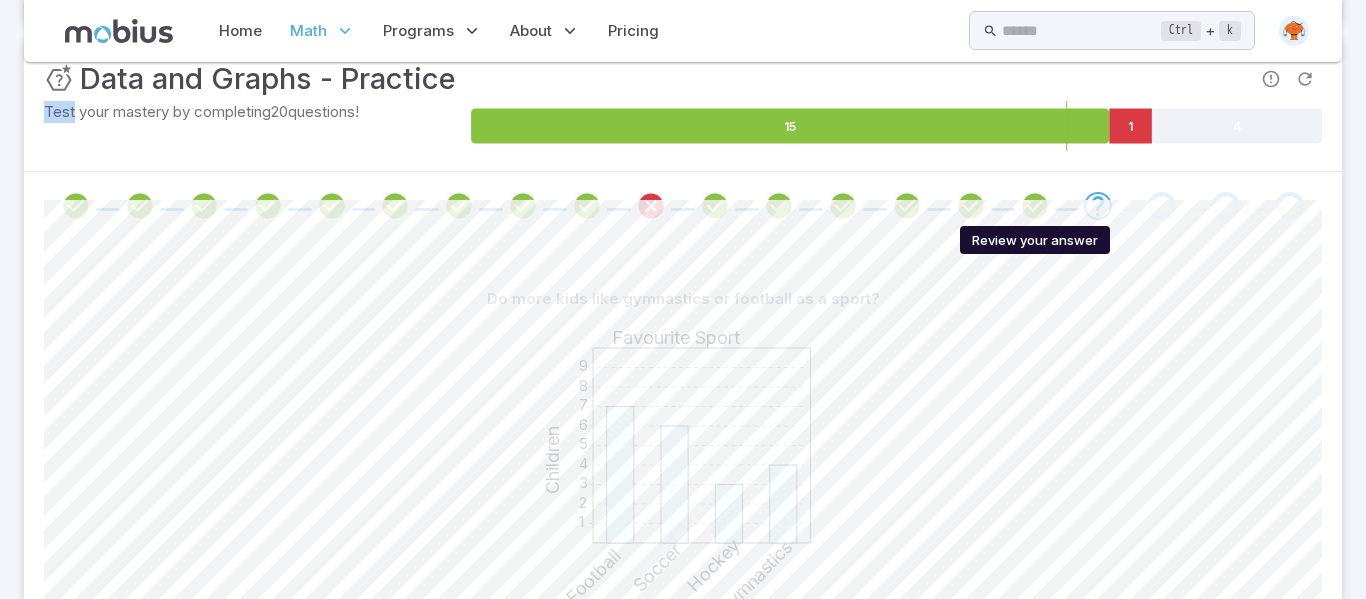scroll, scrollTop: 309, scrollLeft: 0, axis: vertical 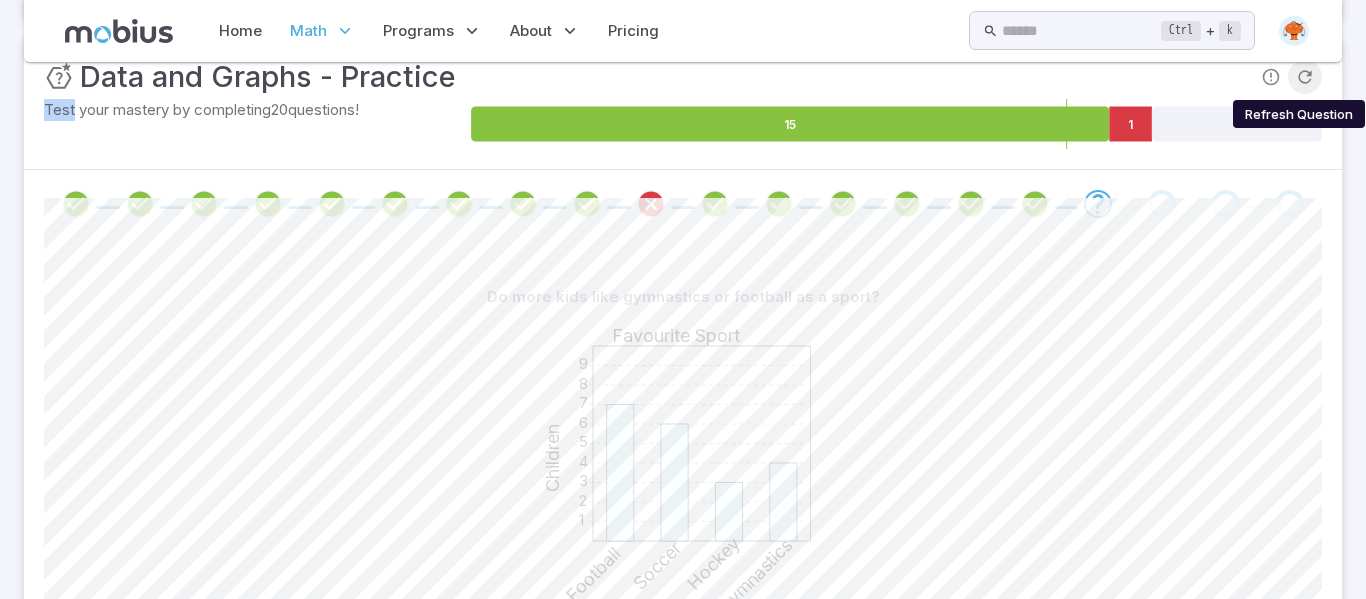 click at bounding box center (1305, 77) 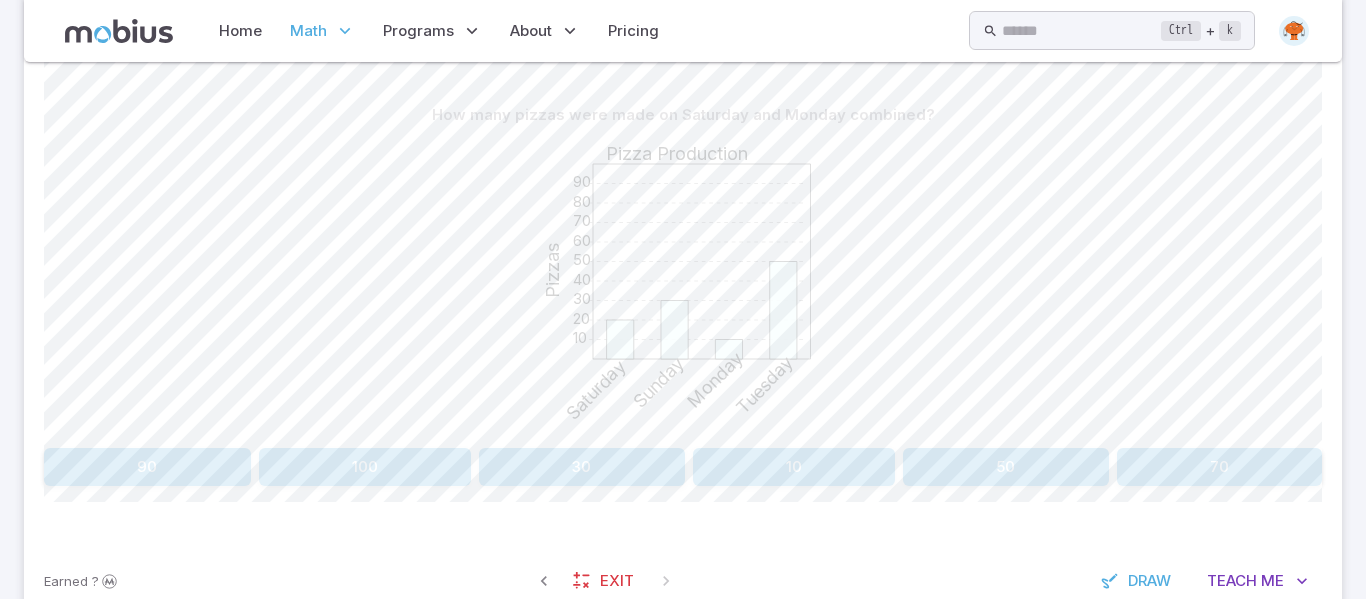 scroll, scrollTop: 493, scrollLeft: 0, axis: vertical 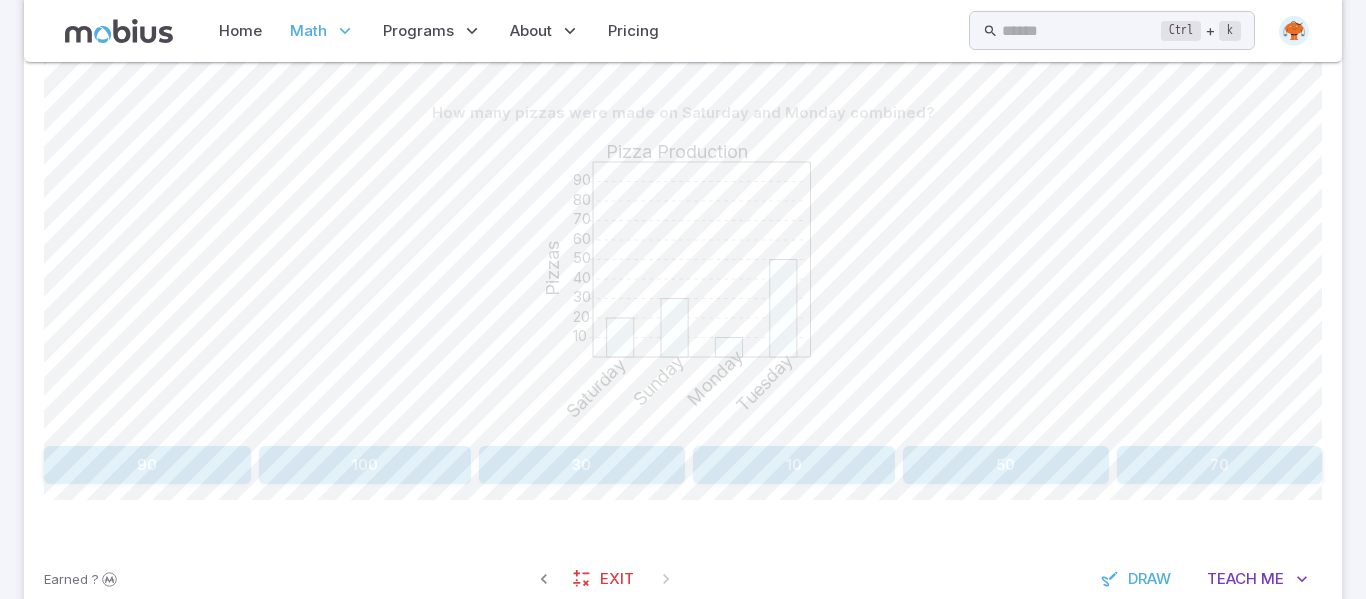 click on "30" at bounding box center [582, 465] 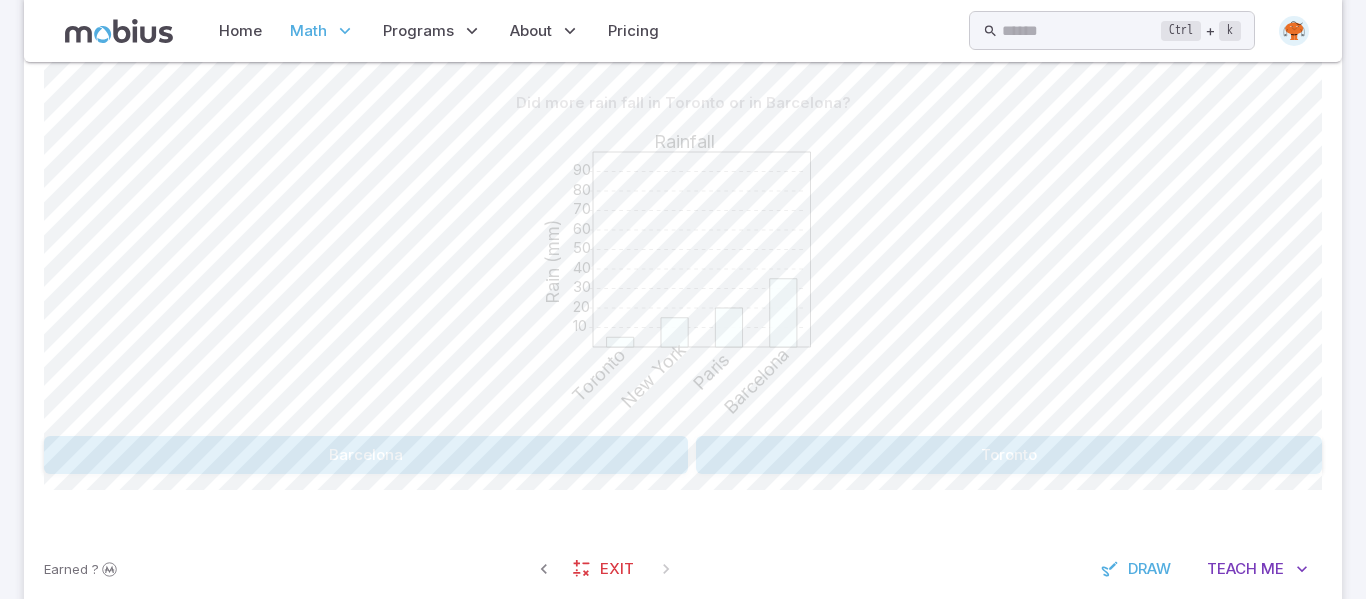 scroll, scrollTop: 505, scrollLeft: 0, axis: vertical 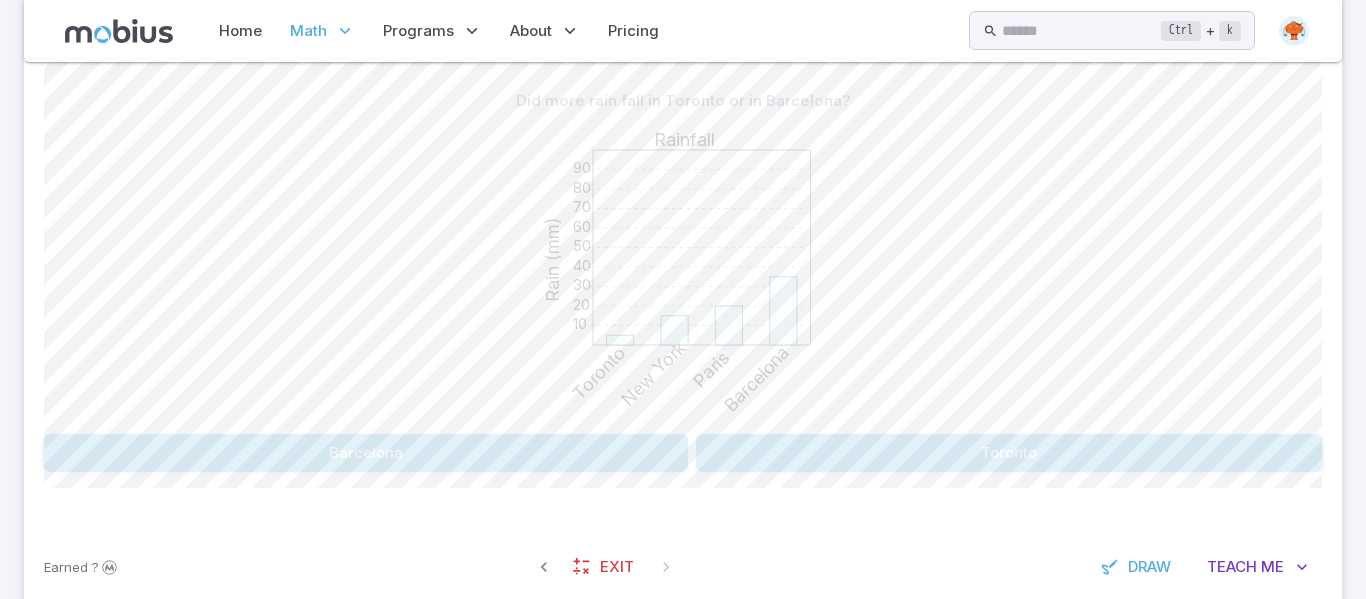 click on "Barcelona" at bounding box center (366, 453) 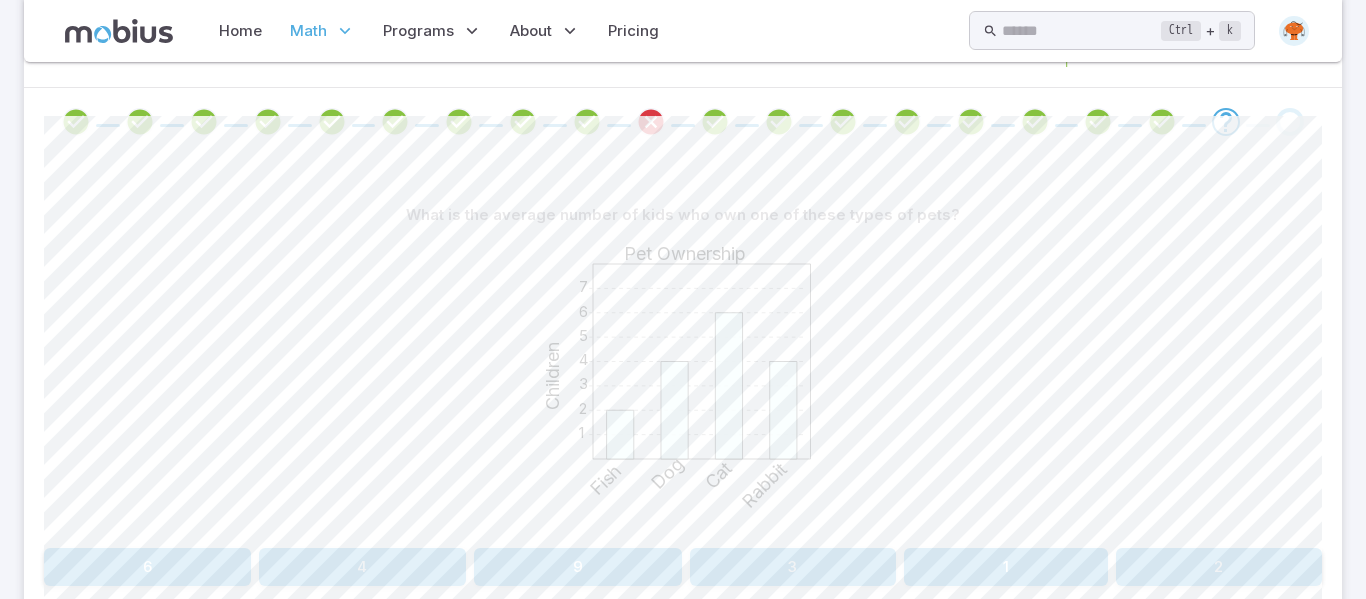 scroll, scrollTop: 0, scrollLeft: 0, axis: both 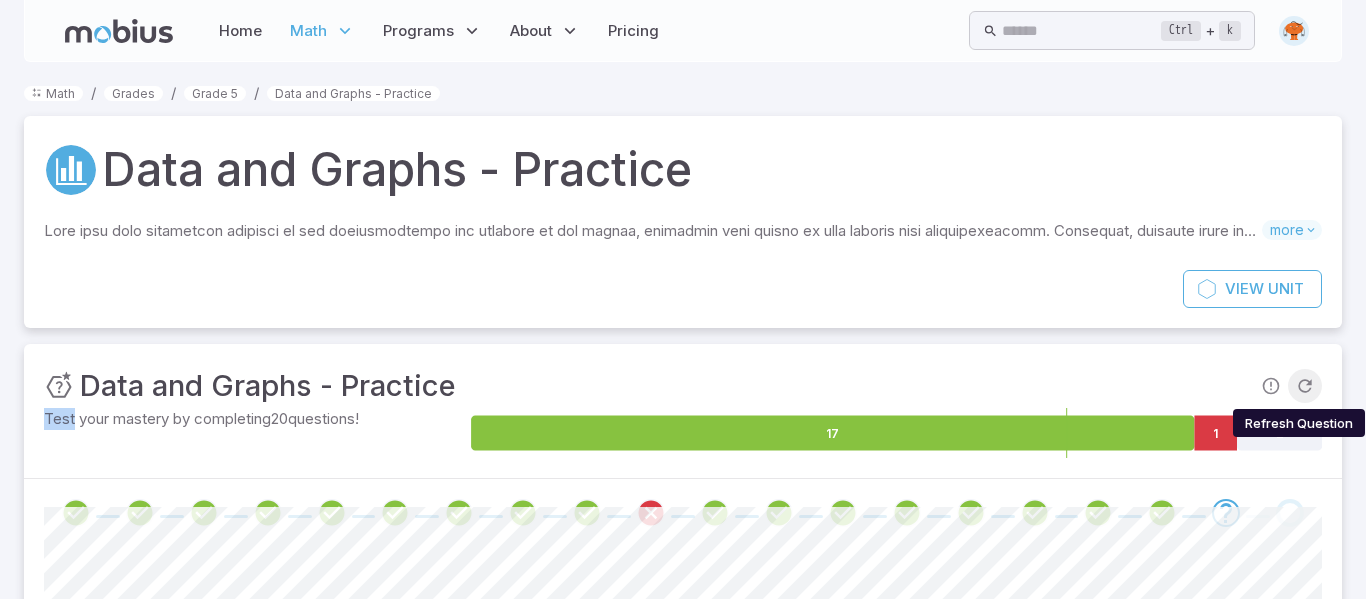 click at bounding box center [1305, 386] 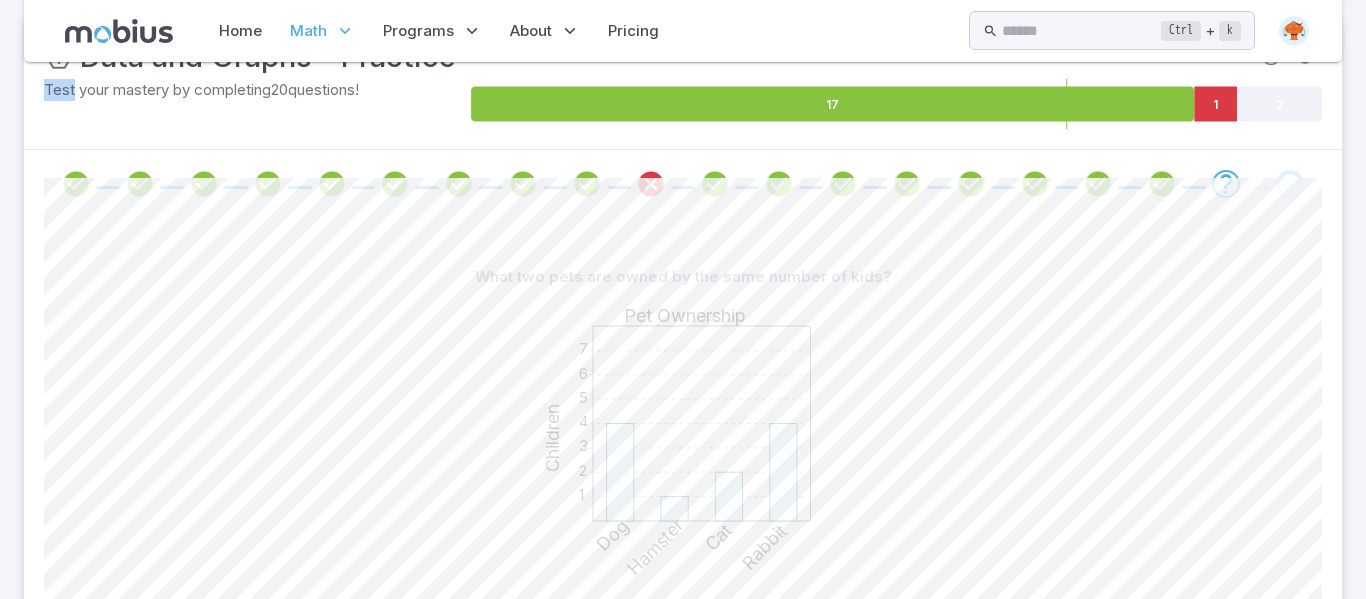 scroll, scrollTop: 548, scrollLeft: 0, axis: vertical 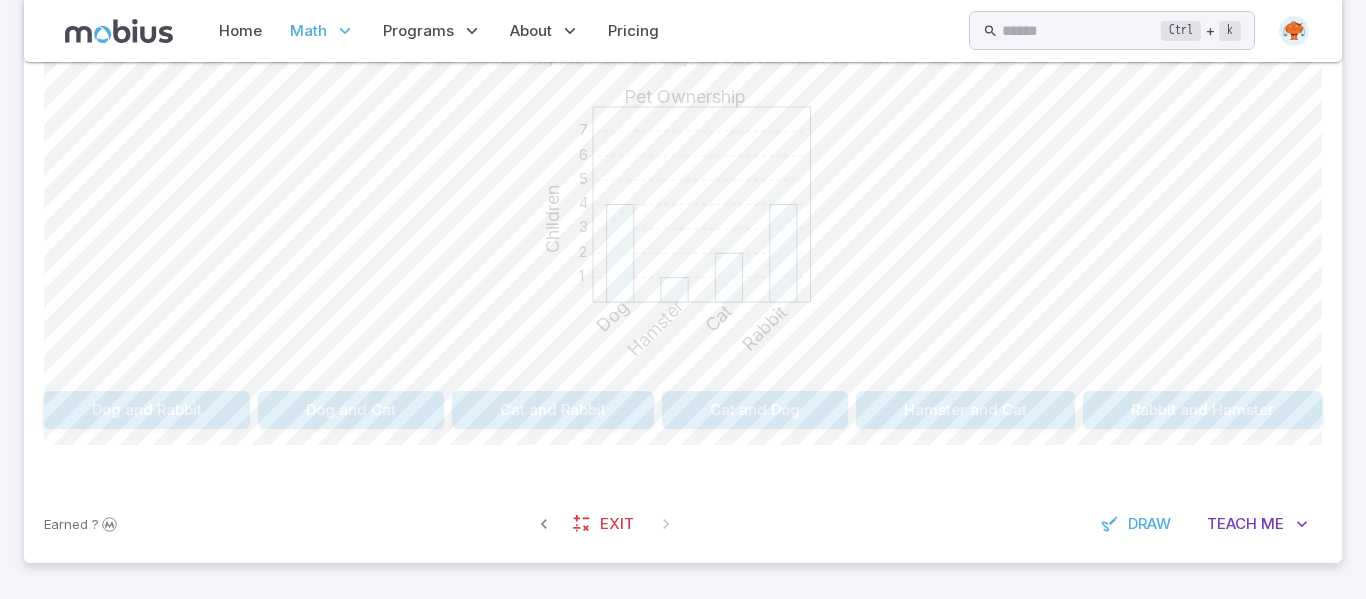 click on "Dog and Rabbit" at bounding box center [147, 410] 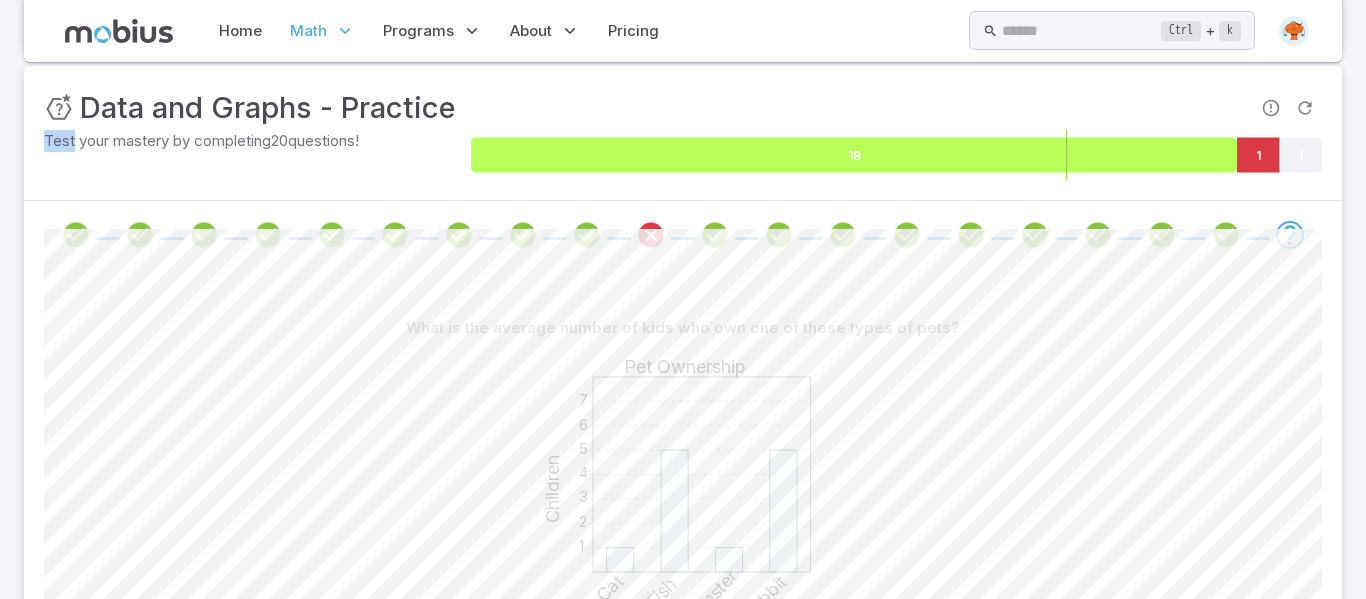 scroll, scrollTop: 277, scrollLeft: 0, axis: vertical 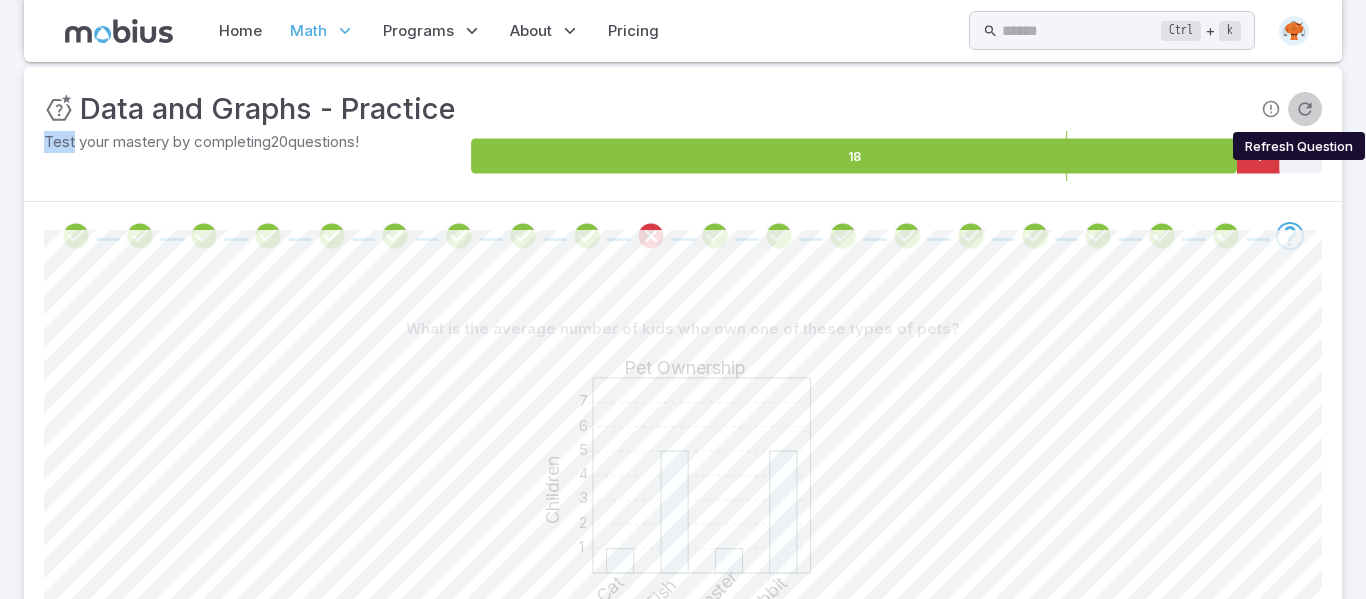 click at bounding box center (1305, 109) 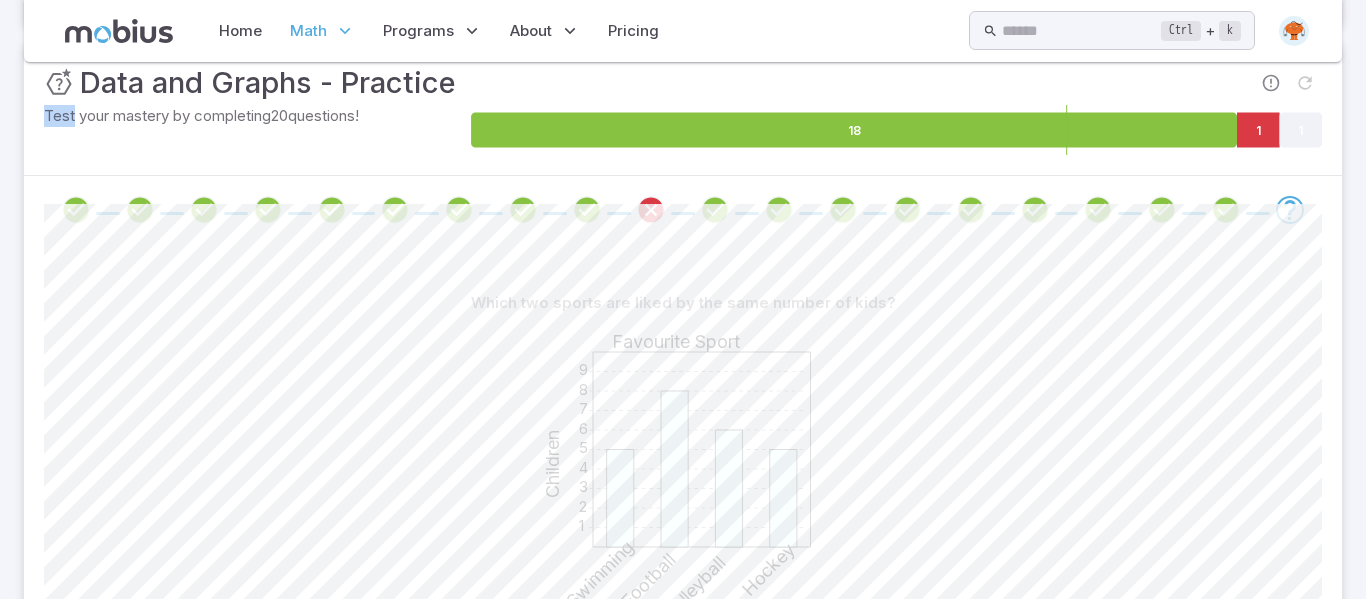 scroll, scrollTop: 406, scrollLeft: 0, axis: vertical 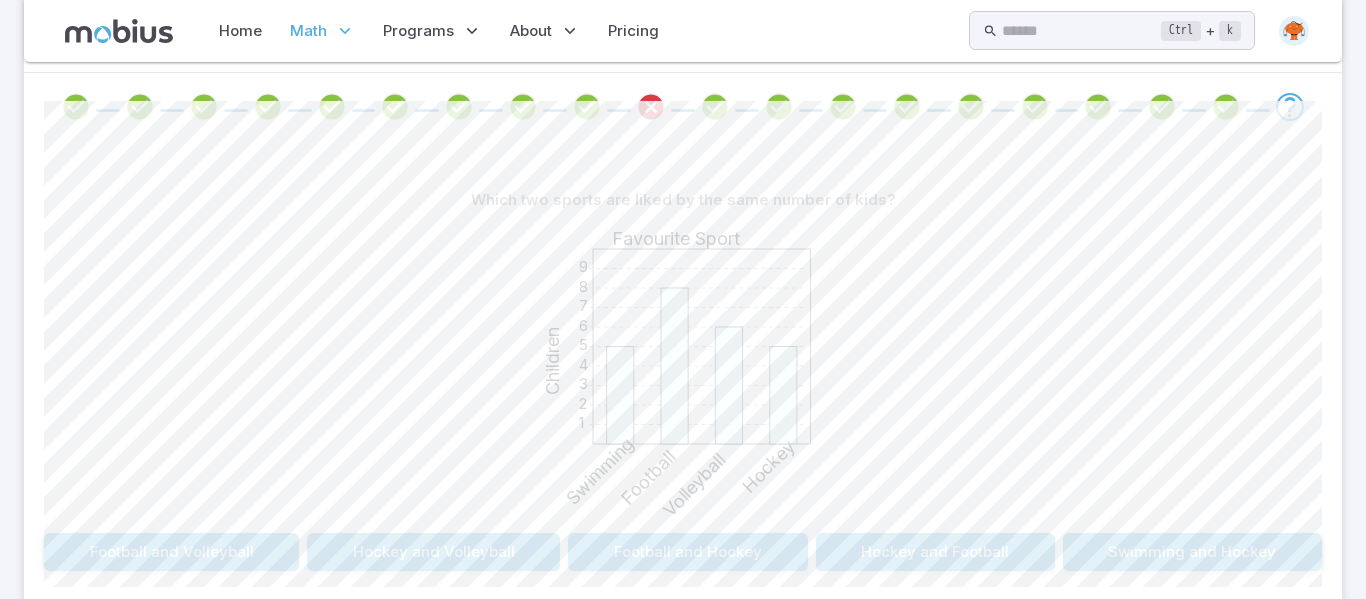 click on "Swimming and Hockey" at bounding box center (1192, 552) 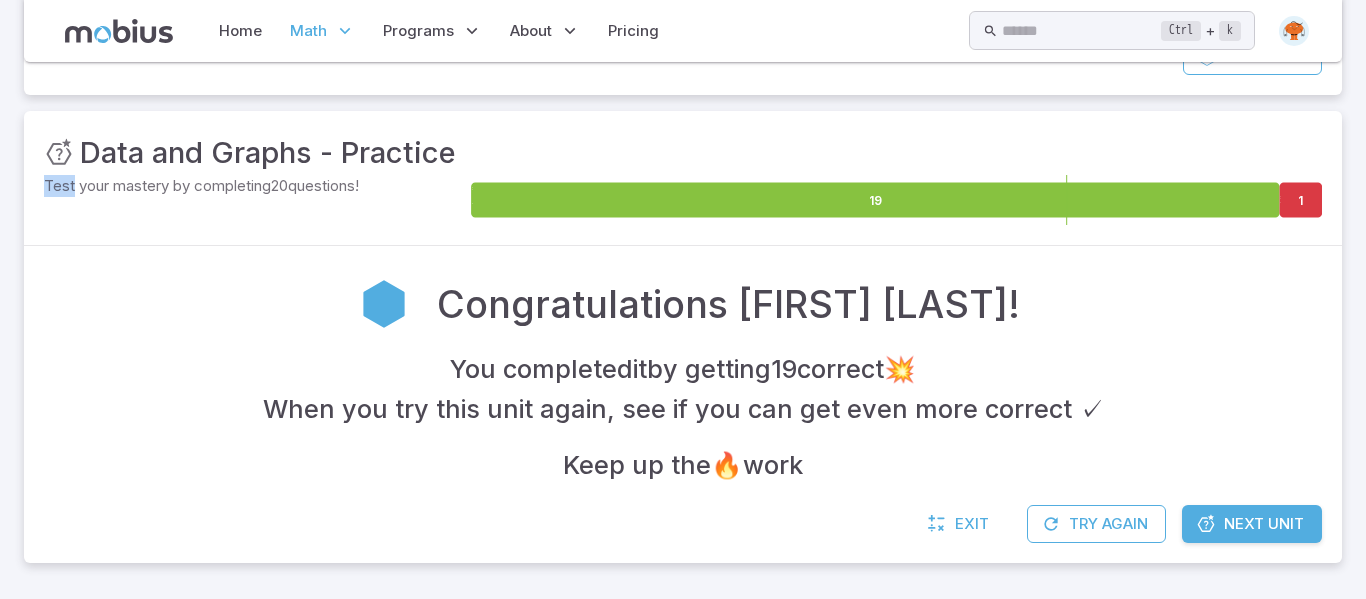 scroll, scrollTop: 233, scrollLeft: 0, axis: vertical 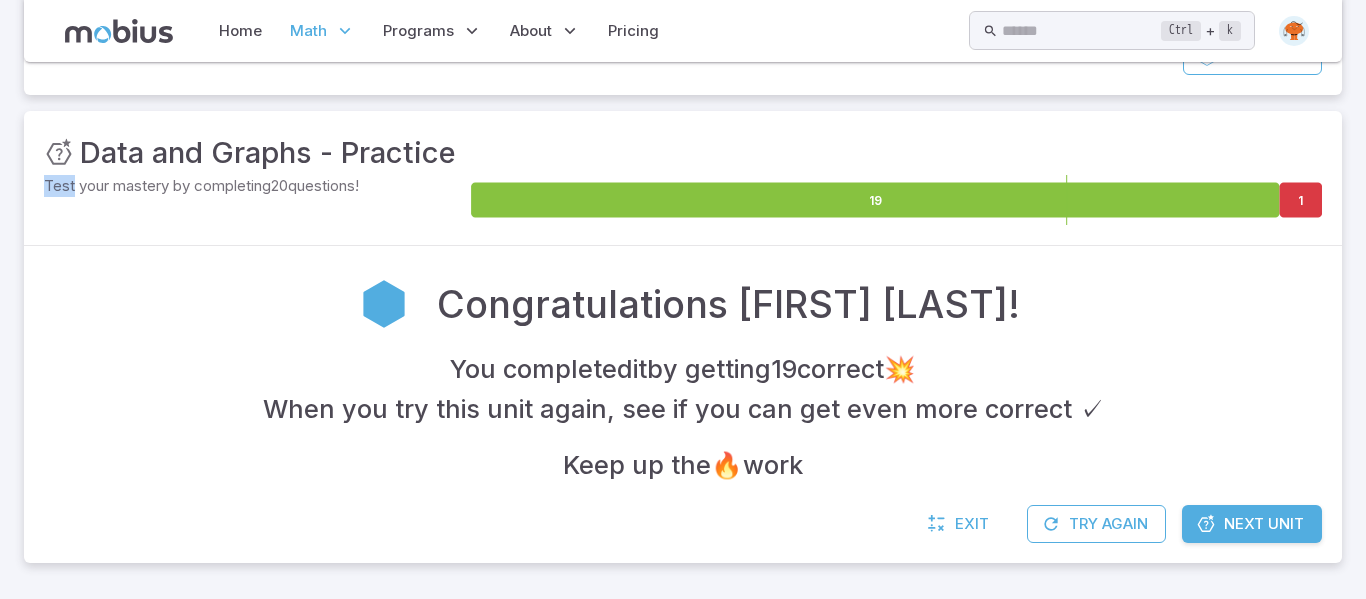 click on "Next Unit" at bounding box center (1252, 524) 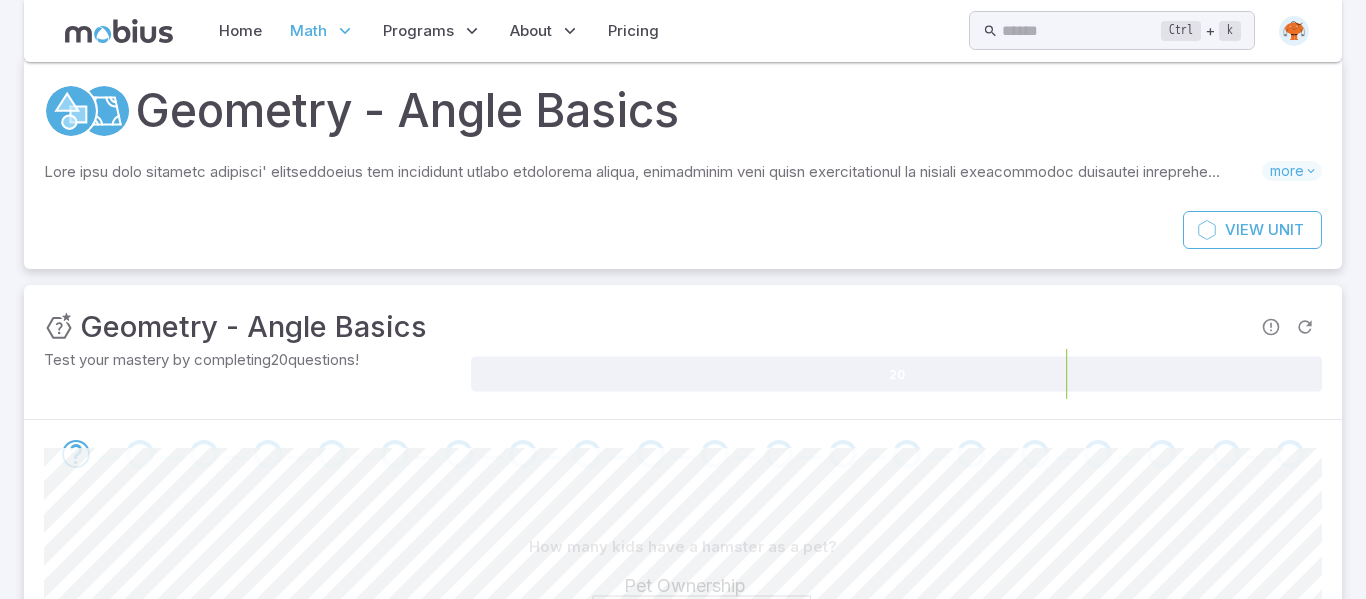 scroll, scrollTop: 57, scrollLeft: 0, axis: vertical 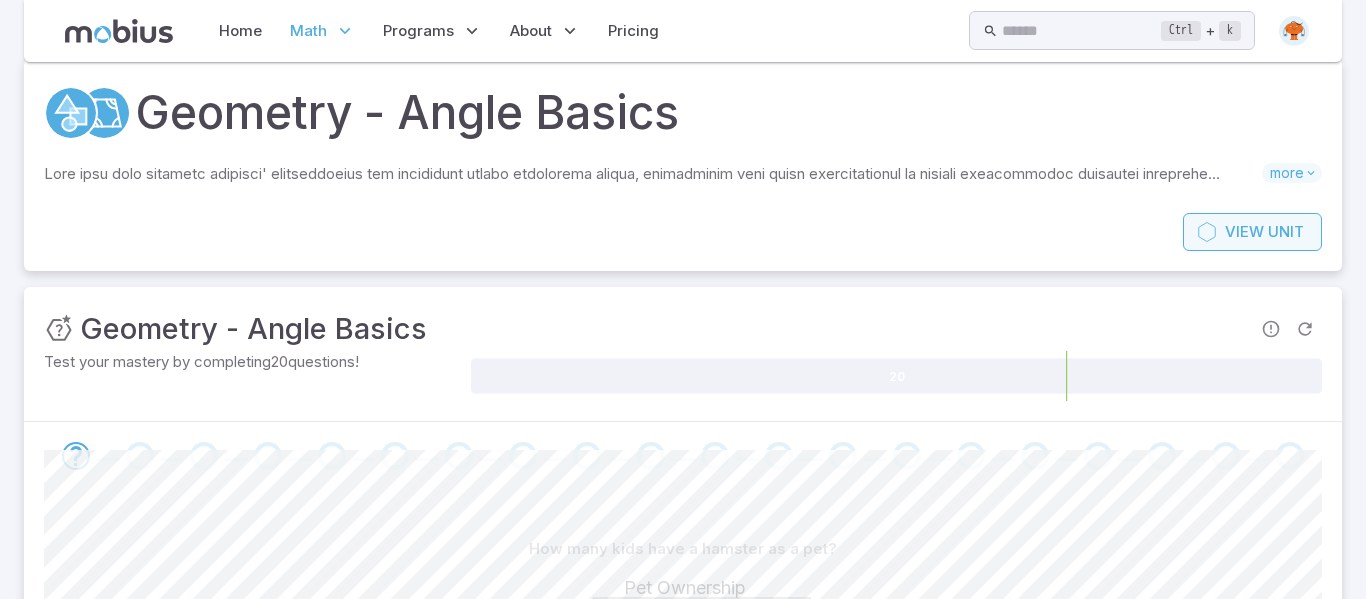 click on "View Unit" at bounding box center [1252, 232] 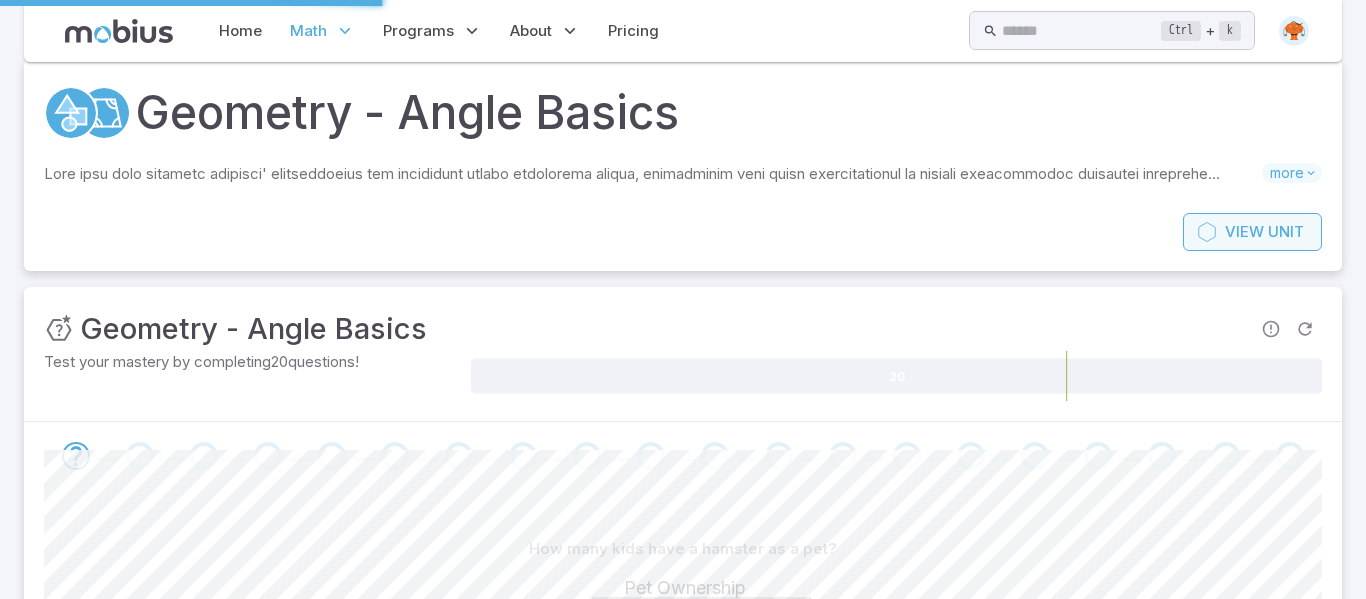 click on "View" at bounding box center [1244, 232] 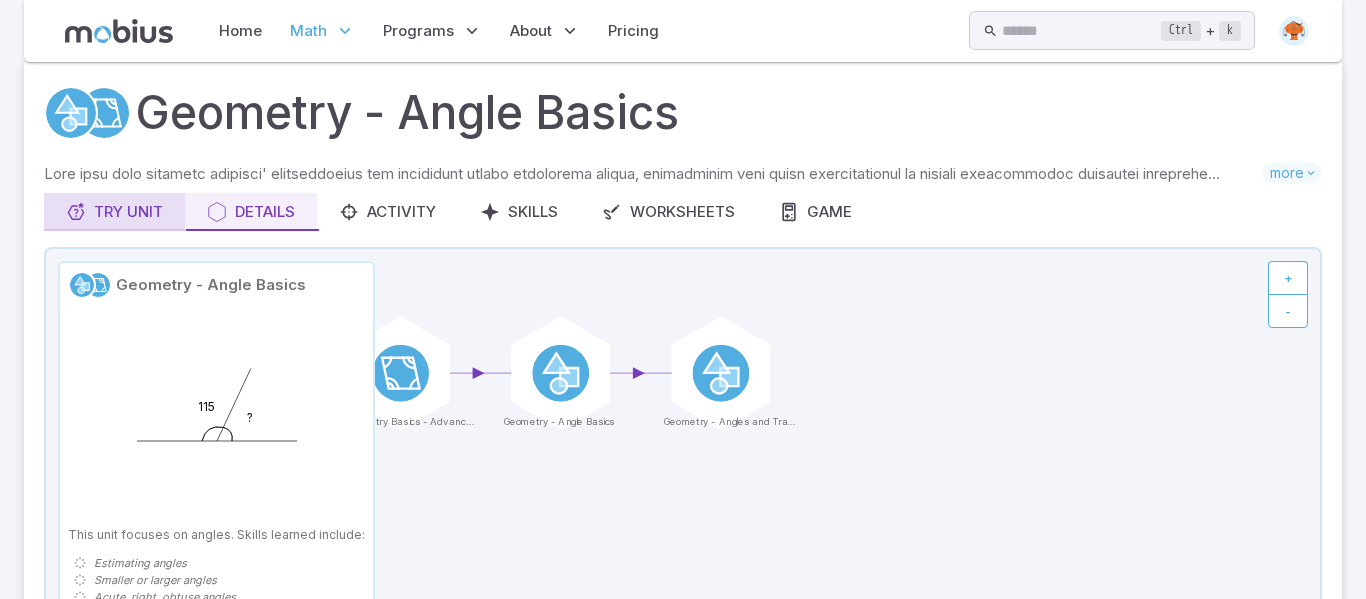 click on "Try Unit" at bounding box center (114, 212) 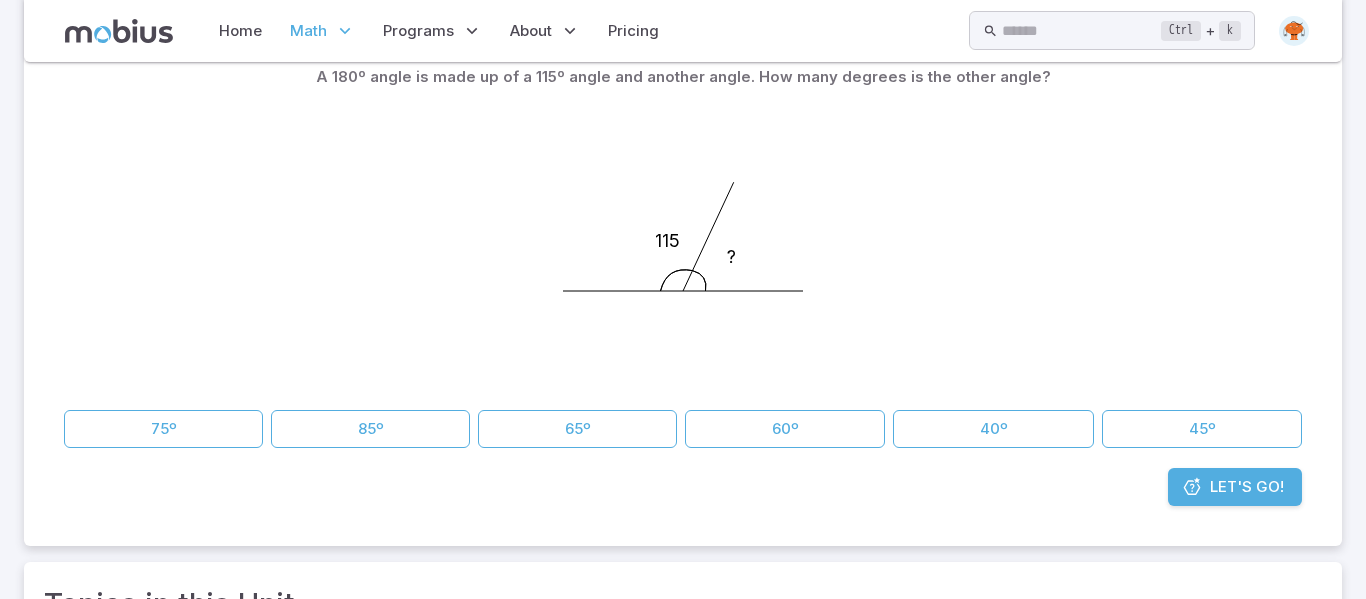 scroll, scrollTop: 154, scrollLeft: 0, axis: vertical 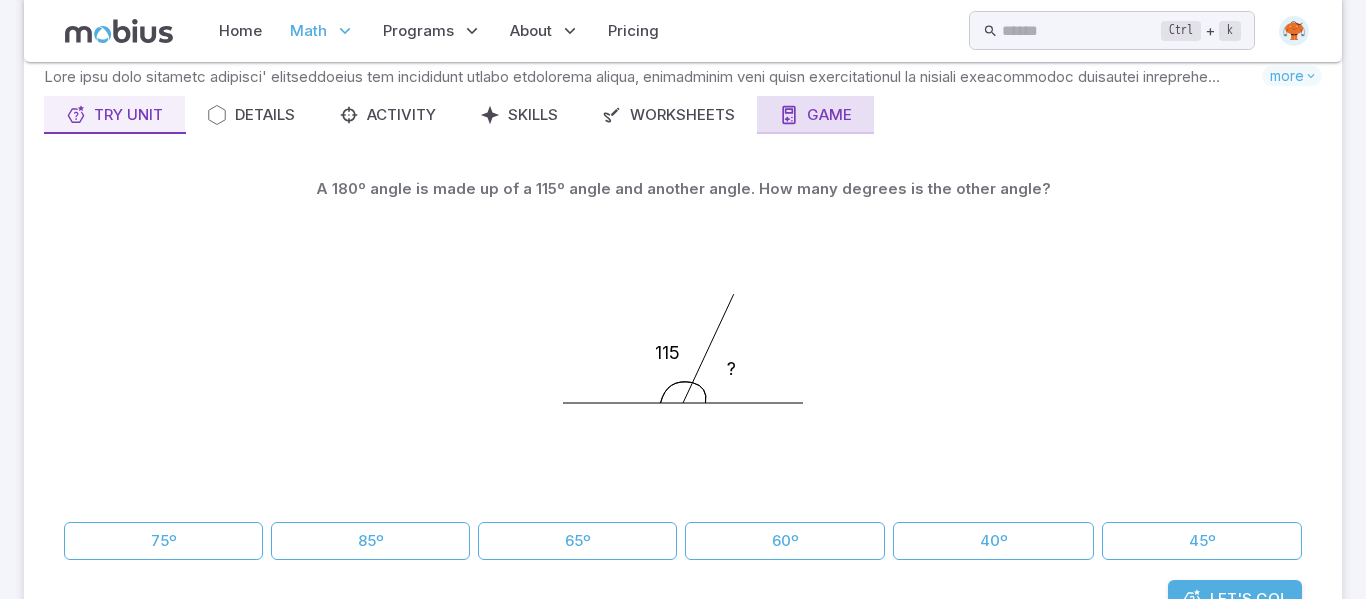 click on "Game" at bounding box center [815, 115] 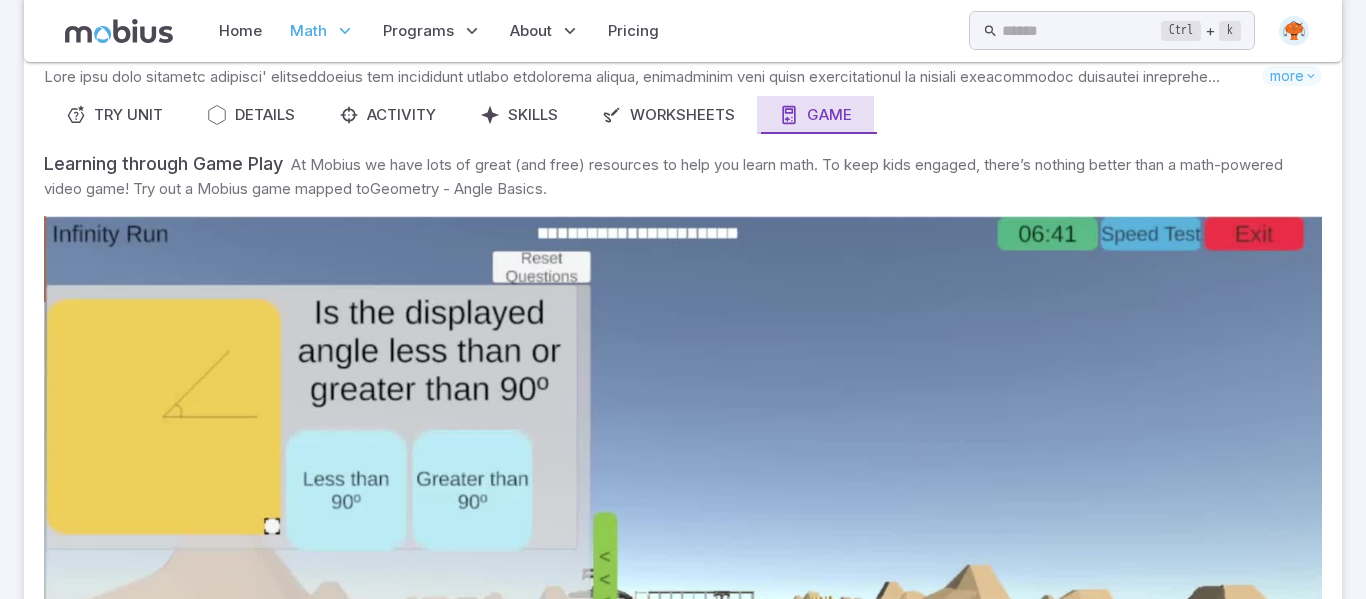 scroll, scrollTop: 0, scrollLeft: 0, axis: both 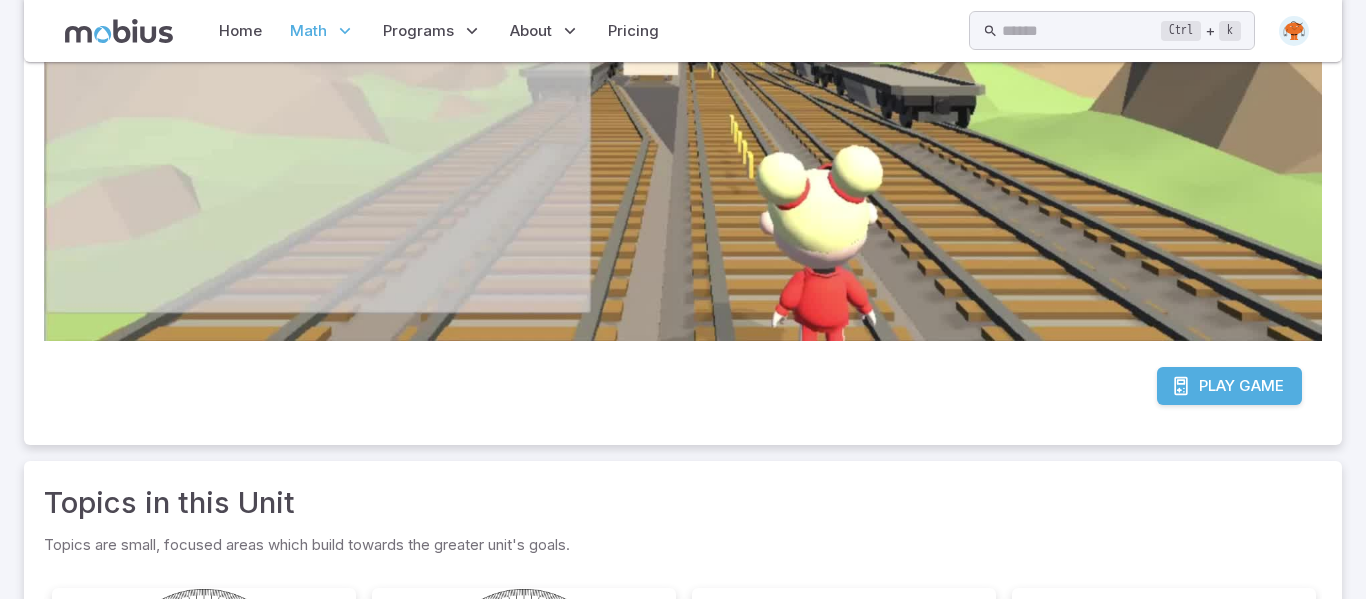 click on "Play" at bounding box center [1217, 386] 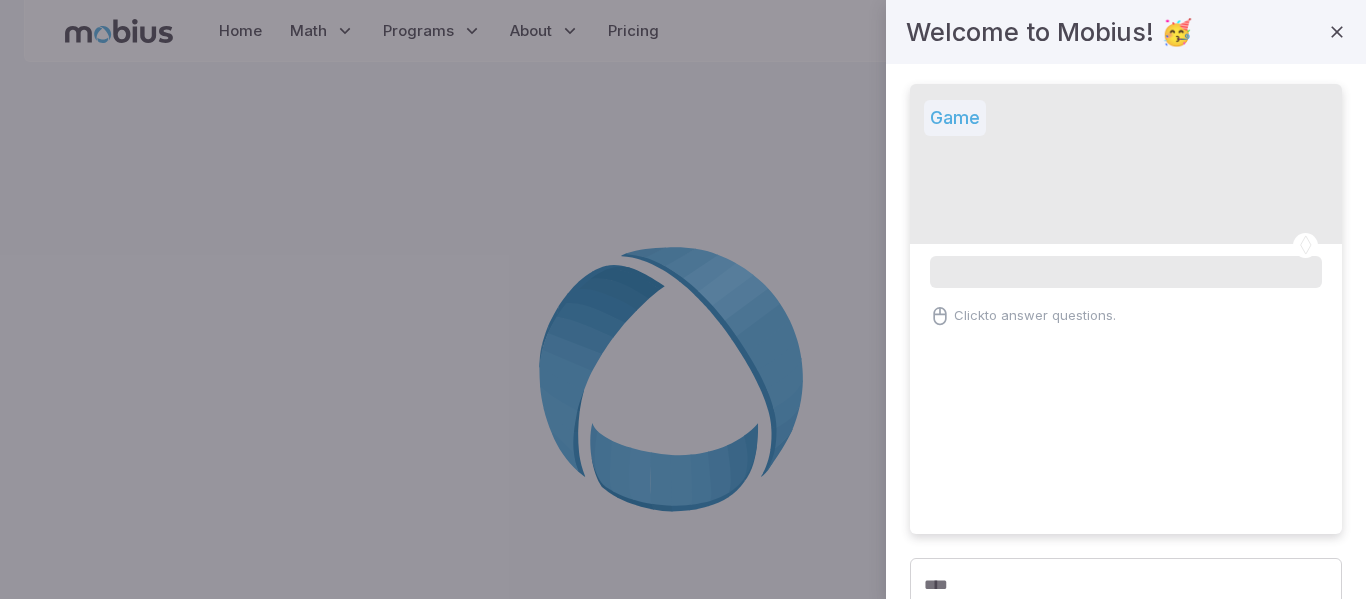scroll, scrollTop: 0, scrollLeft: 0, axis: both 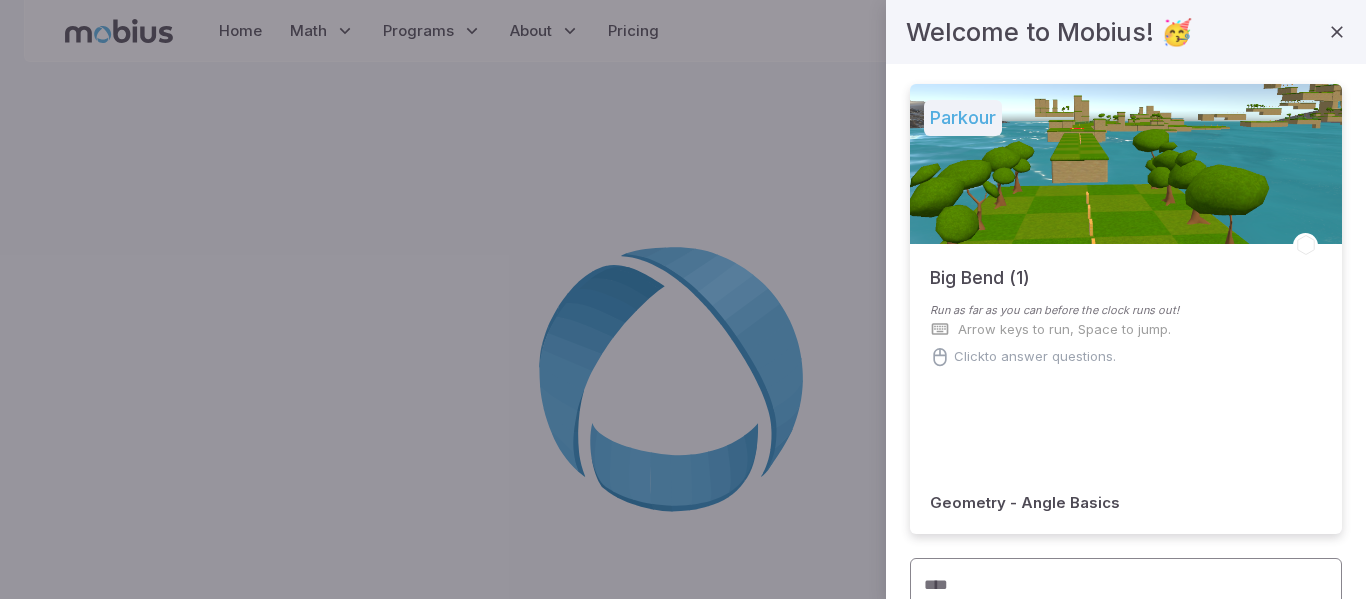 click at bounding box center (1337, 32) 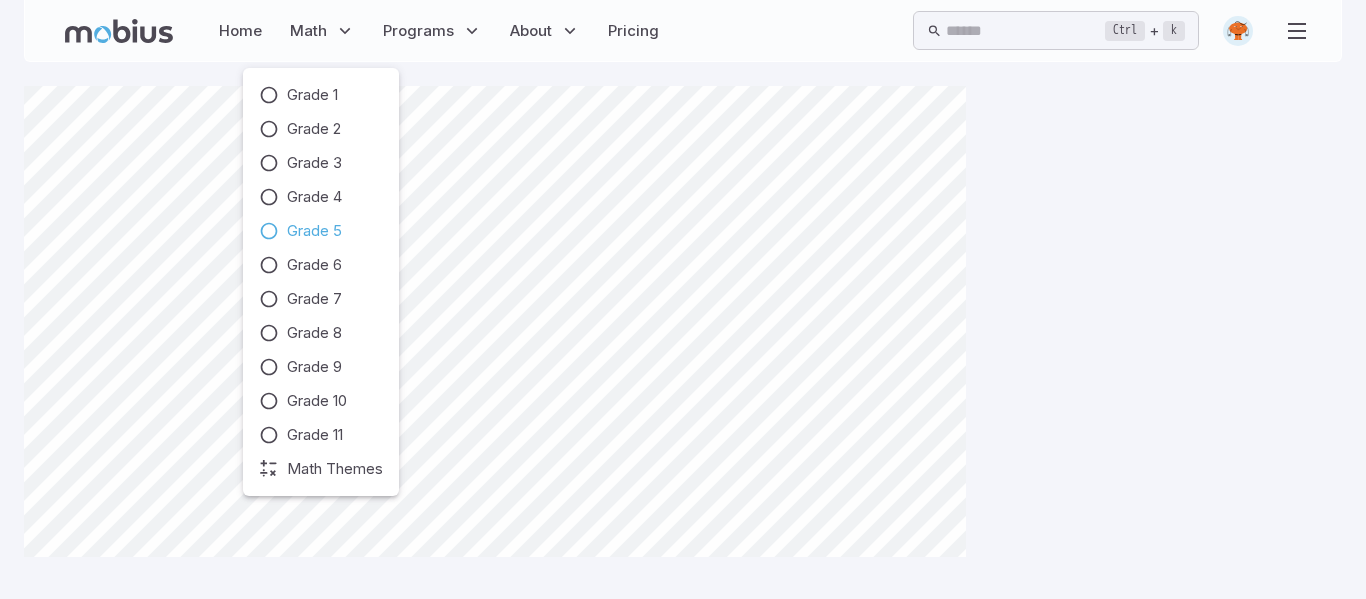 click at bounding box center (269, 231) 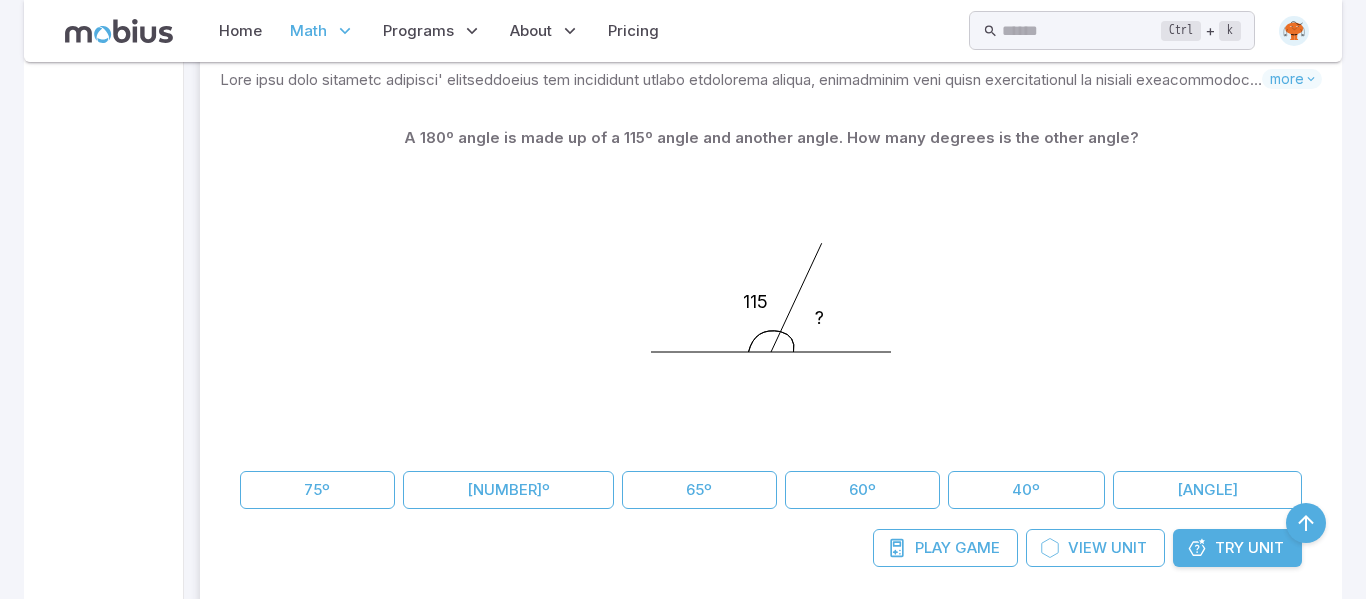 scroll, scrollTop: 1144, scrollLeft: 0, axis: vertical 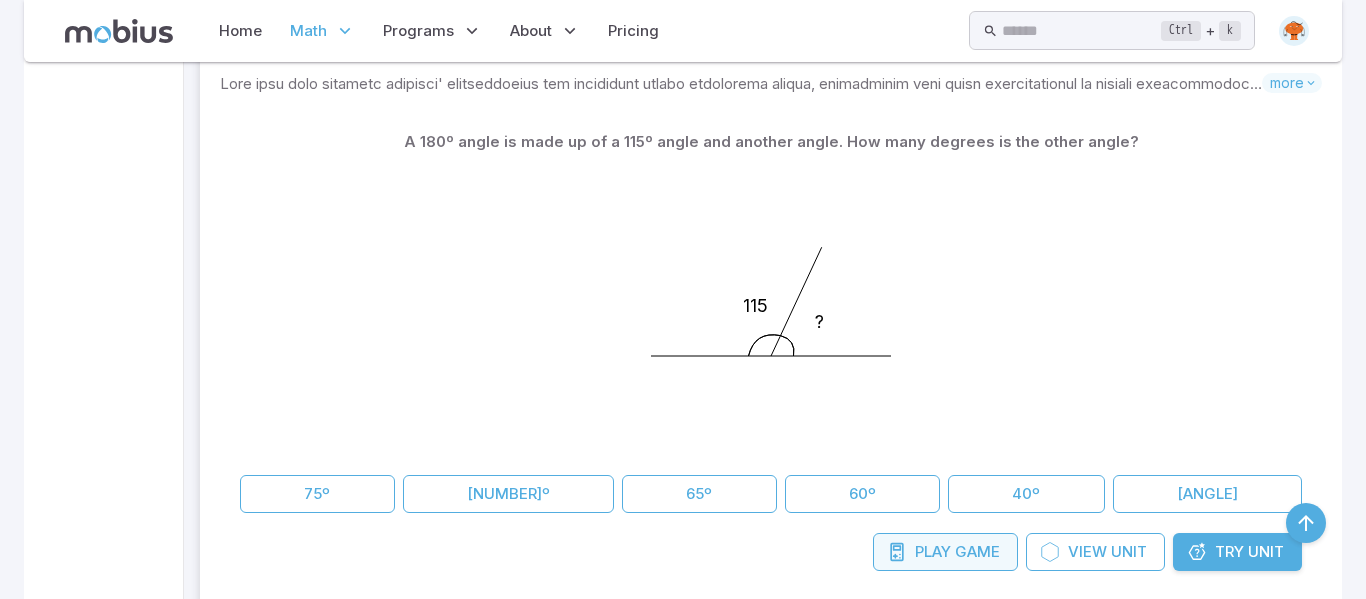 click on "Play Game" at bounding box center [945, 552] 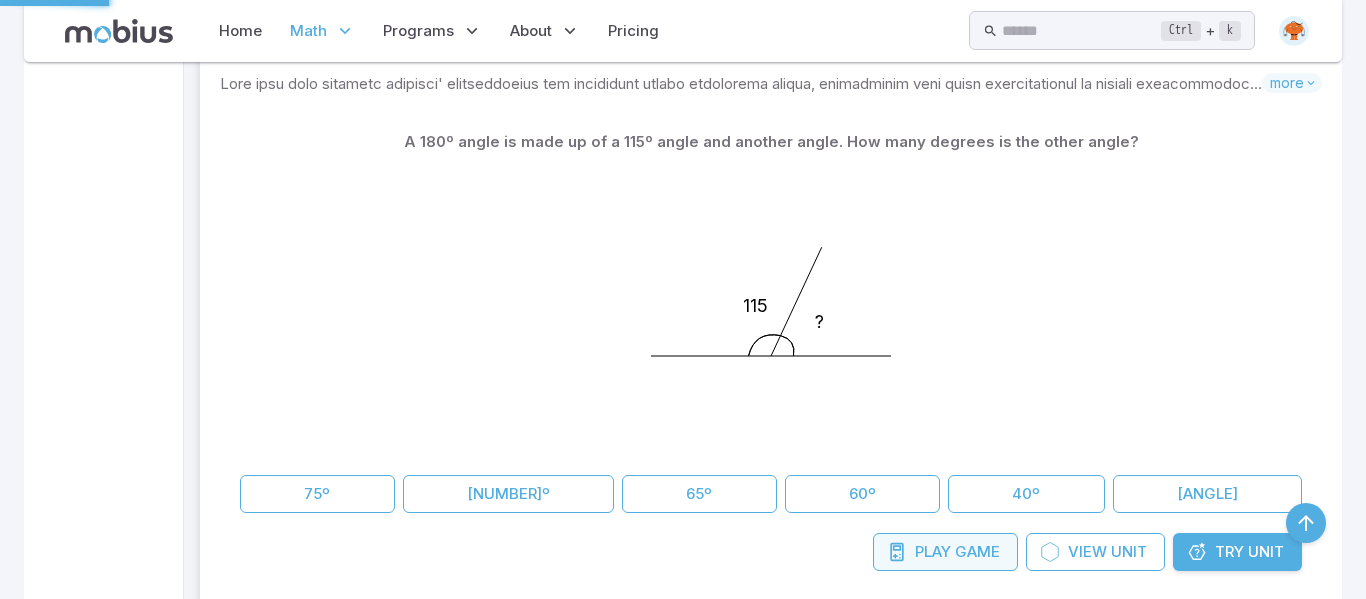 scroll, scrollTop: 0, scrollLeft: 0, axis: both 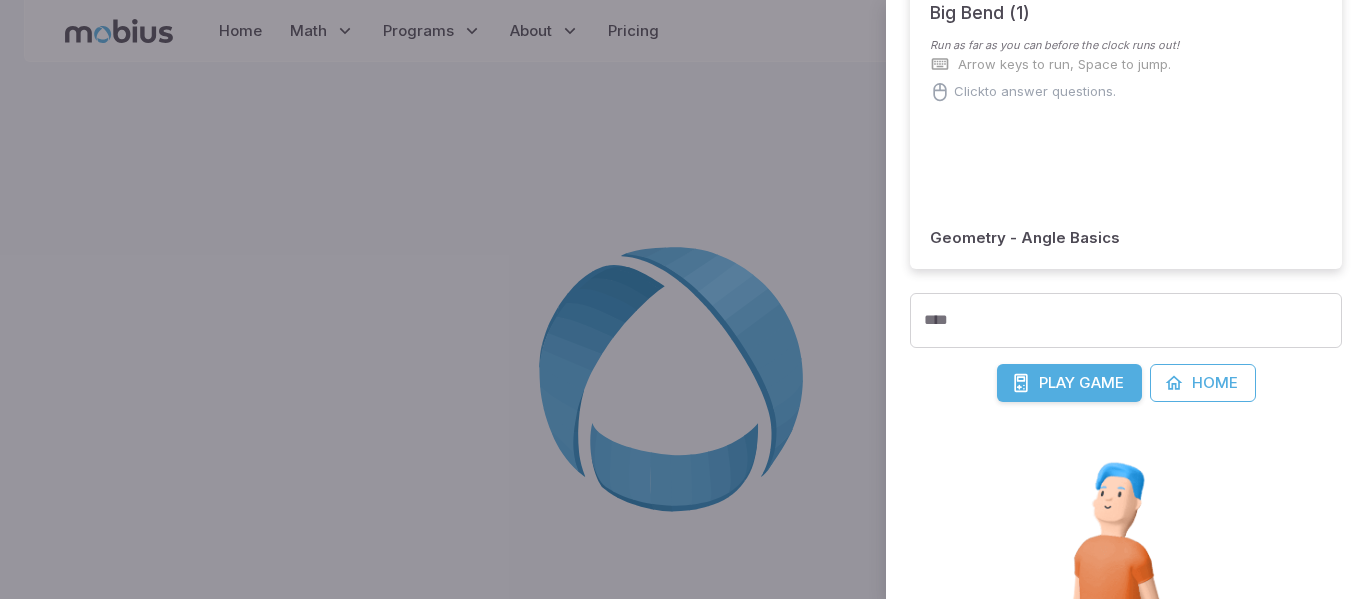 click on "Play" at bounding box center [1057, 383] 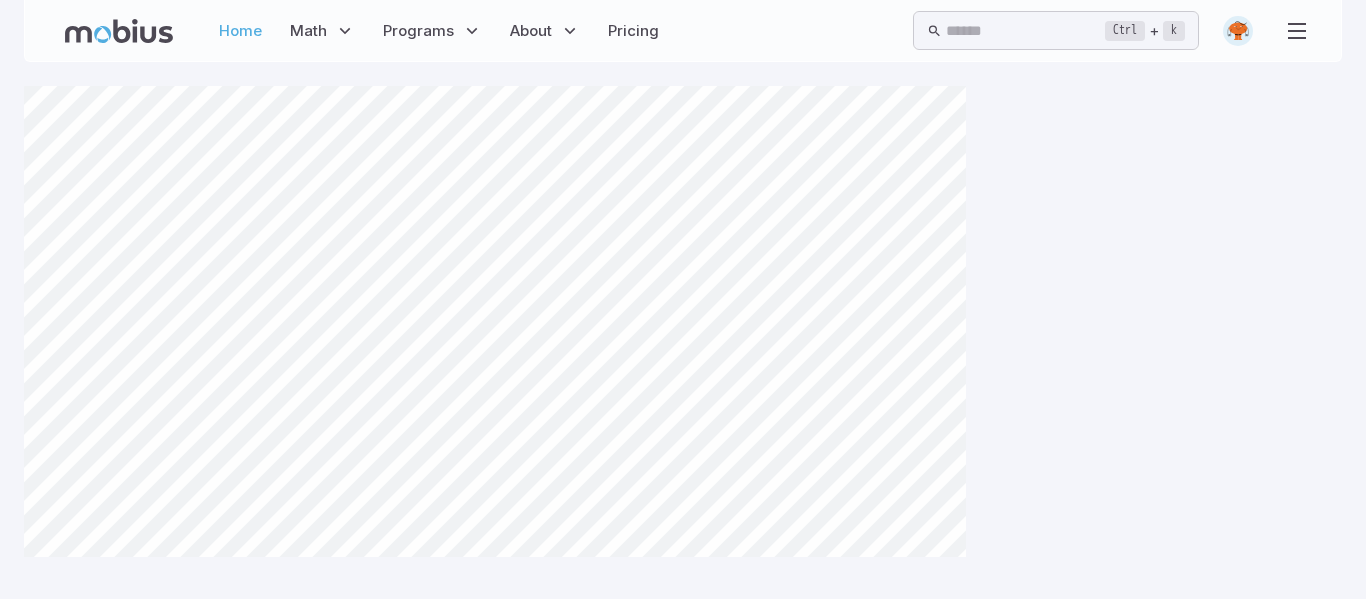 click on "Home" at bounding box center (240, 31) 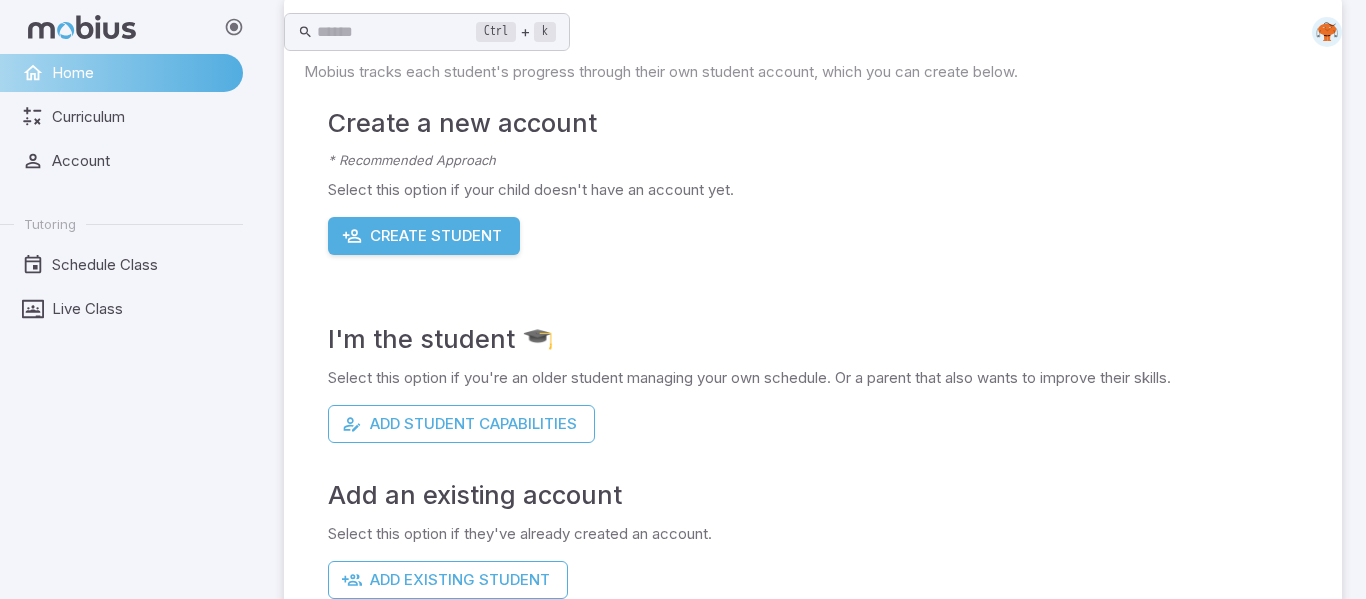 scroll, scrollTop: 0, scrollLeft: 0, axis: both 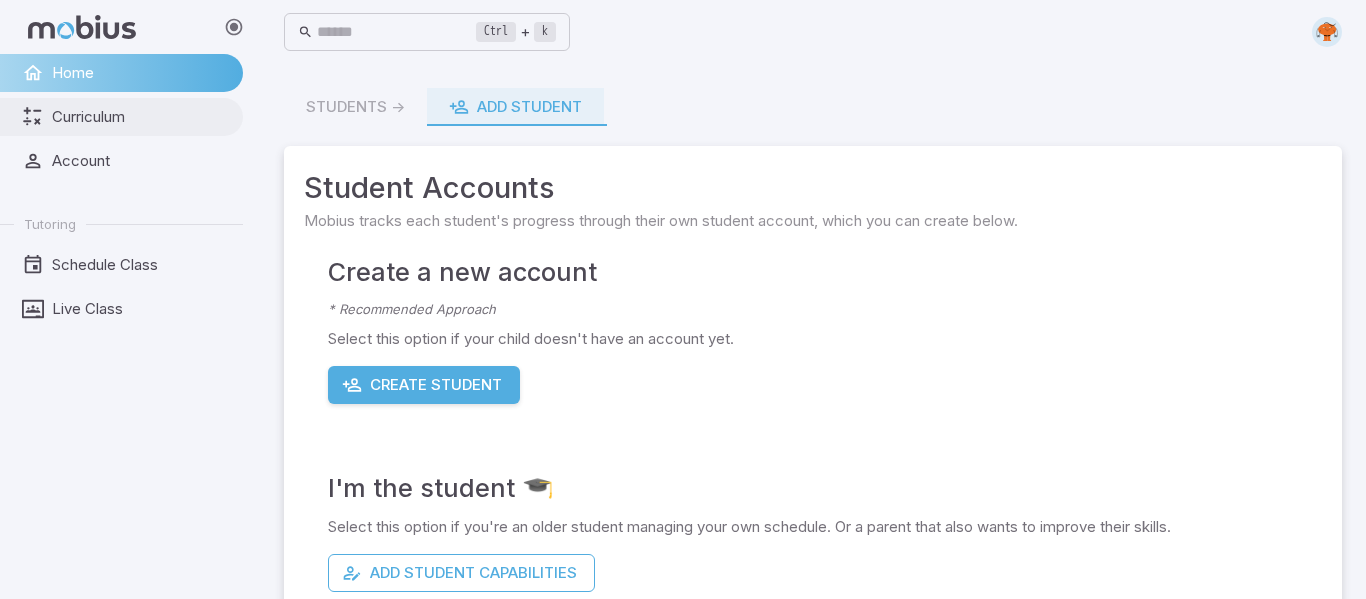 click on "Curriculum" at bounding box center (140, 117) 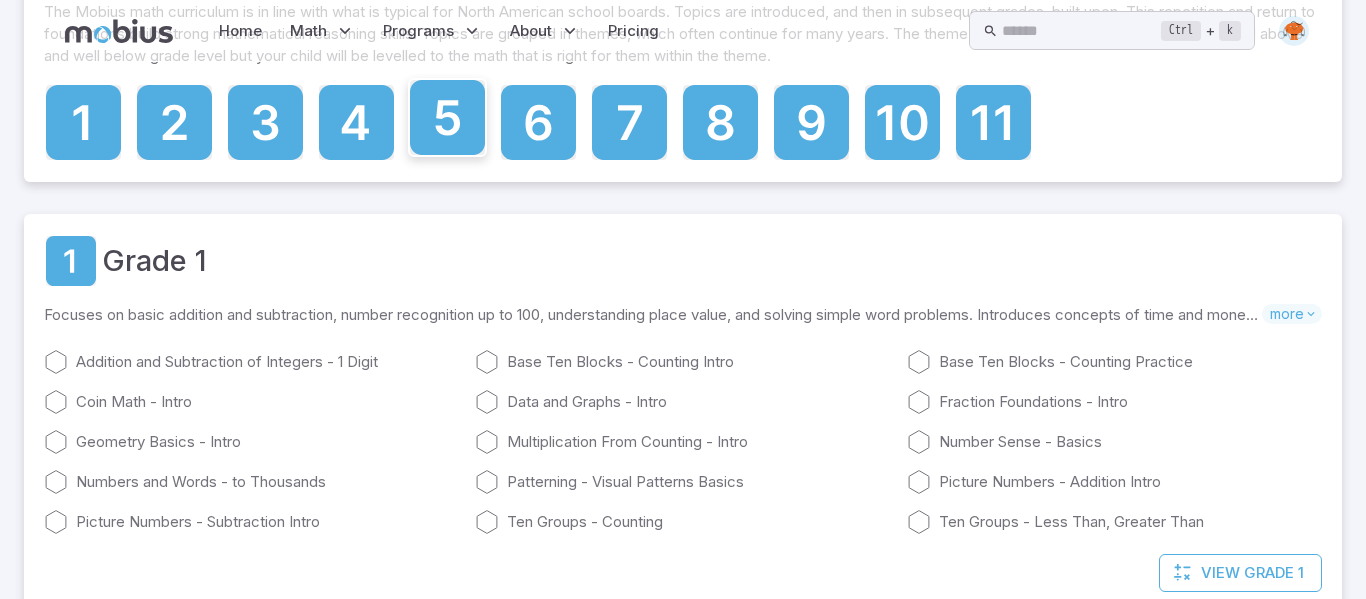 scroll, scrollTop: 0, scrollLeft: 0, axis: both 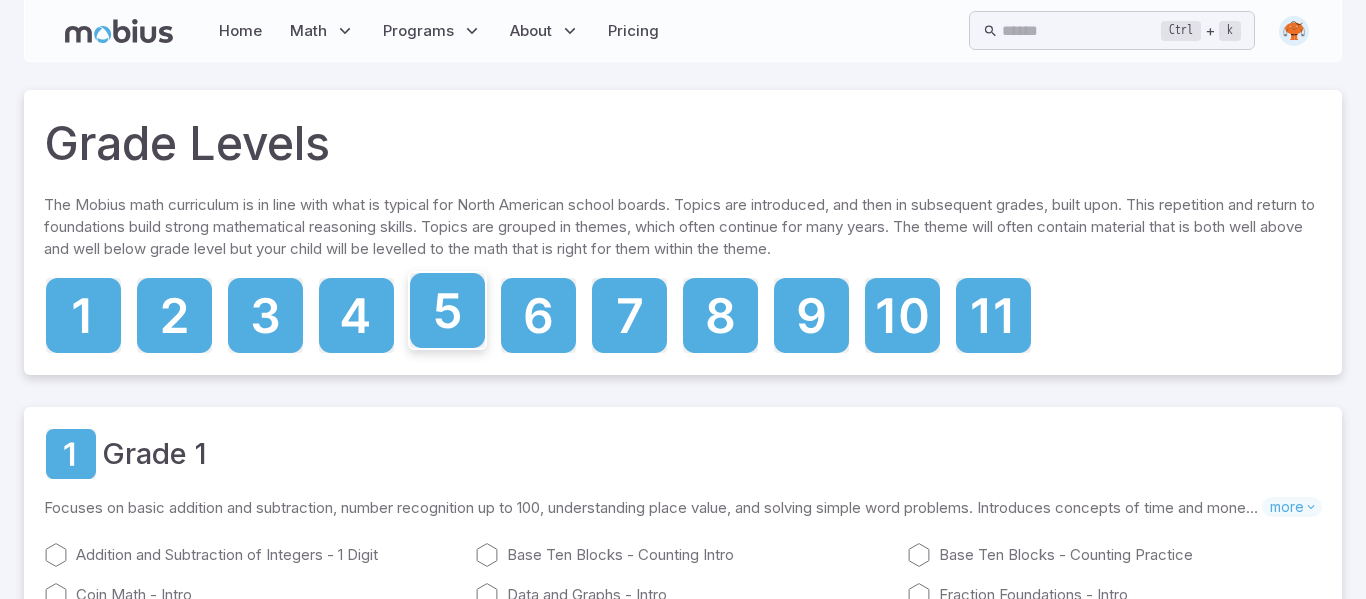 click 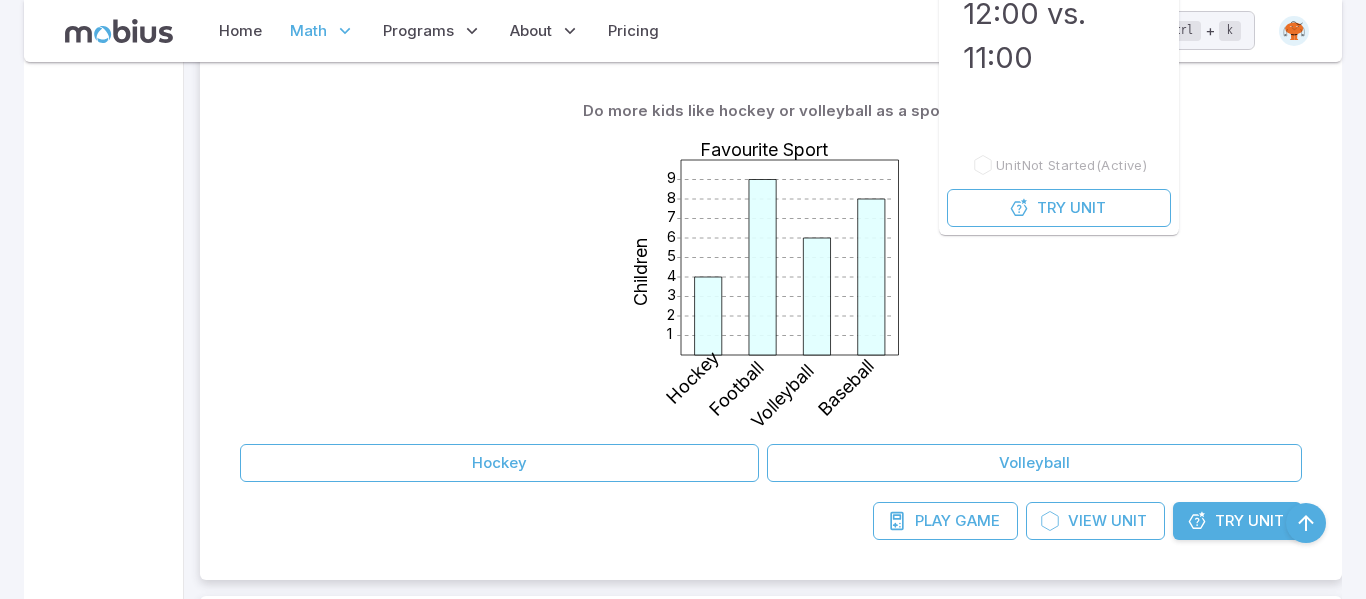 scroll, scrollTop: 533, scrollLeft: 0, axis: vertical 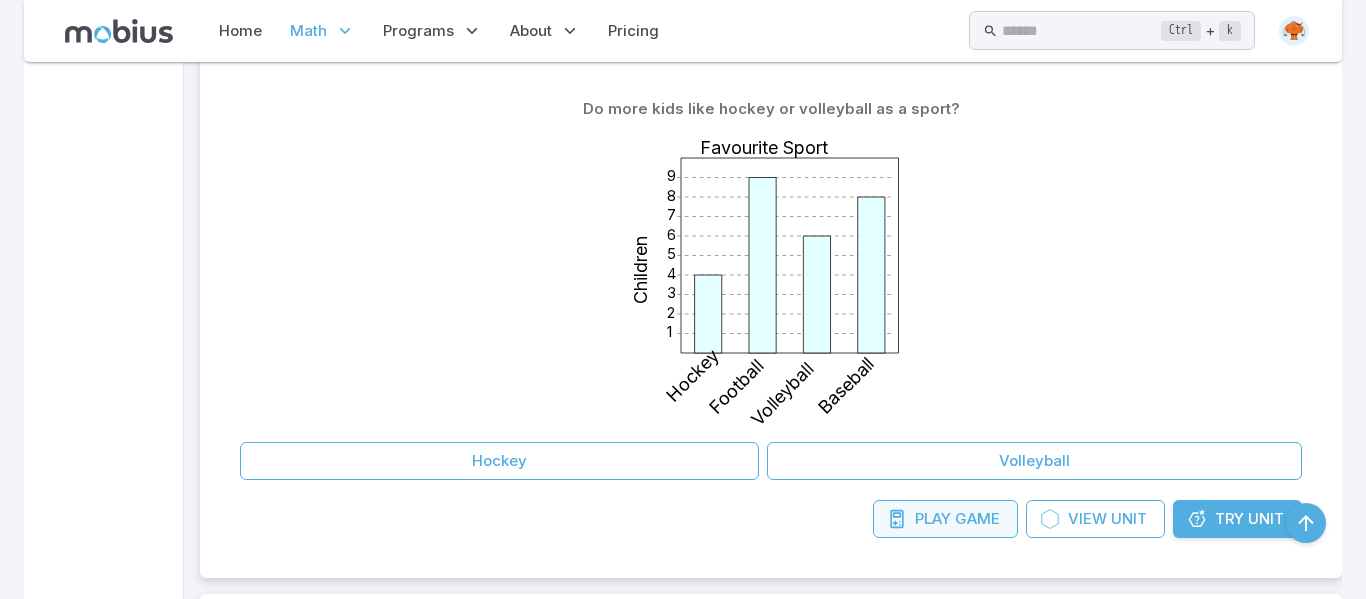 click on "Play" at bounding box center (933, 519) 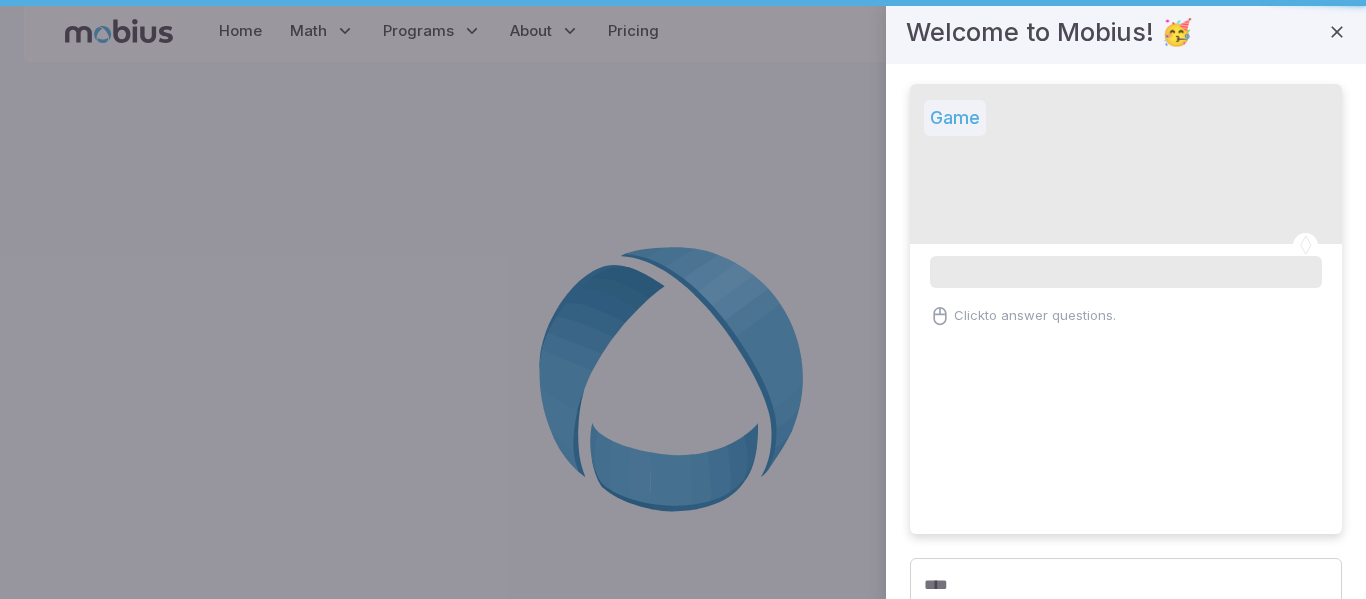 scroll, scrollTop: 0, scrollLeft: 0, axis: both 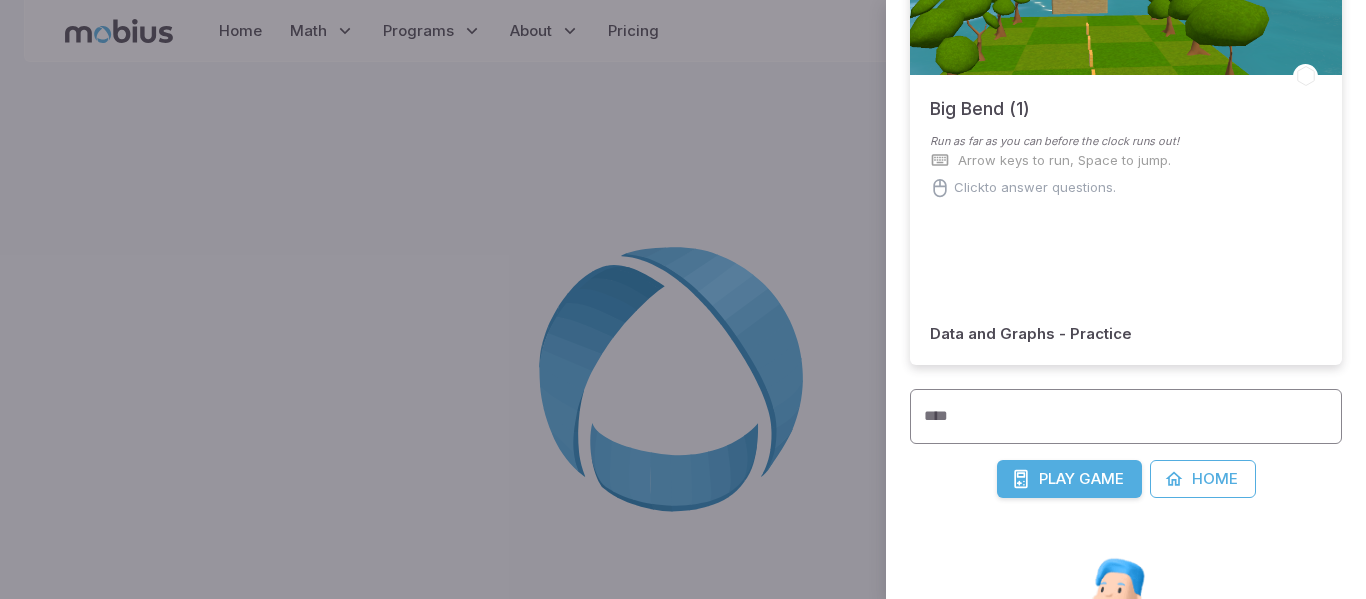 click on "****" at bounding box center [1126, 416] 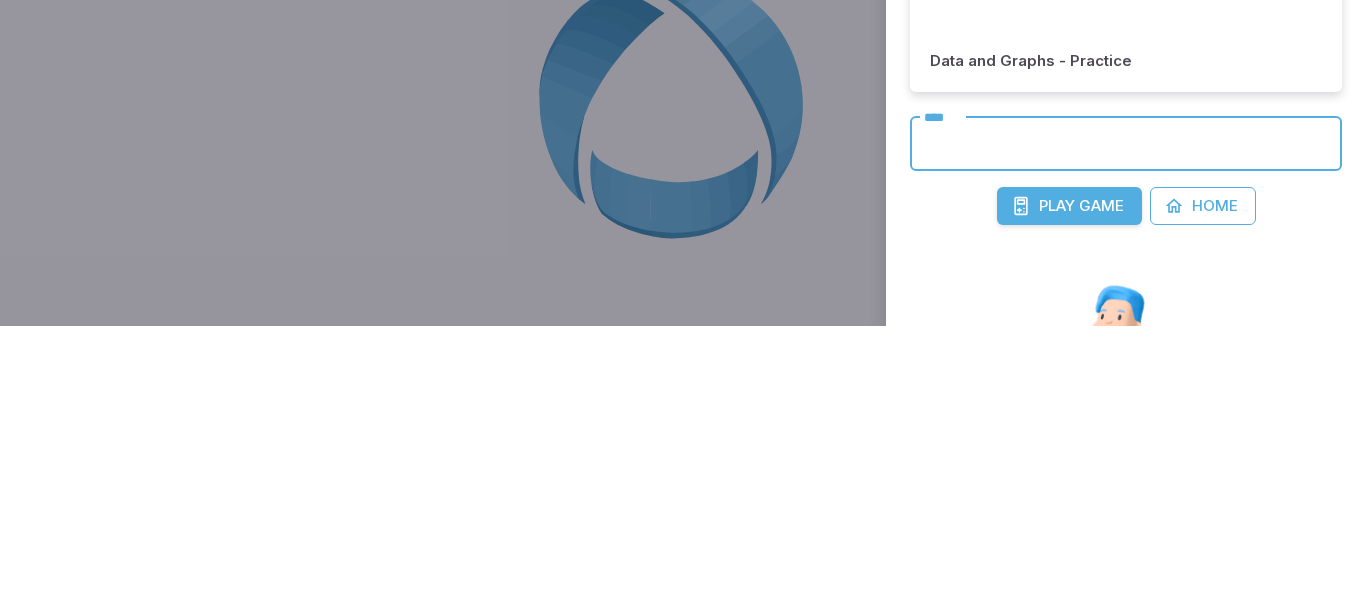 click on "****" at bounding box center (1126, 416) 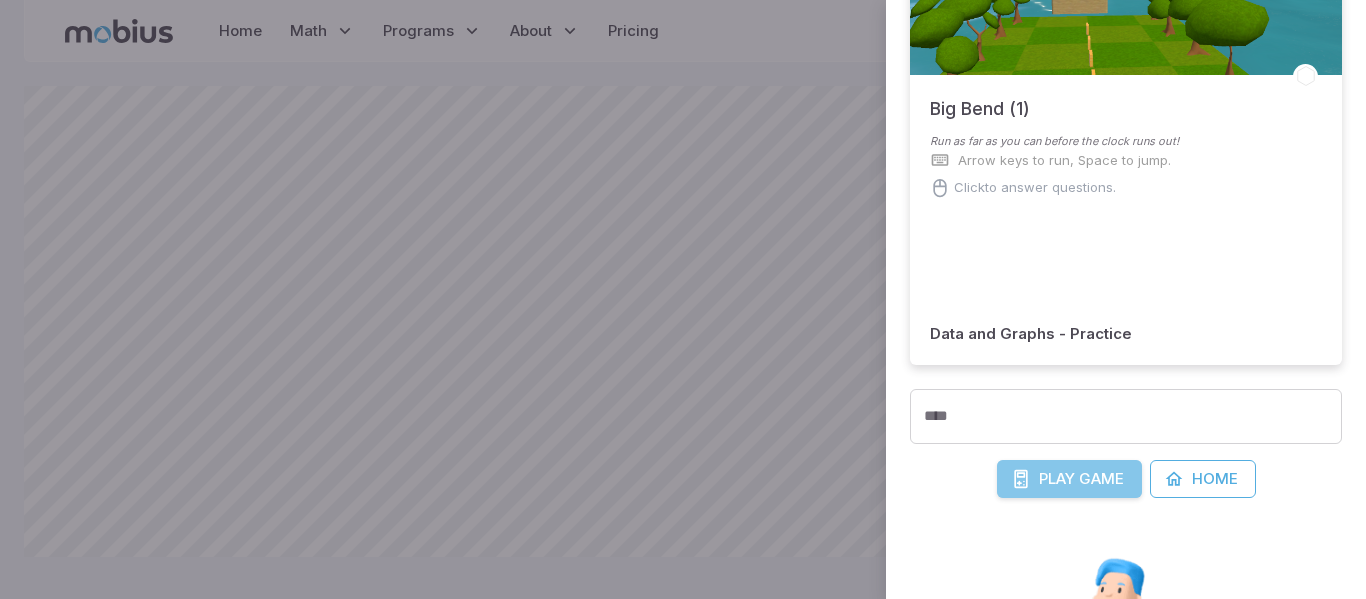 click on "Play" at bounding box center (1057, 479) 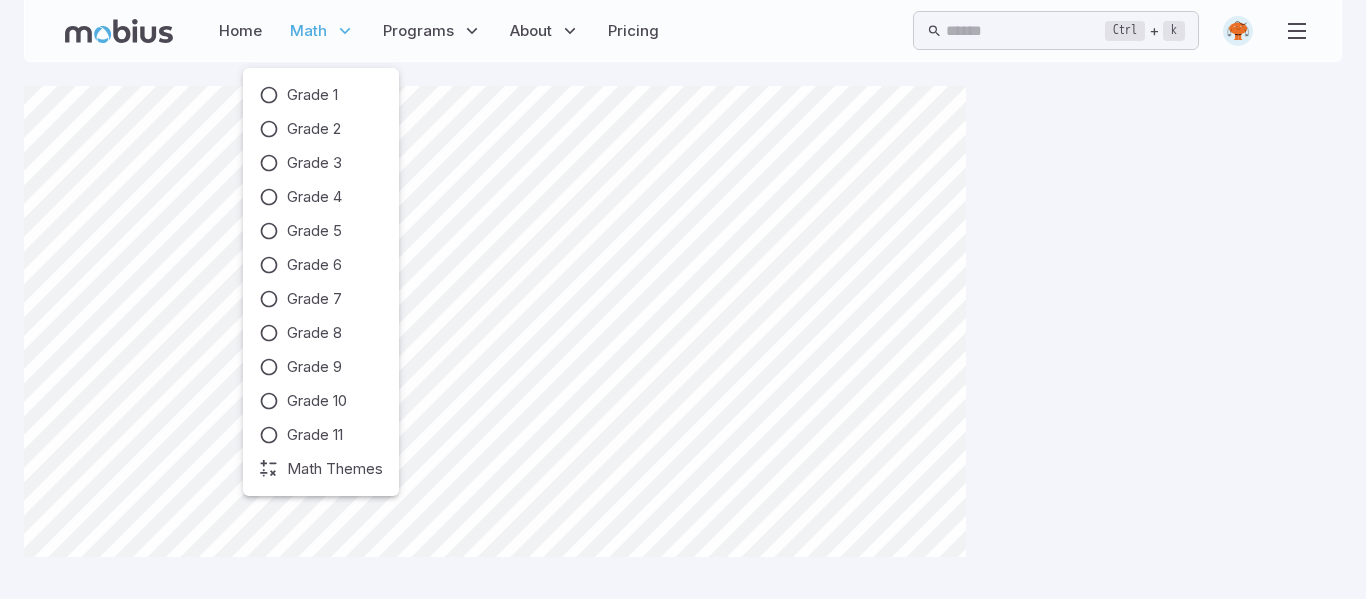 click on "Math" at bounding box center (322, 31) 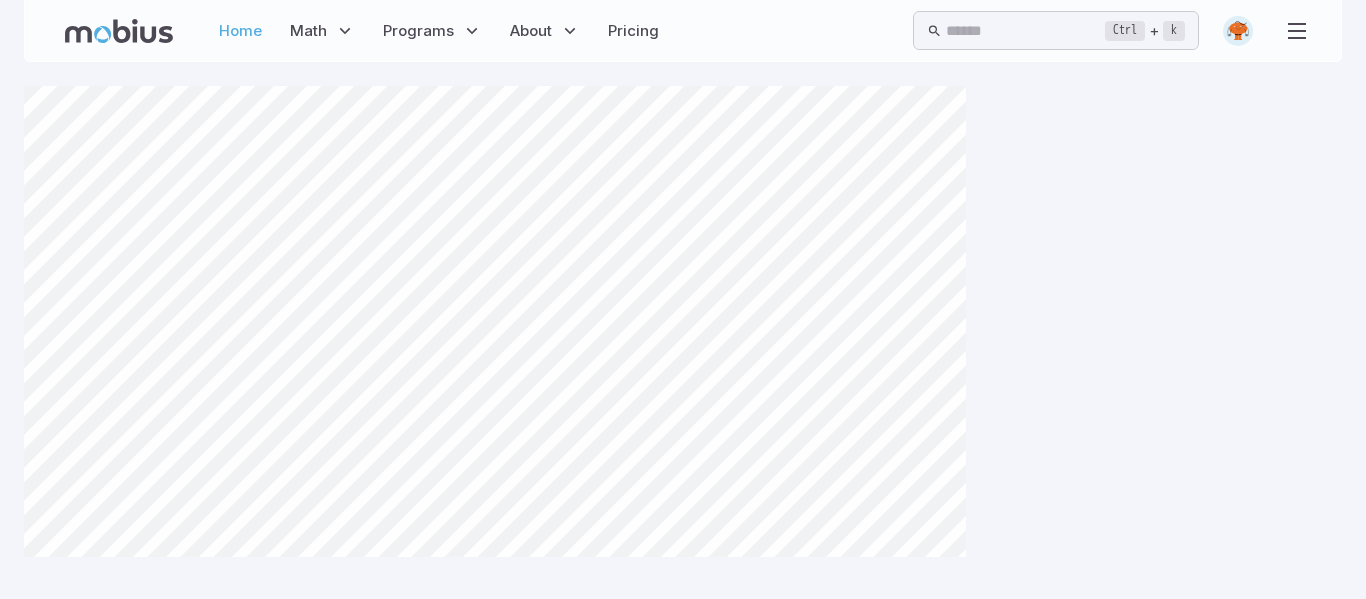 click on "Home" at bounding box center [240, 31] 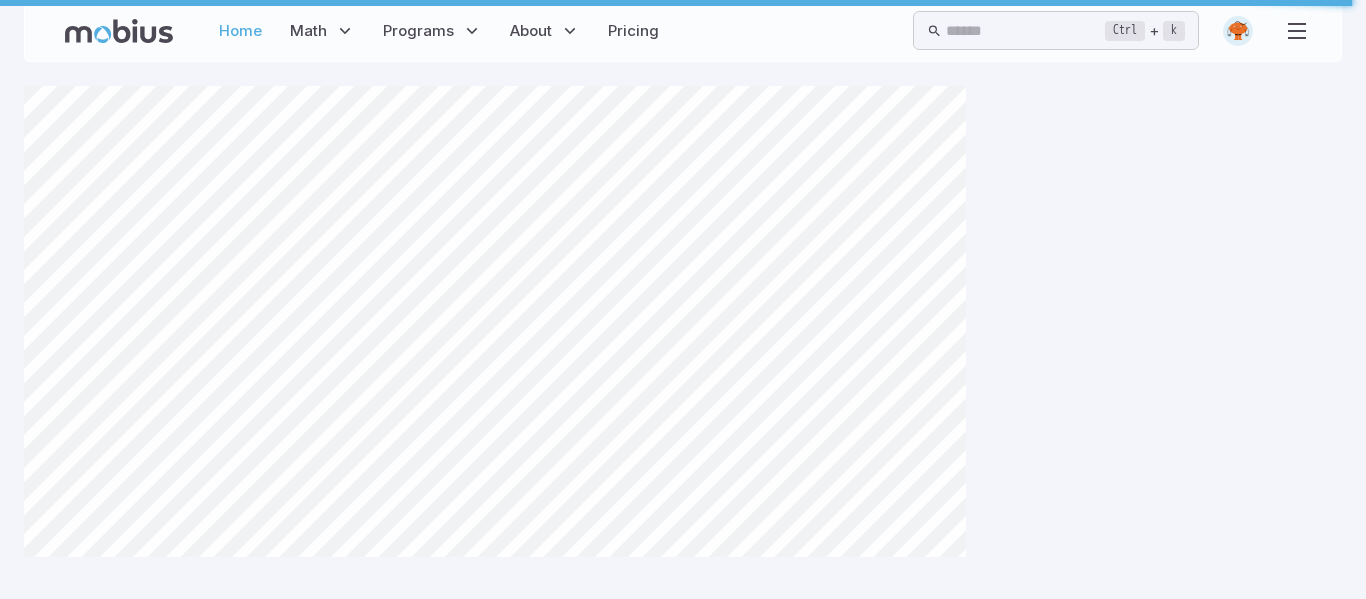 click on "Home" at bounding box center [240, 31] 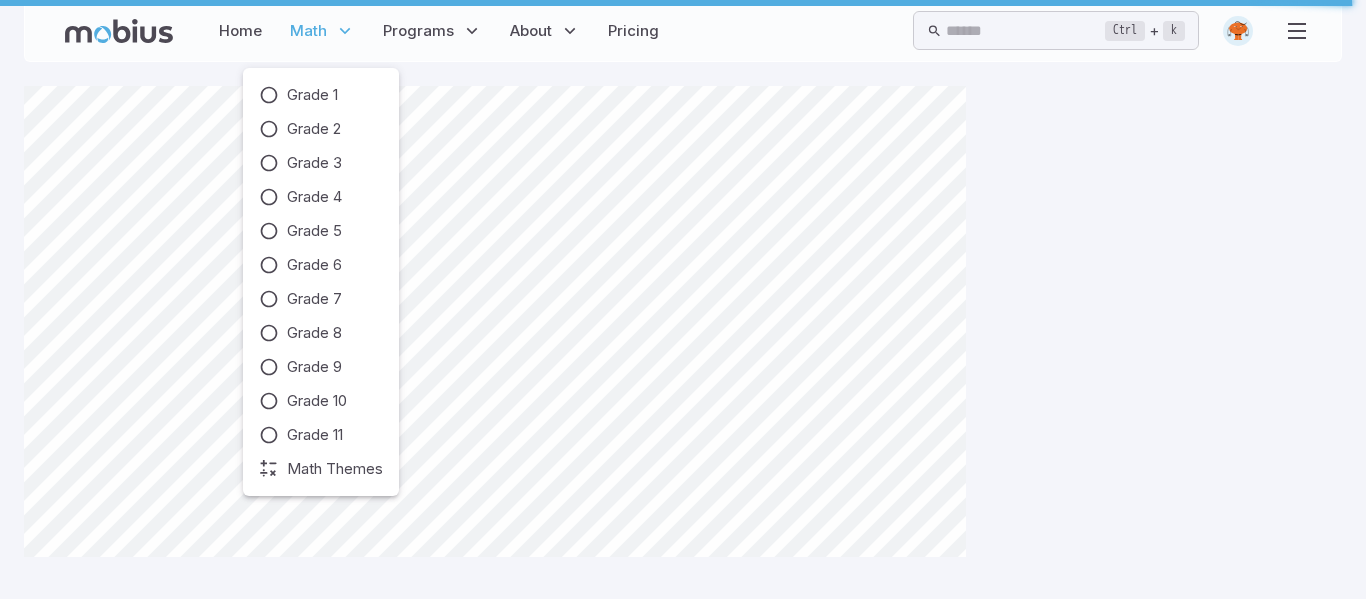 click on "Math" at bounding box center (308, 31) 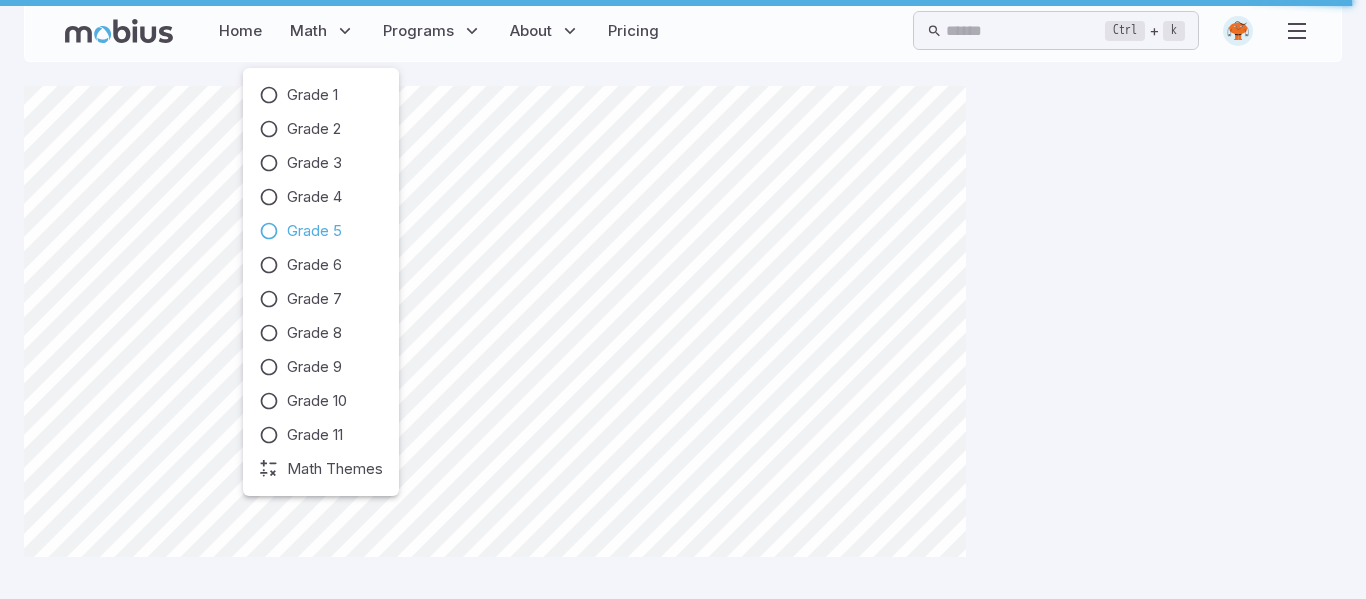 click at bounding box center [269, 231] 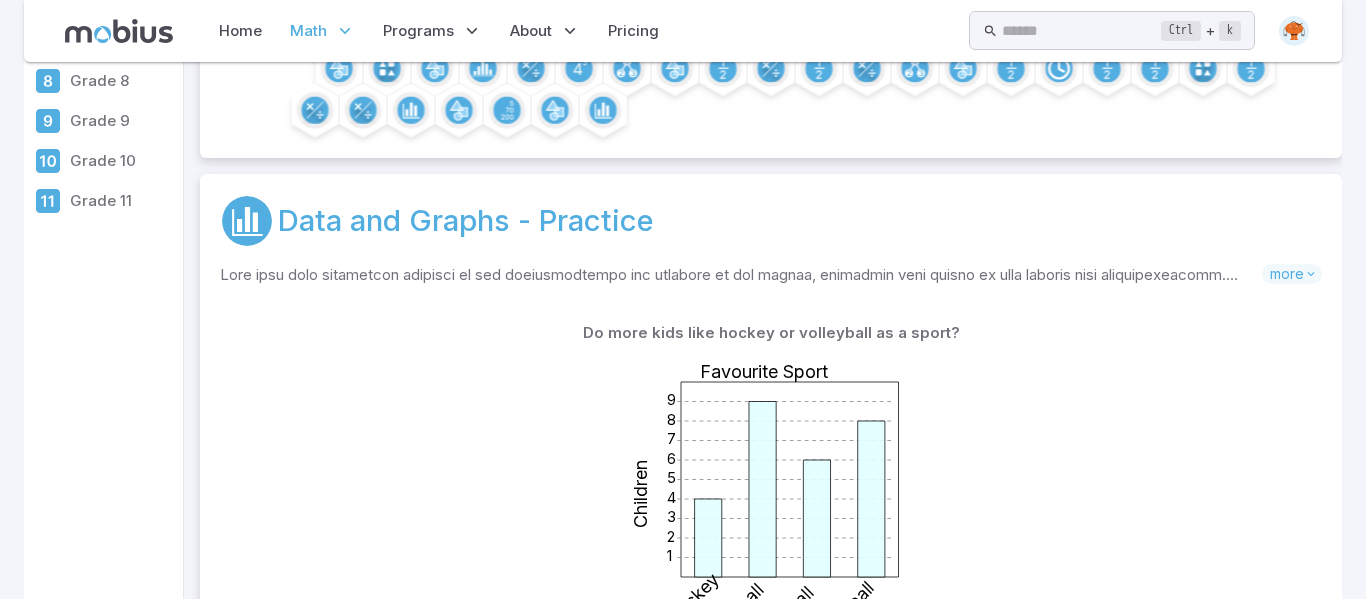 scroll, scrollTop: 310, scrollLeft: 0, axis: vertical 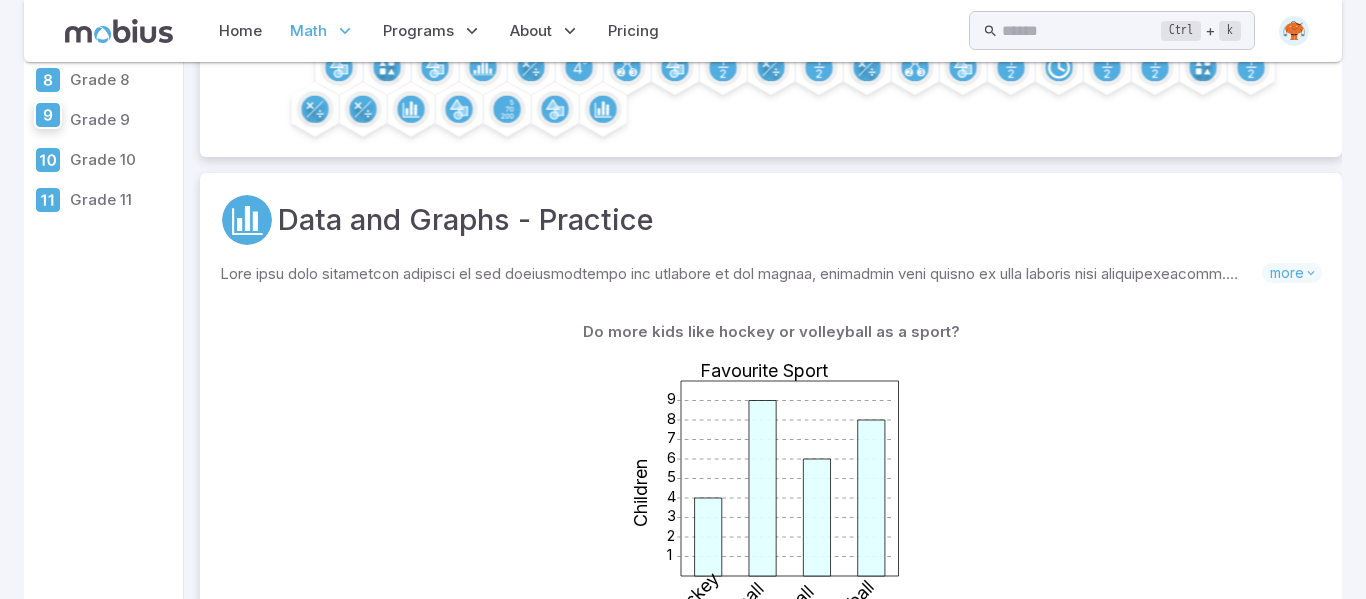 click 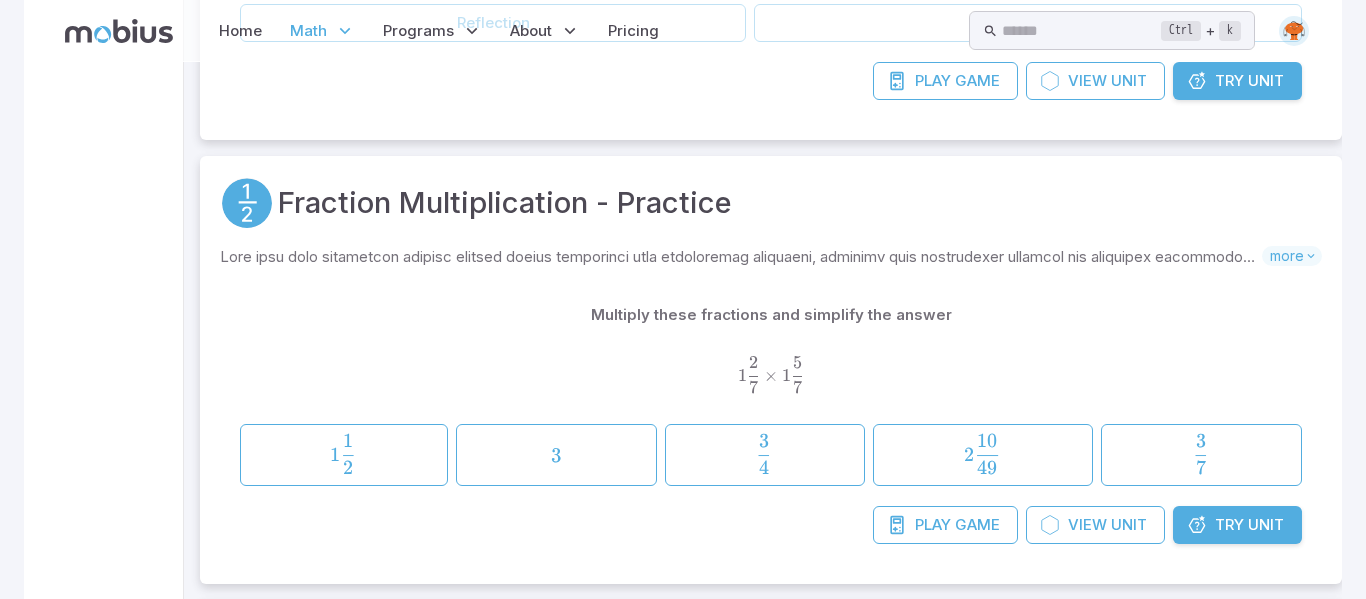 scroll, scrollTop: 0, scrollLeft: 0, axis: both 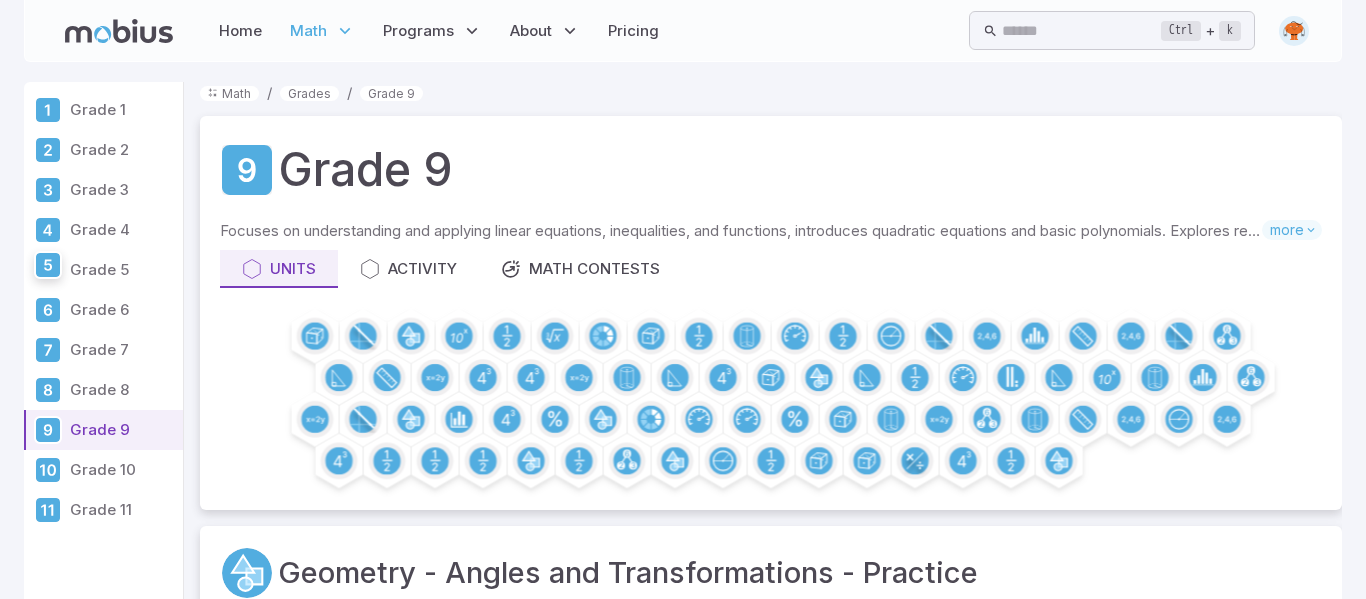 click 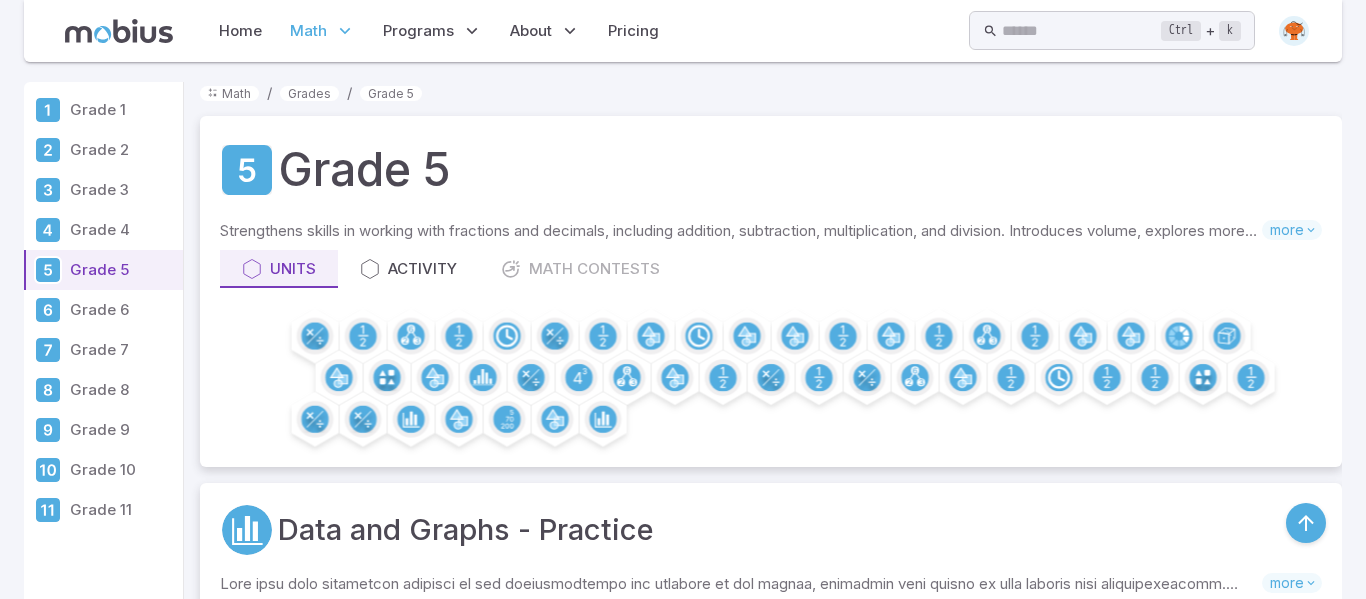 scroll, scrollTop: 775, scrollLeft: 0, axis: vertical 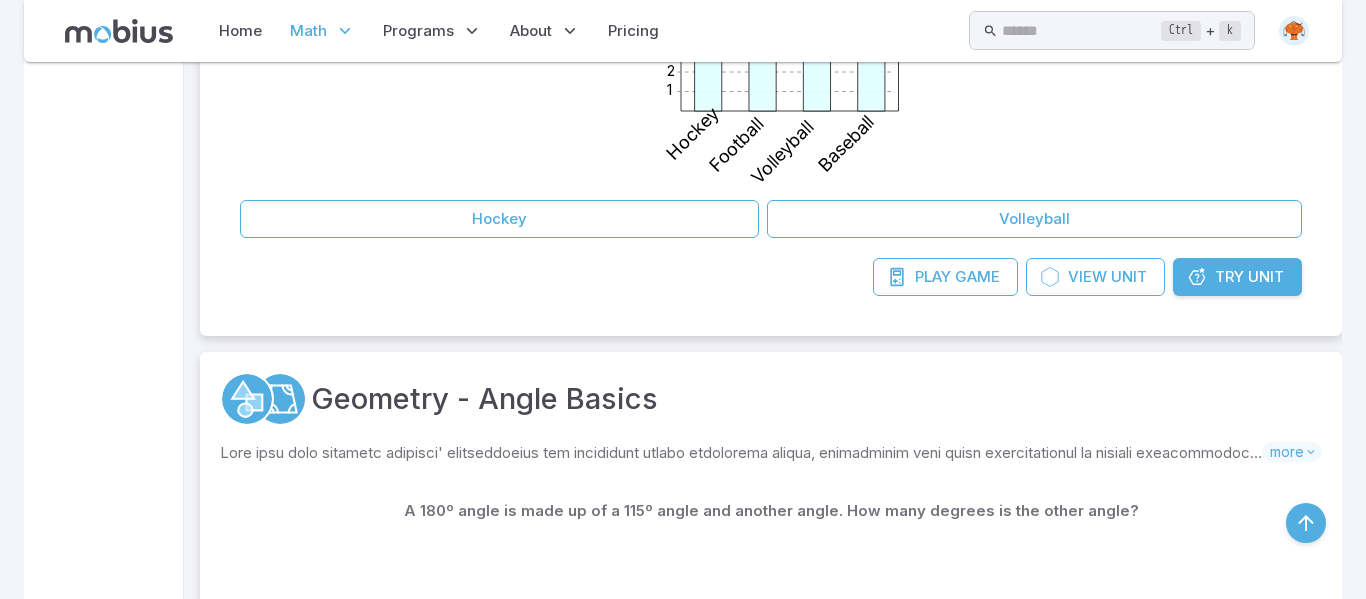 click on "1 2 3 4 5 6 7 8 9 Favourite Sport Children Hockey Football Volleyball Baseball" 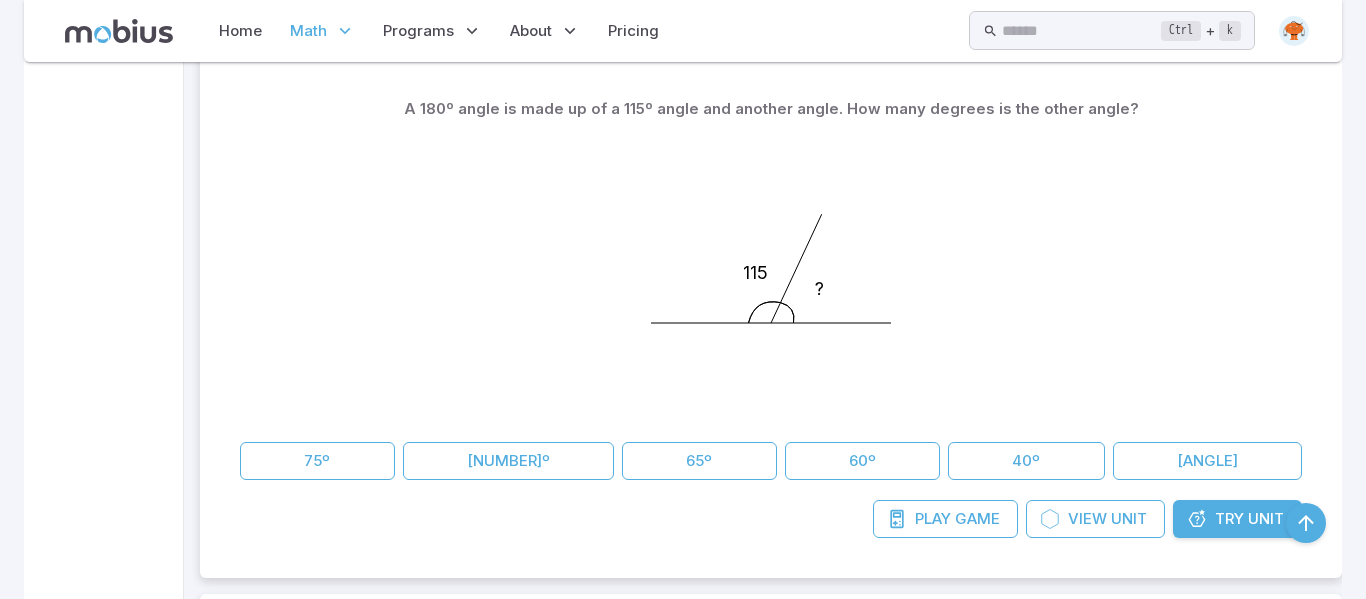 scroll, scrollTop: 1233, scrollLeft: 0, axis: vertical 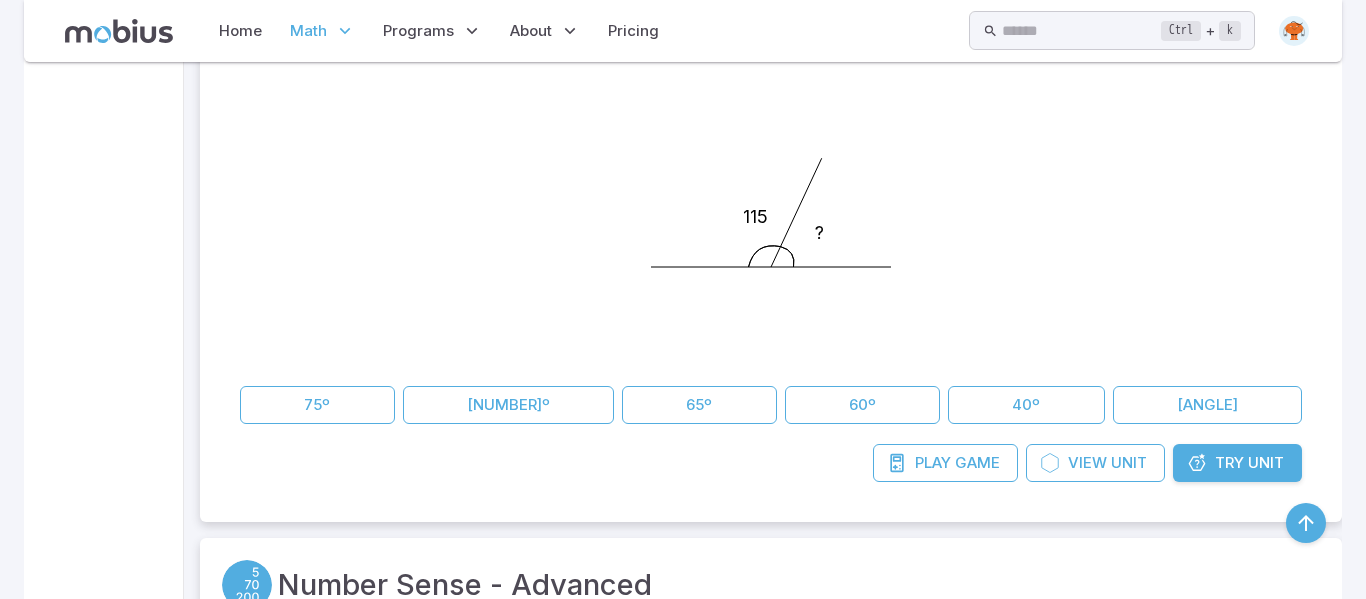 click at bounding box center [1197, 463] 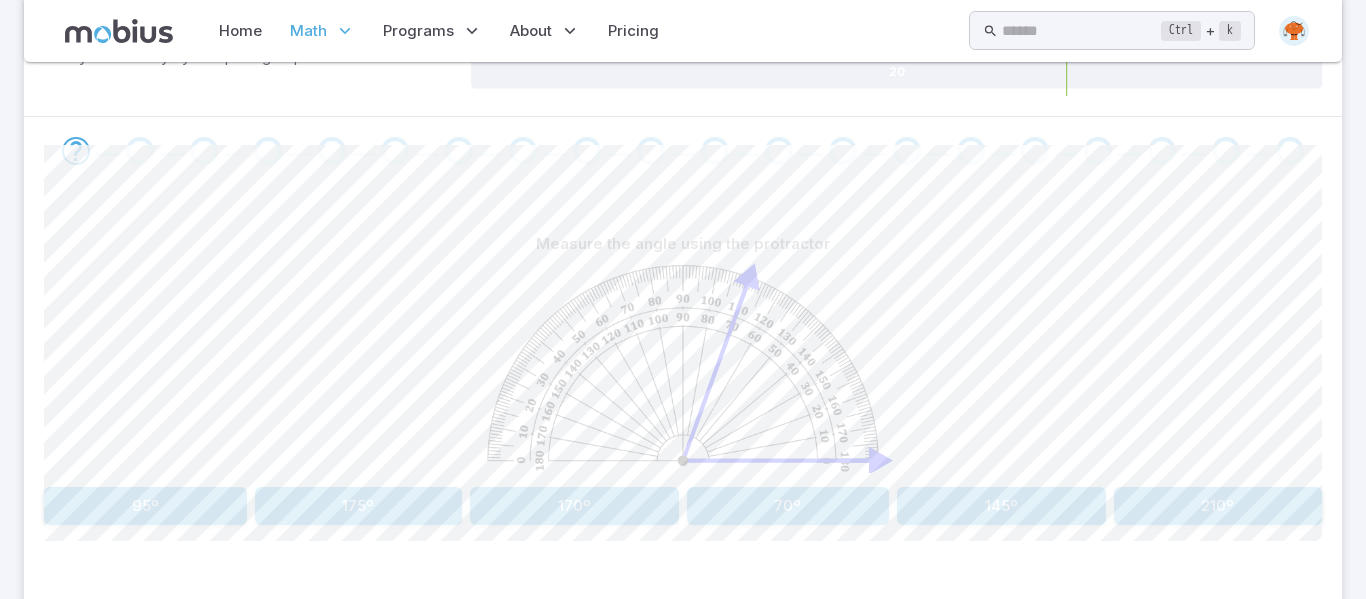 scroll, scrollTop: 446, scrollLeft: 0, axis: vertical 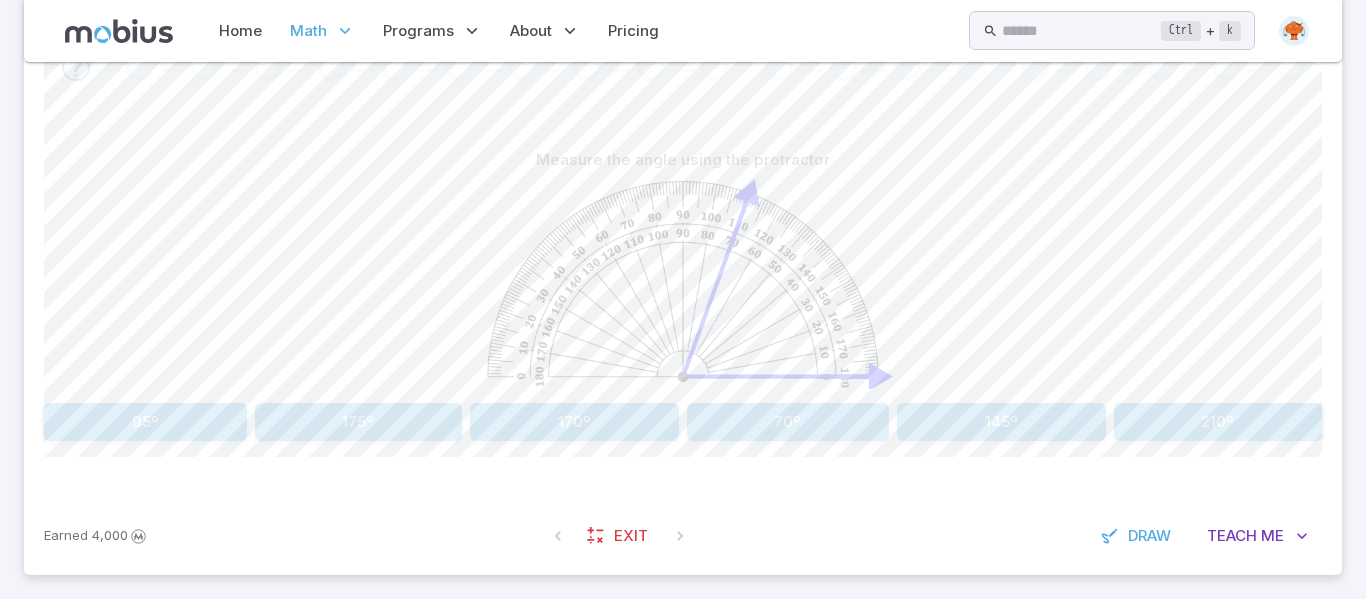 click on "70º" at bounding box center [788, 422] 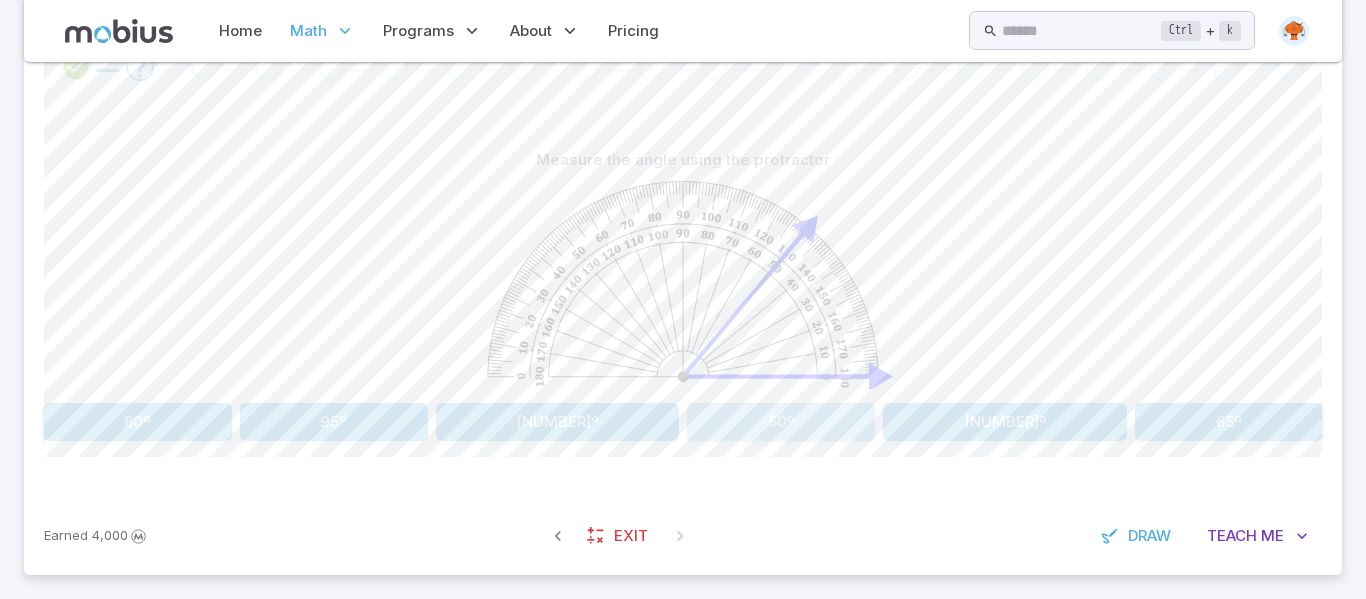 click on "50º" at bounding box center (781, 422) 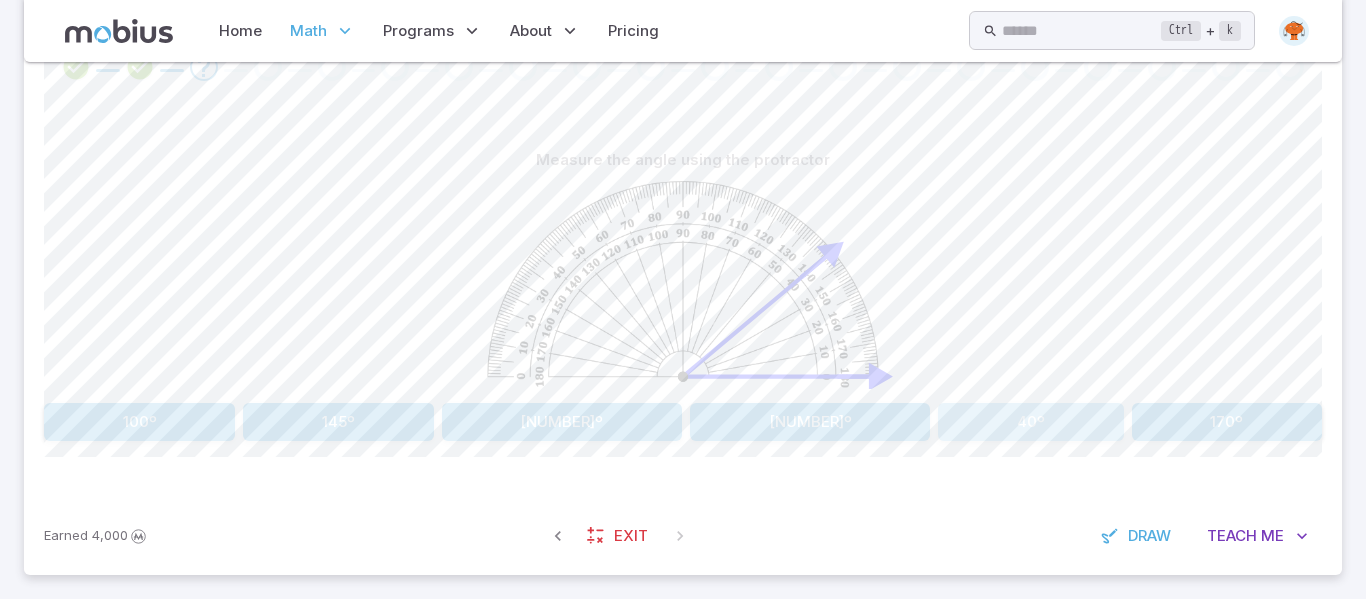 click on "40º" at bounding box center (1030, 422) 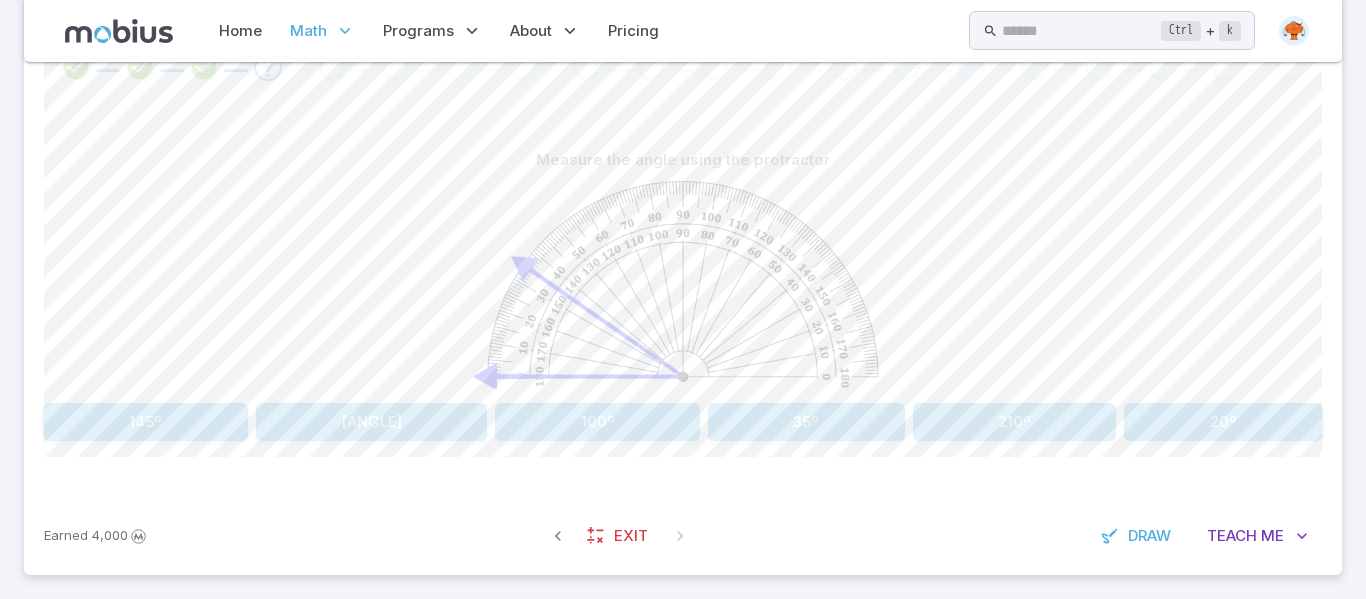 click on "145º" at bounding box center (146, 422) 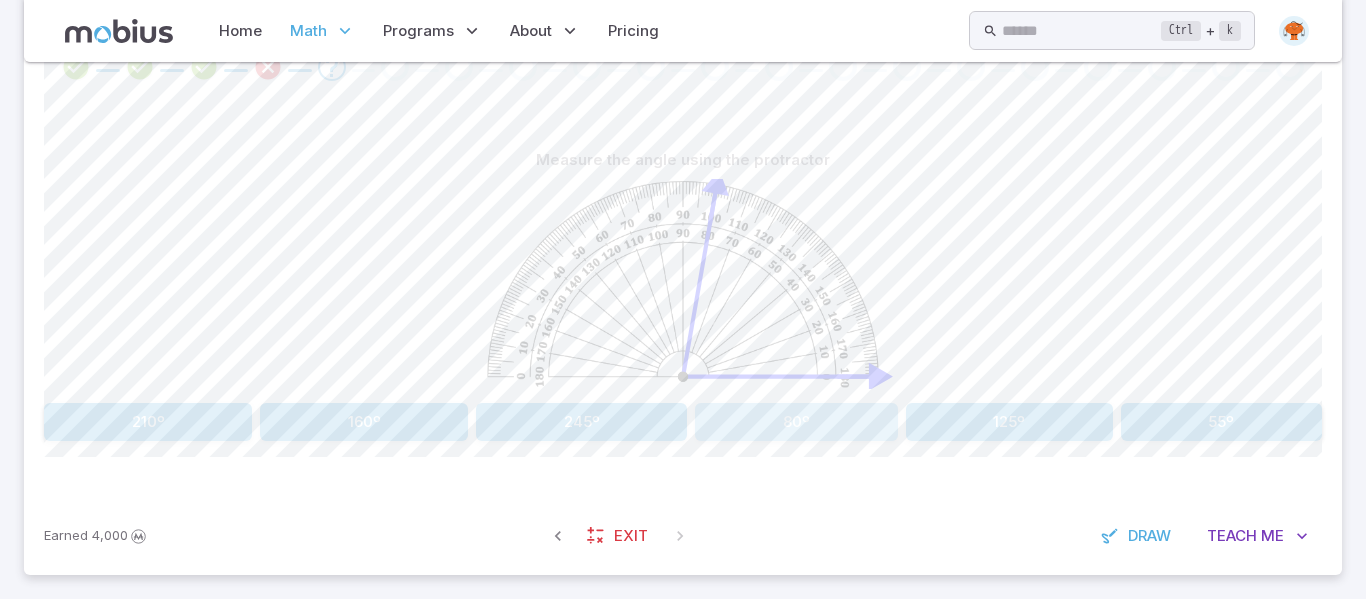 click on "80º" at bounding box center [796, 422] 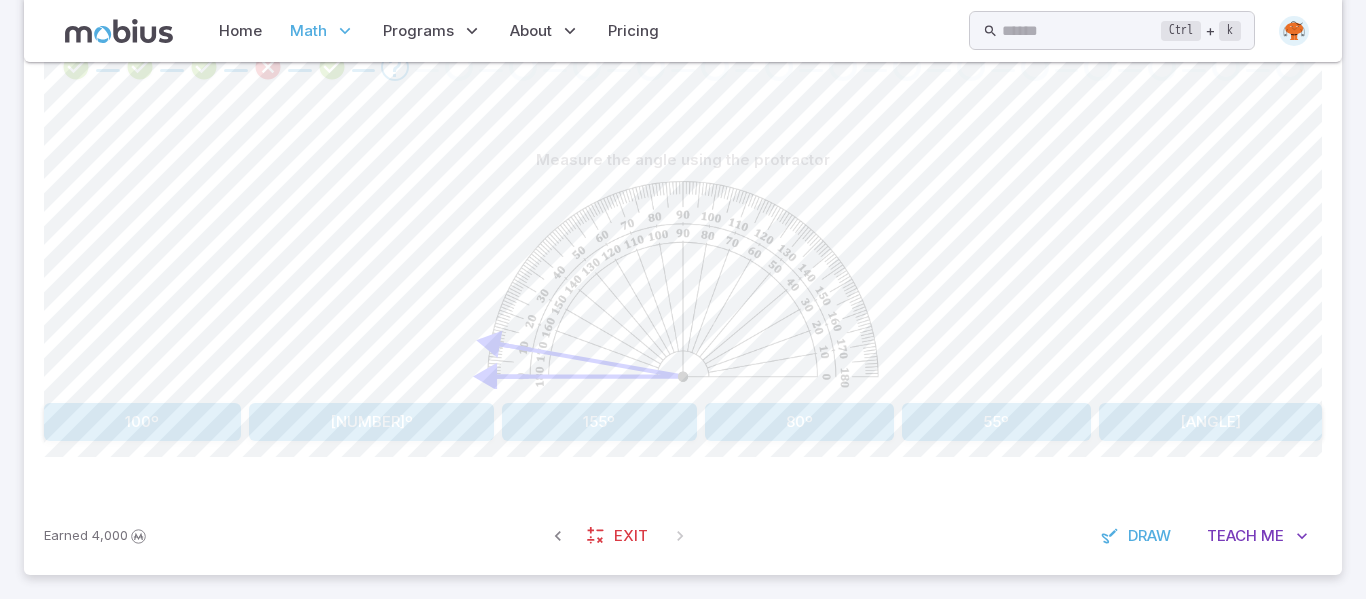 click on "10º" at bounding box center (1211, 422) 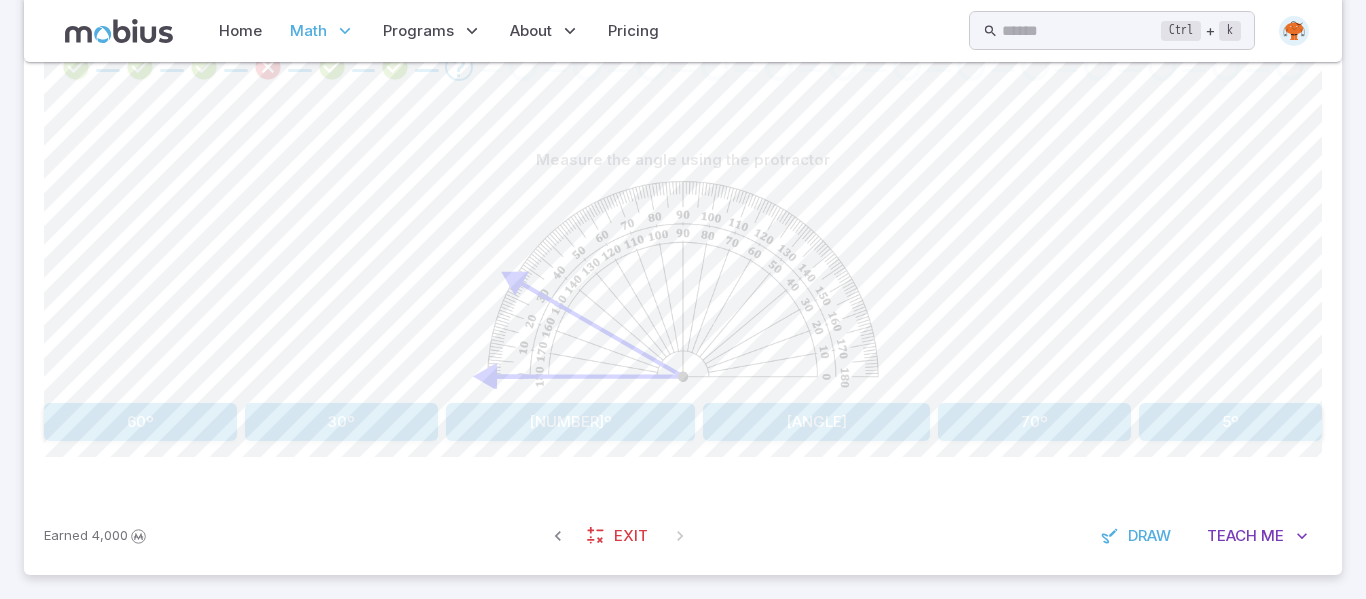 click on "30º" at bounding box center (341, 422) 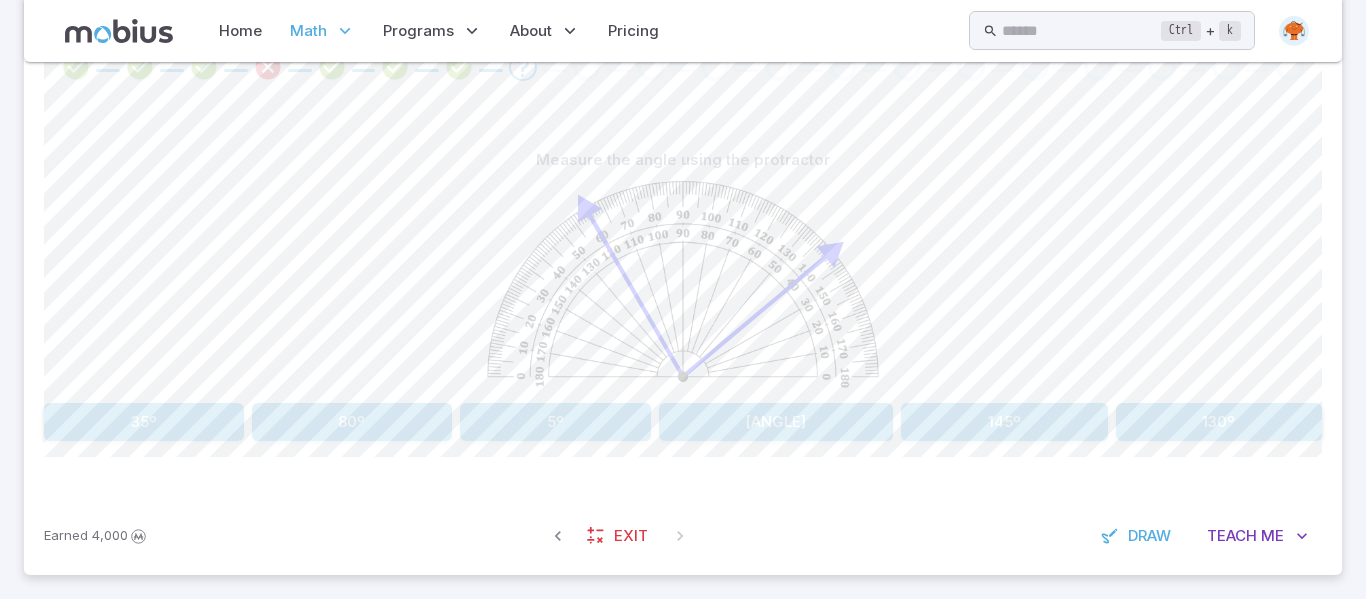 click on "240º" at bounding box center (776, 422) 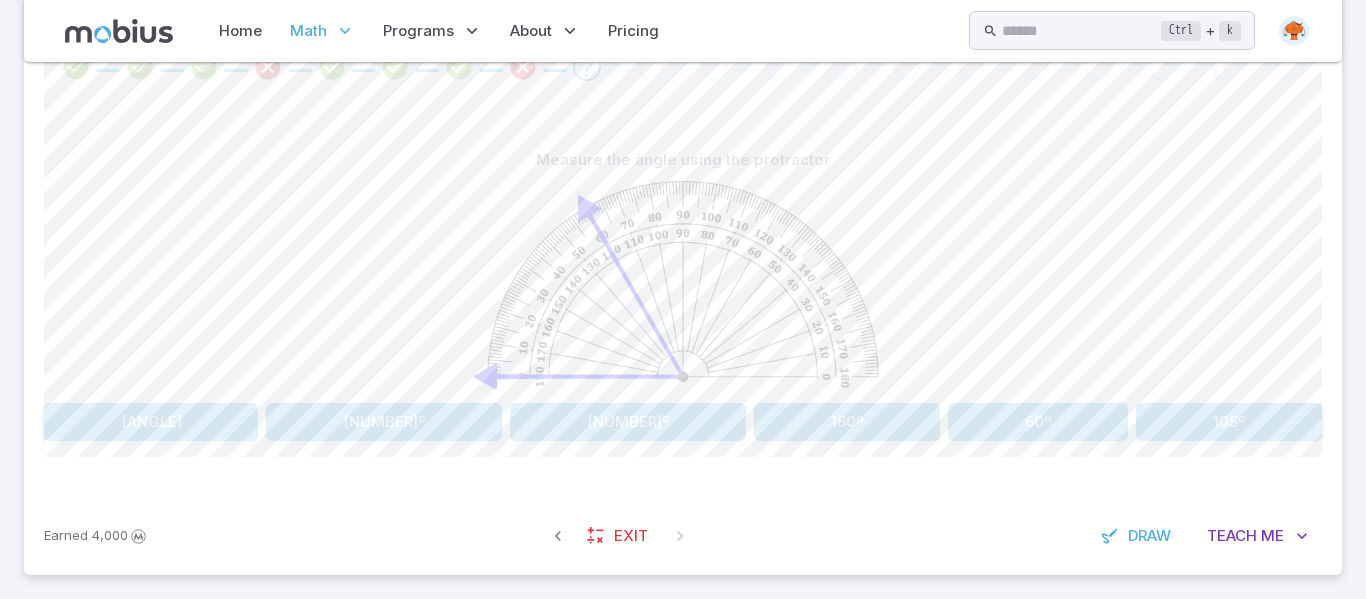 click on "60º" at bounding box center [1038, 422] 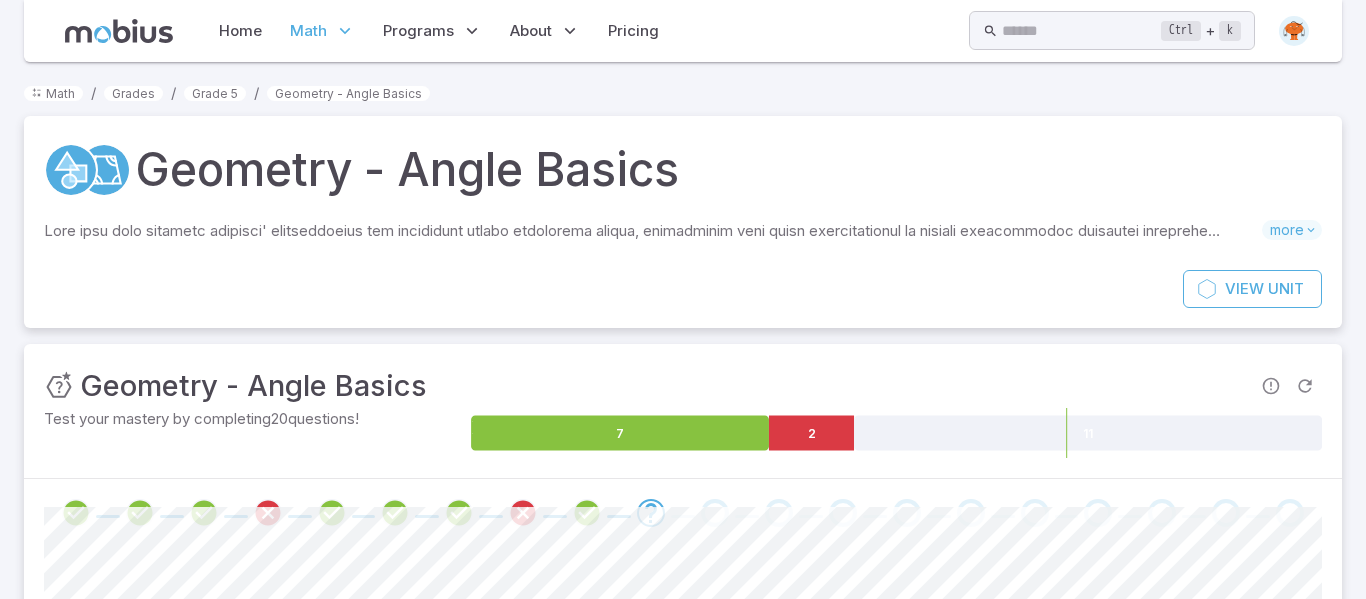 scroll, scrollTop: 446, scrollLeft: 0, axis: vertical 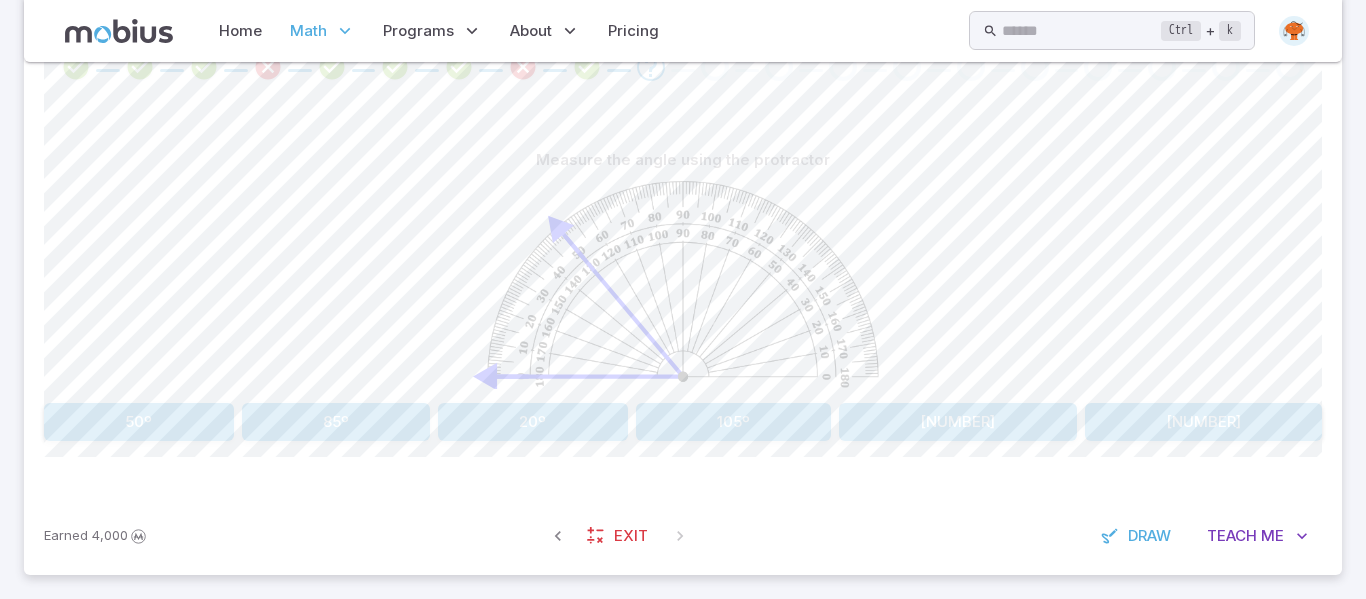 click on "50º" at bounding box center (139, 422) 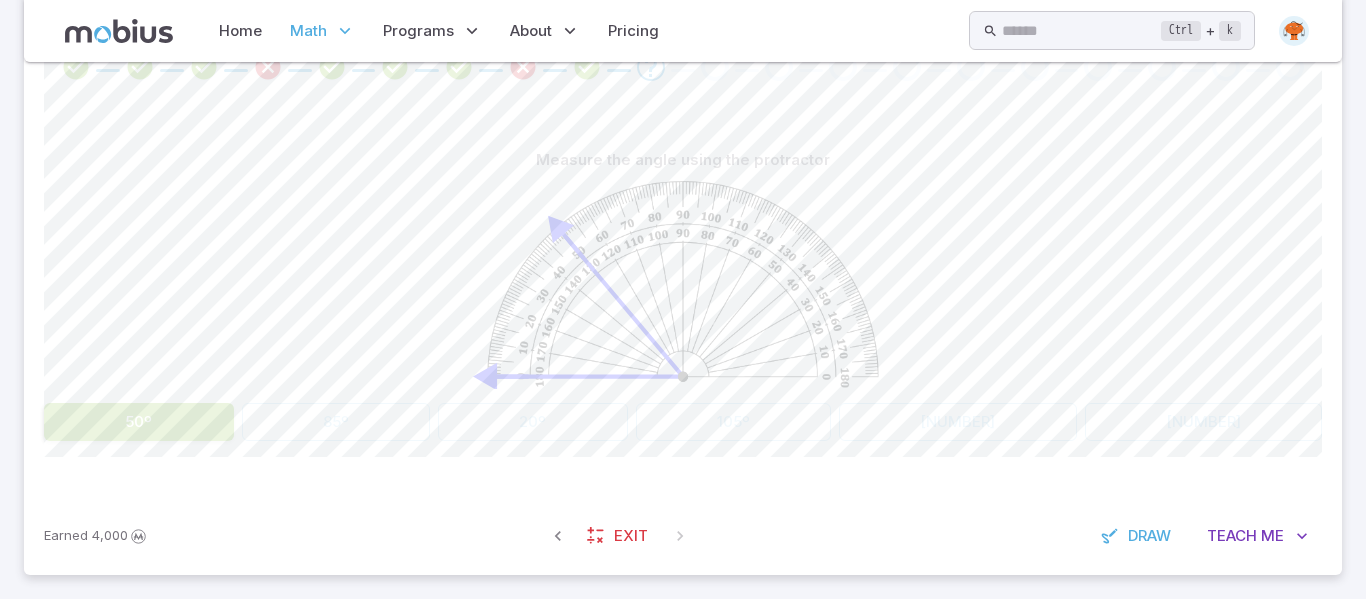 click on "50º" at bounding box center [139, 422] 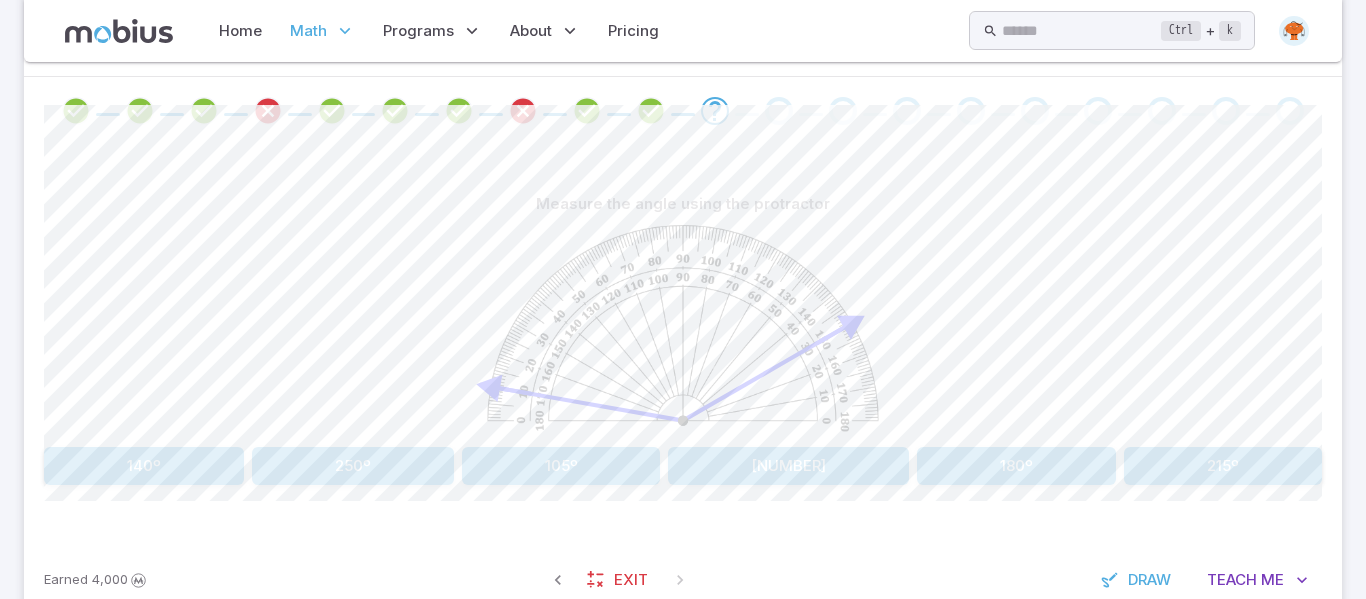 scroll, scrollTop: 412, scrollLeft: 0, axis: vertical 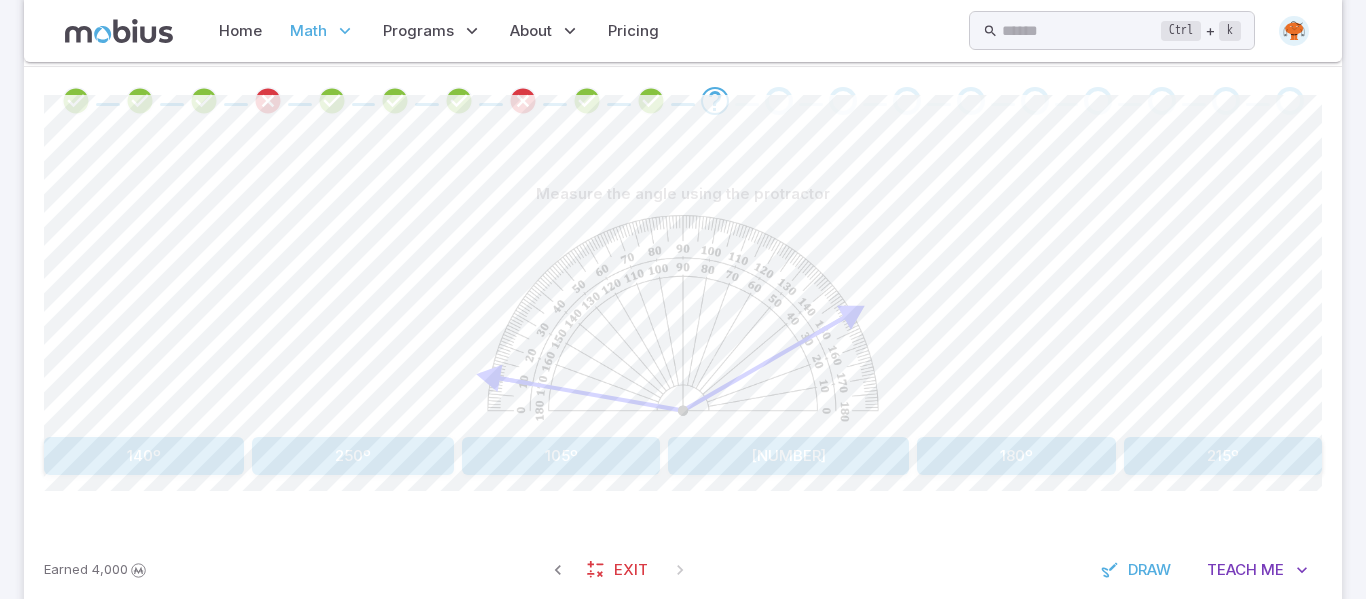 click 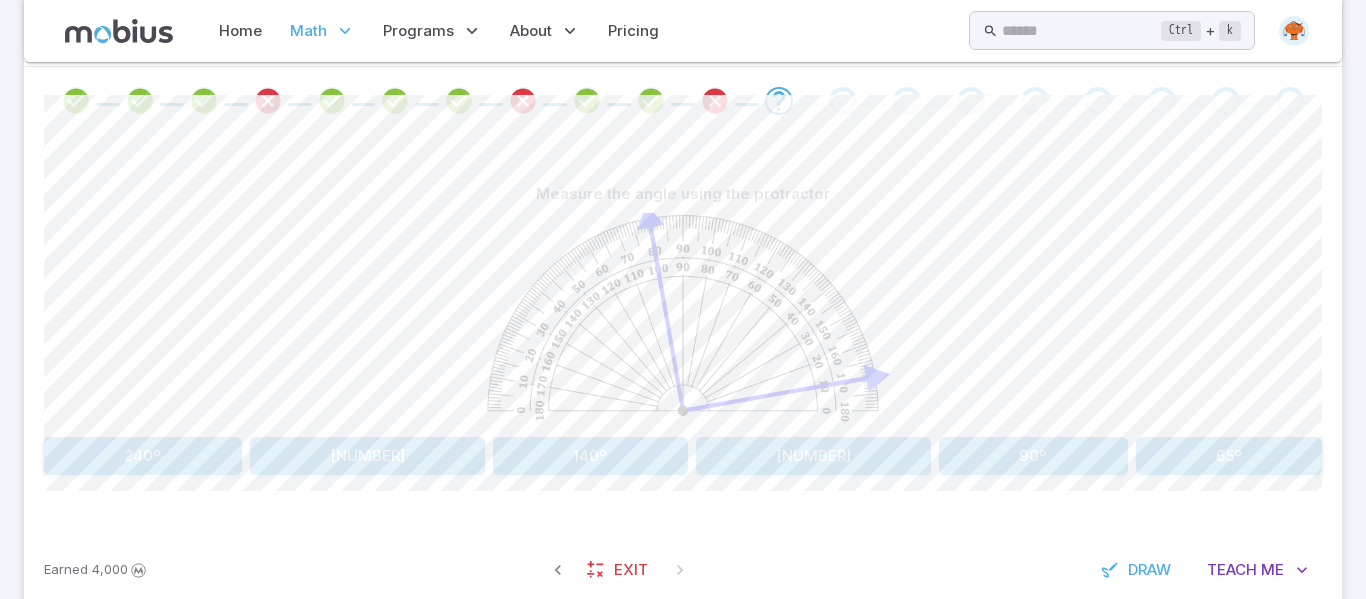 click on "140º" at bounding box center [590, 456] 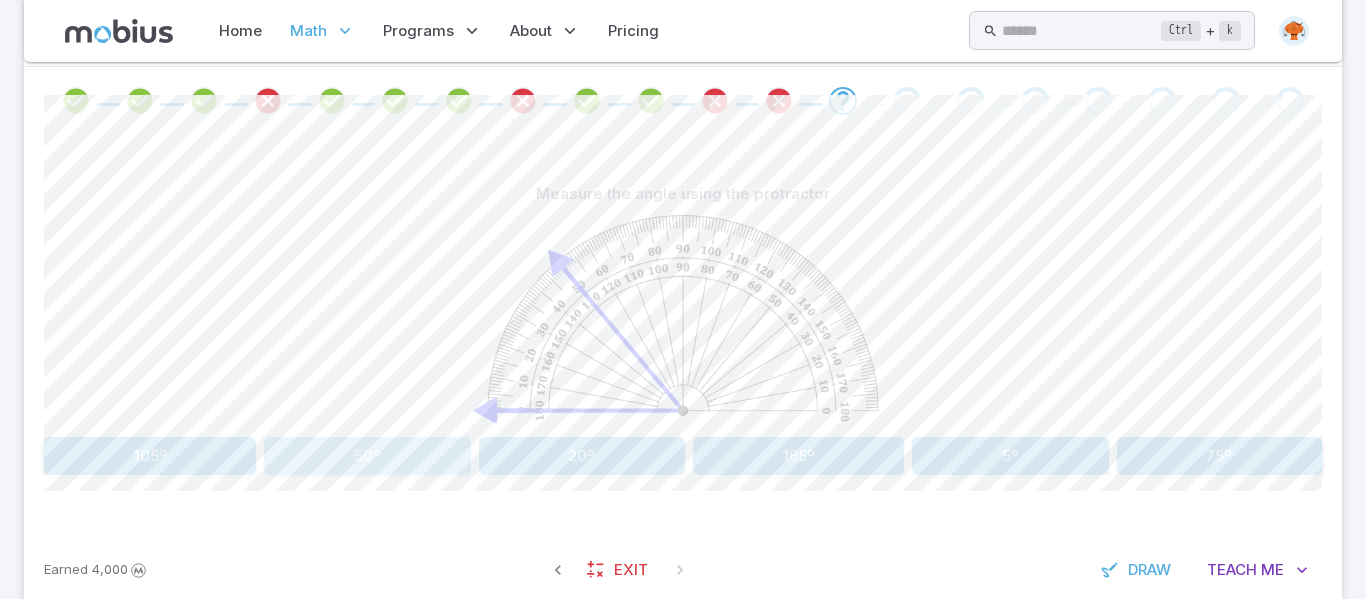 click on "50º" at bounding box center (367, 456) 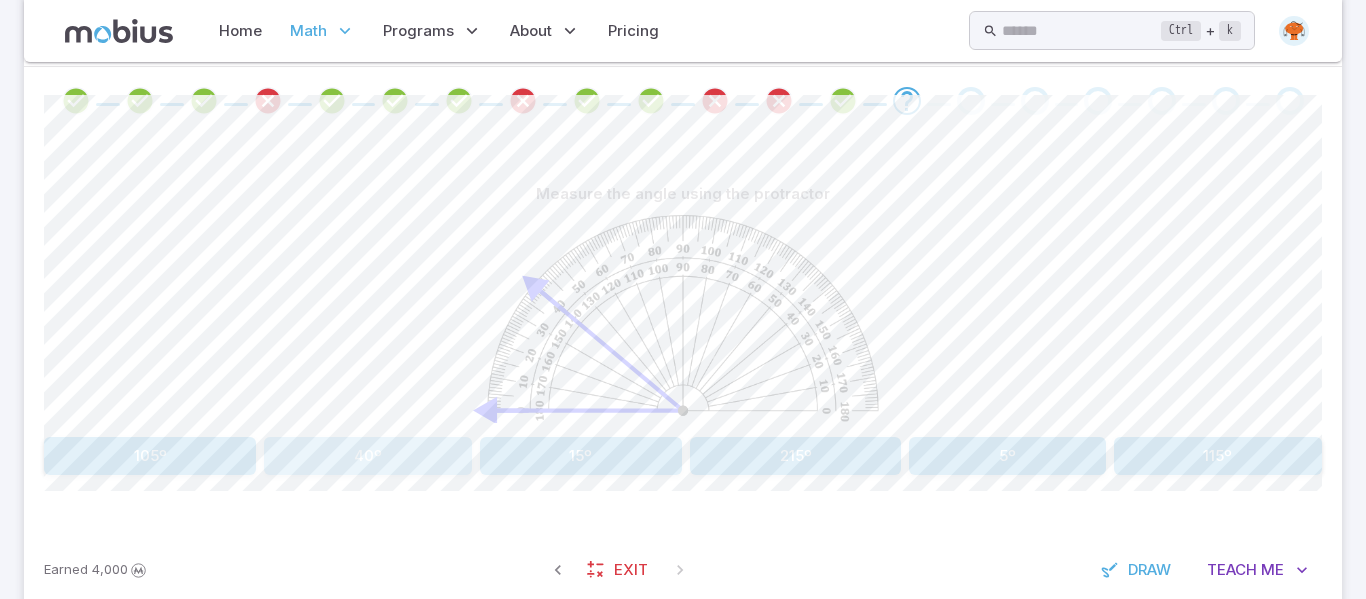 click on "40º" at bounding box center [367, 456] 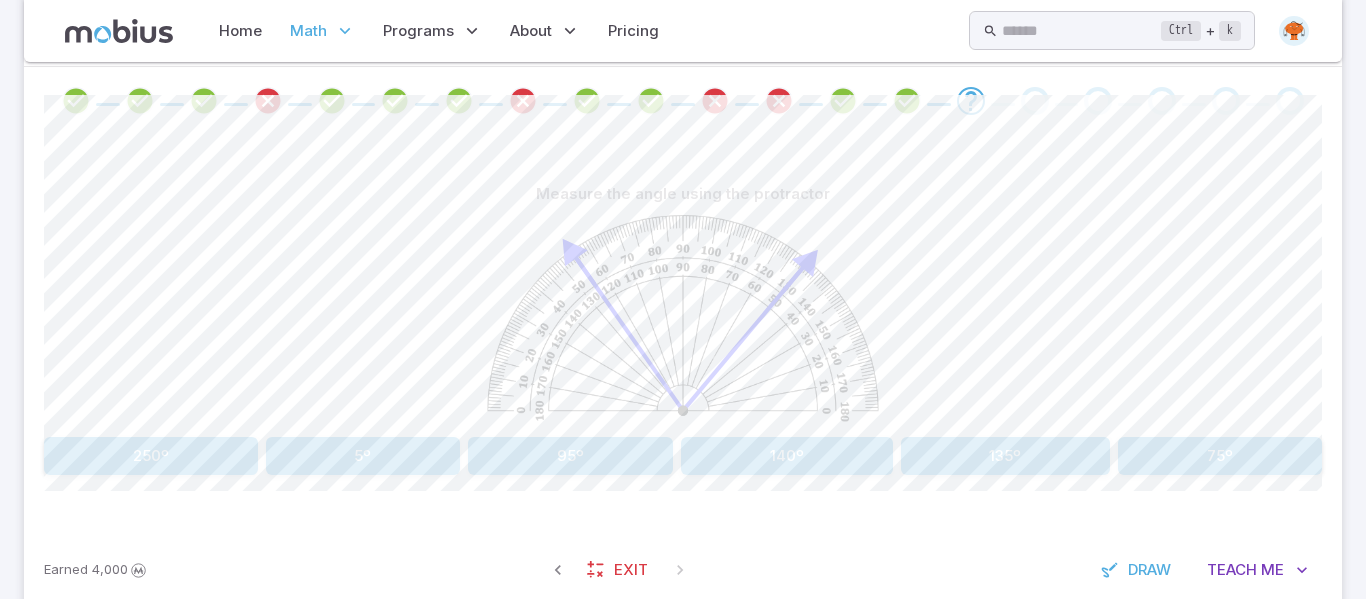 click on "135º" at bounding box center [1006, 456] 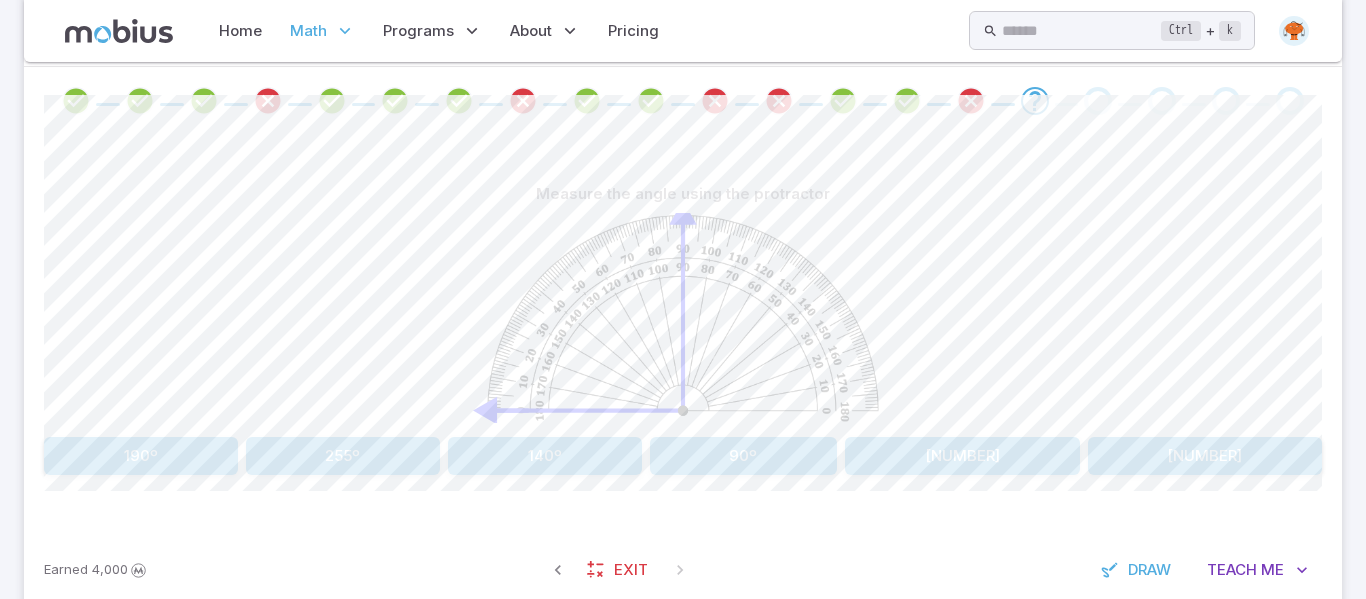 click on "90º" at bounding box center (744, 456) 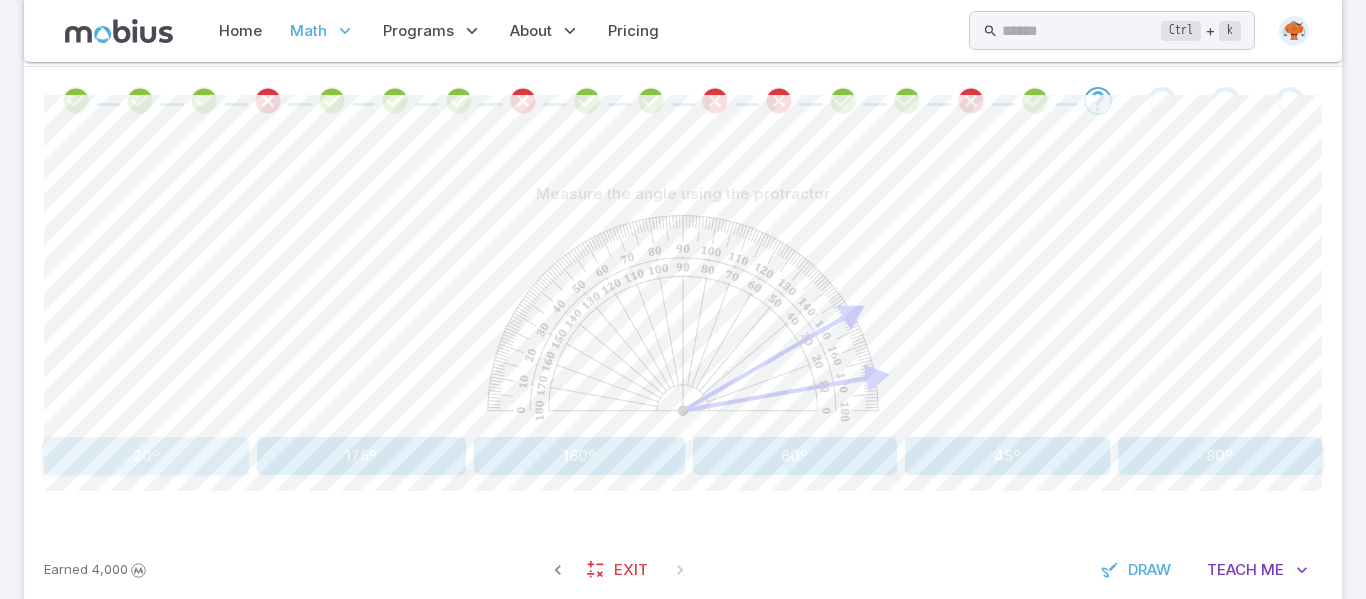 click on "20º" at bounding box center (146, 456) 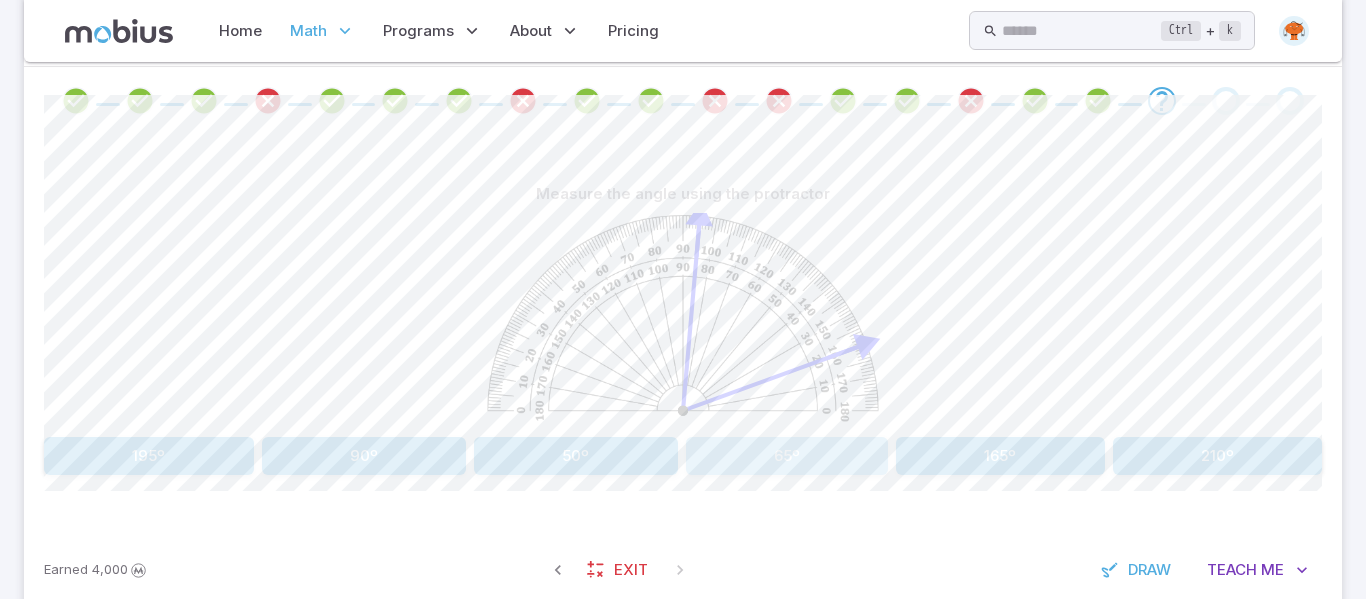 click on "65º" at bounding box center (787, 456) 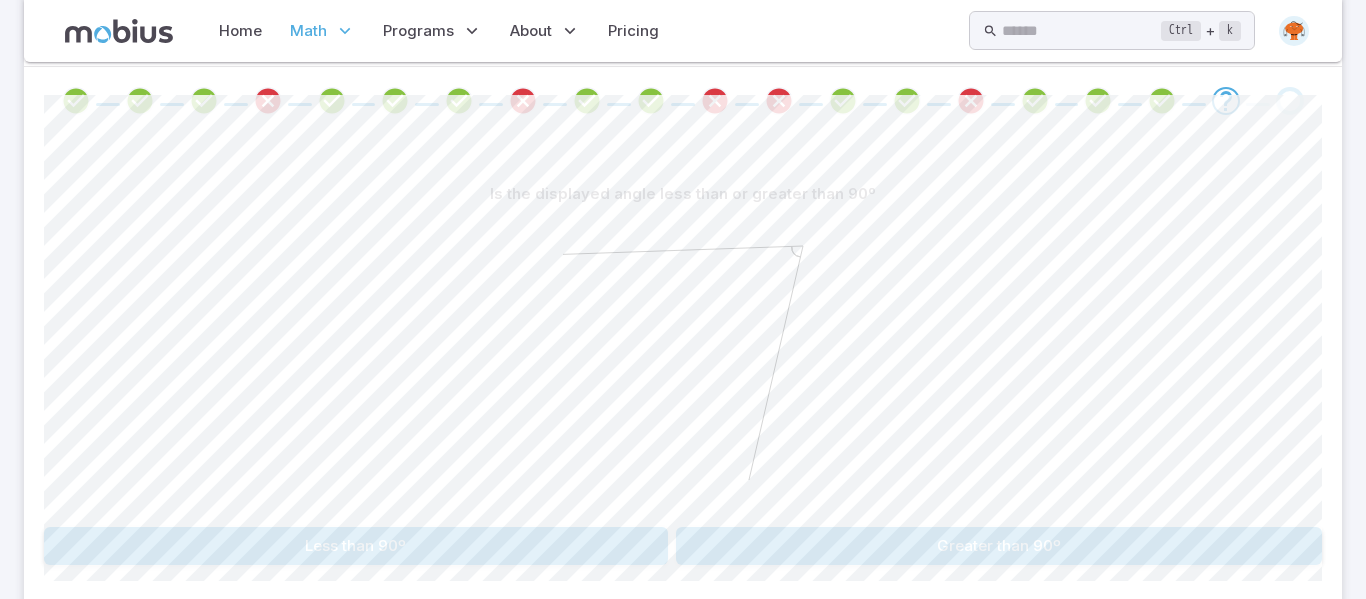 click on "Less than 90º" at bounding box center [356, 546] 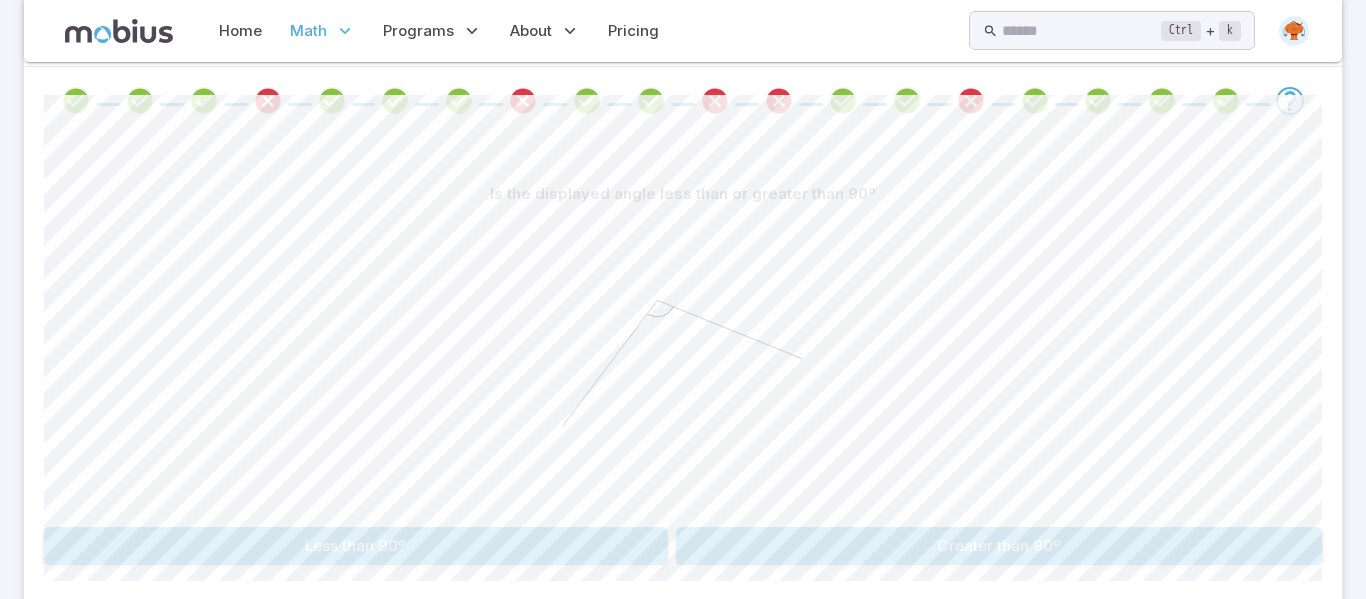 click on "Greater than 90º" at bounding box center (999, 546) 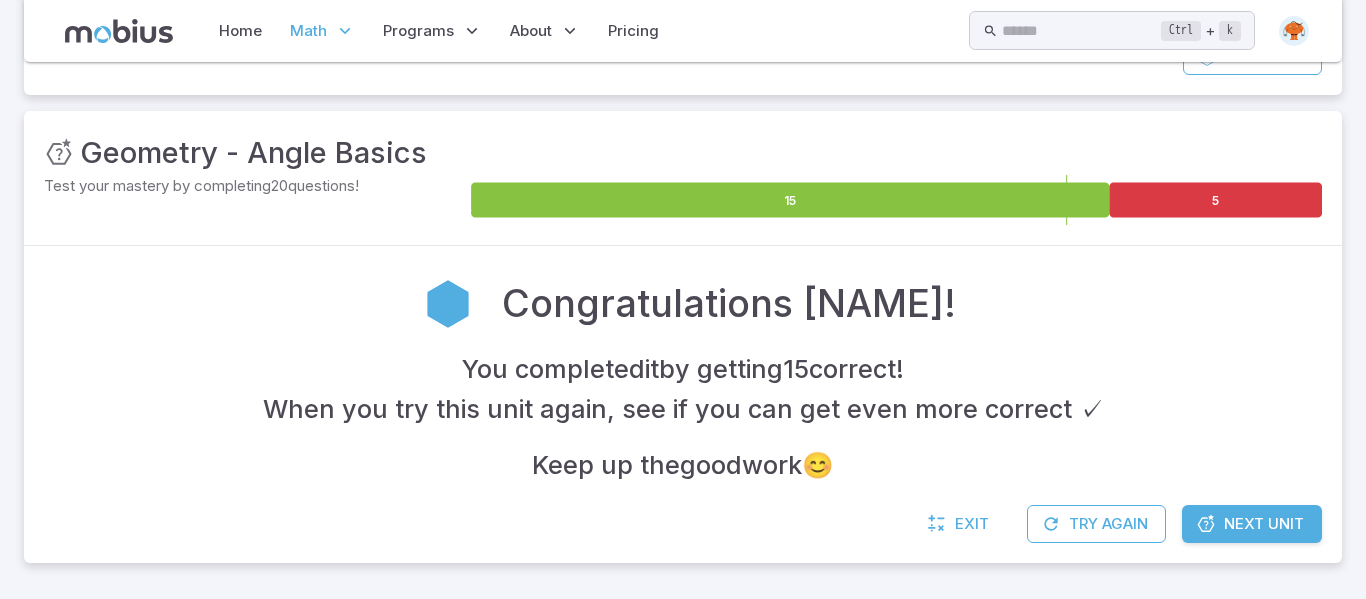 scroll, scrollTop: 233, scrollLeft: 0, axis: vertical 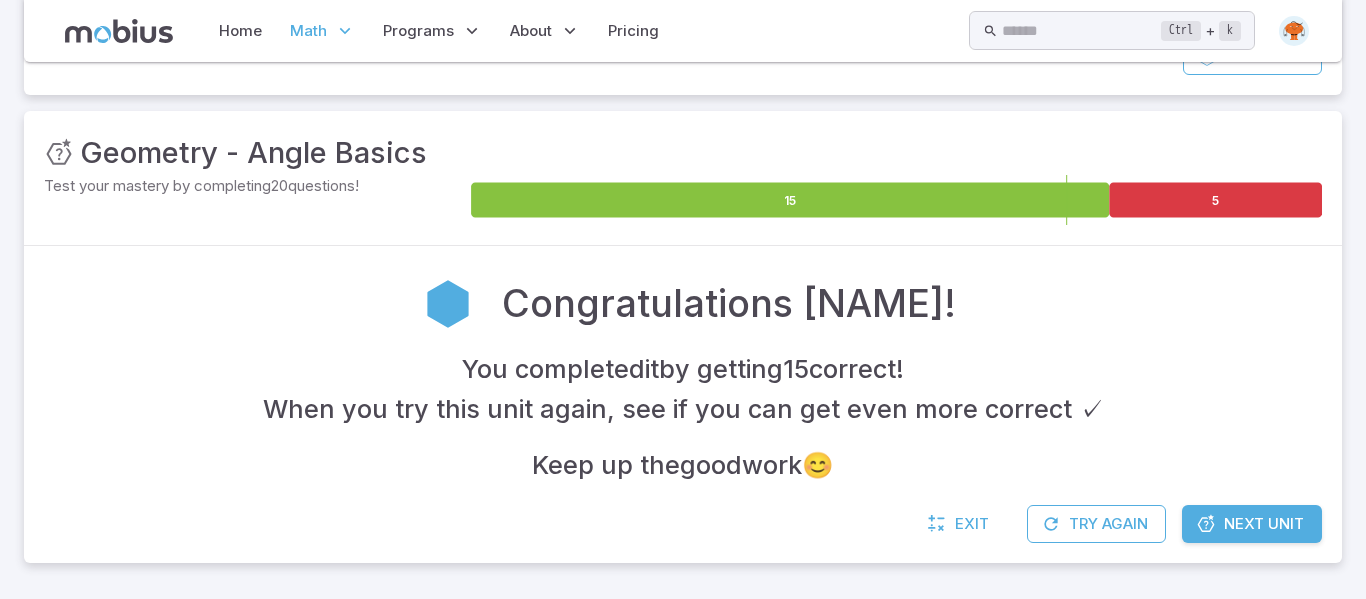 click on "Next Unit" at bounding box center [1264, 524] 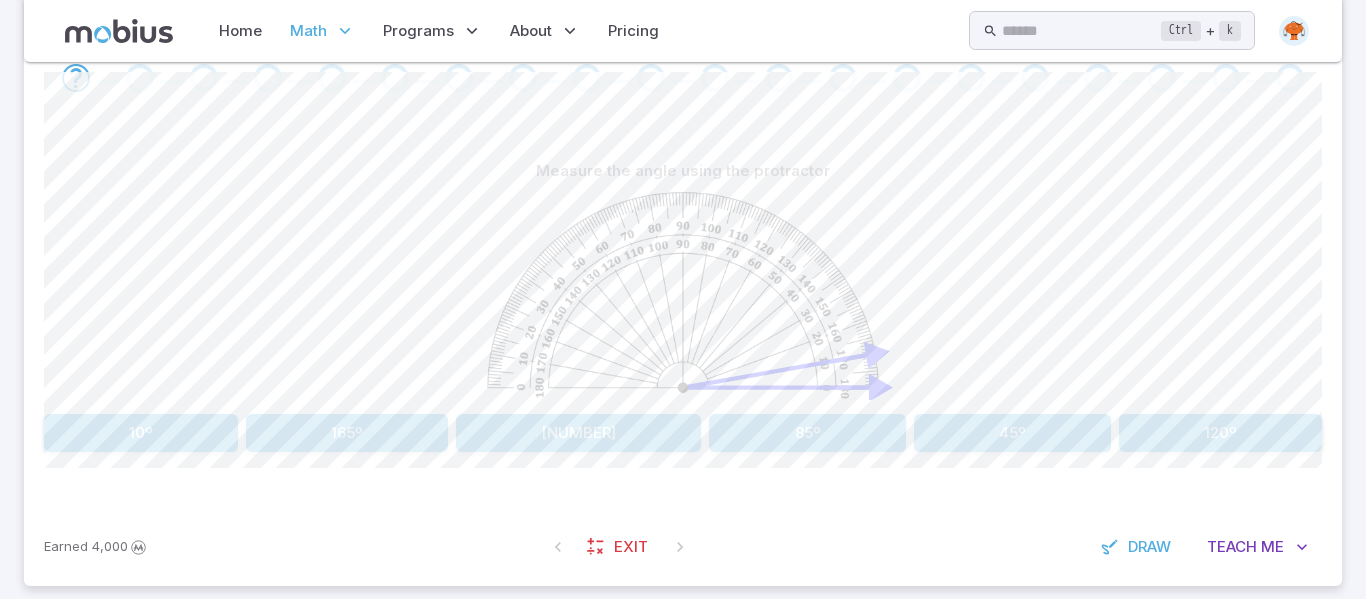 scroll, scrollTop: 458, scrollLeft: 0, axis: vertical 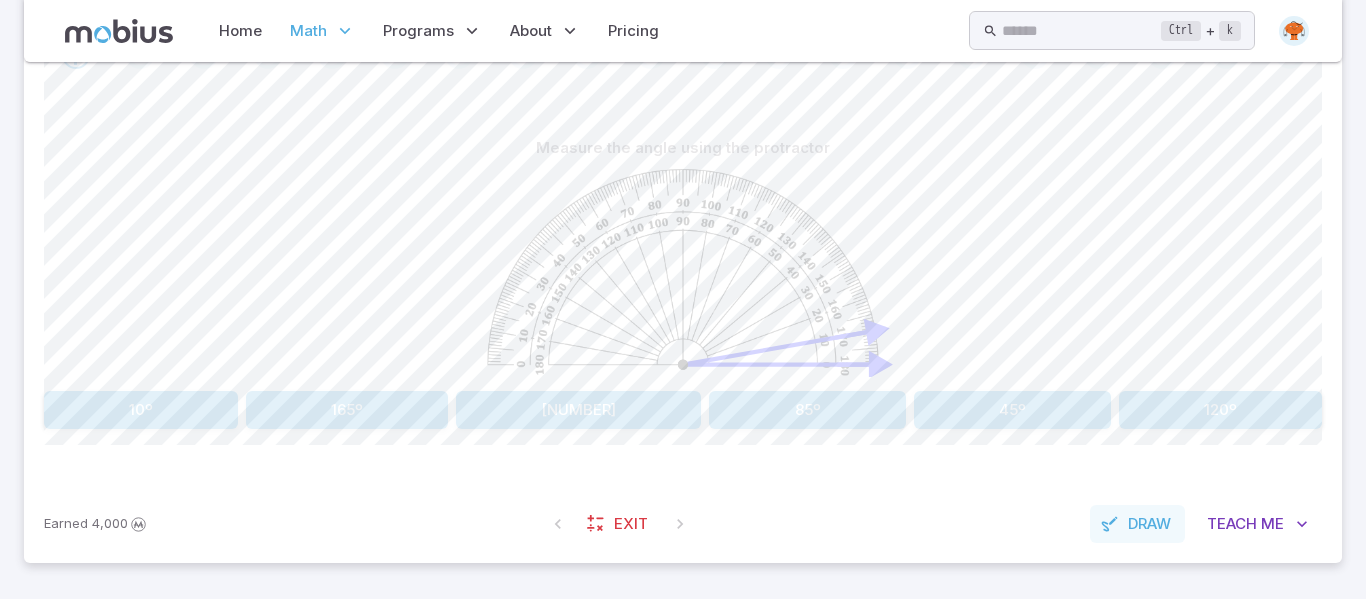 click on "Draw" at bounding box center (1149, 524) 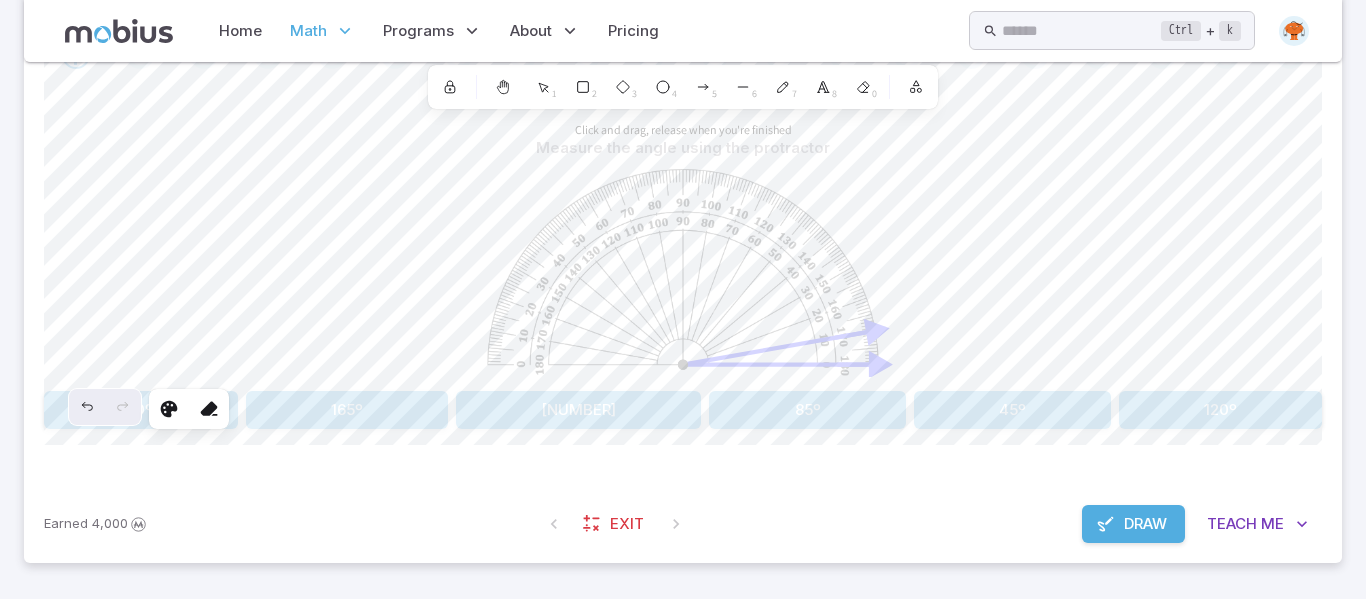 click on "Measure the angle using the protractor
[NUMBER] [NUMBER] [NUMBER] [NUMBER] [NUMBER] [NUMBER] Selected shape actions Stroke Background Stroke width Opacity [NUMBER] [NUMBER] Layers Click and drag, release when you're finished Shapes [NUMBER] [NUMBER] [NUMBER] [NUMBER] [NUMBER] [NUMBER] [NUMBER] [NUMBER] [NUMBER] Library Canvas actions [NUMBER] %   Exit zen mode Earned  [NUMBER] Exit Draw Teach Me" at bounding box center (683, 101) 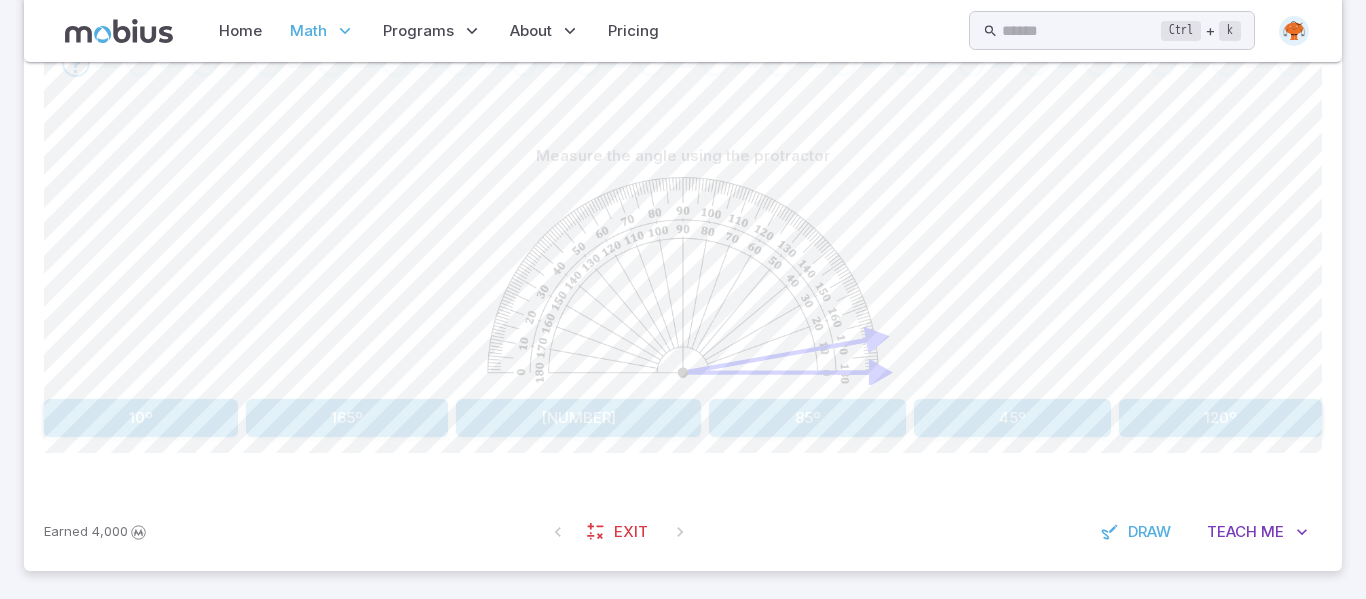 scroll, scrollTop: 458, scrollLeft: 0, axis: vertical 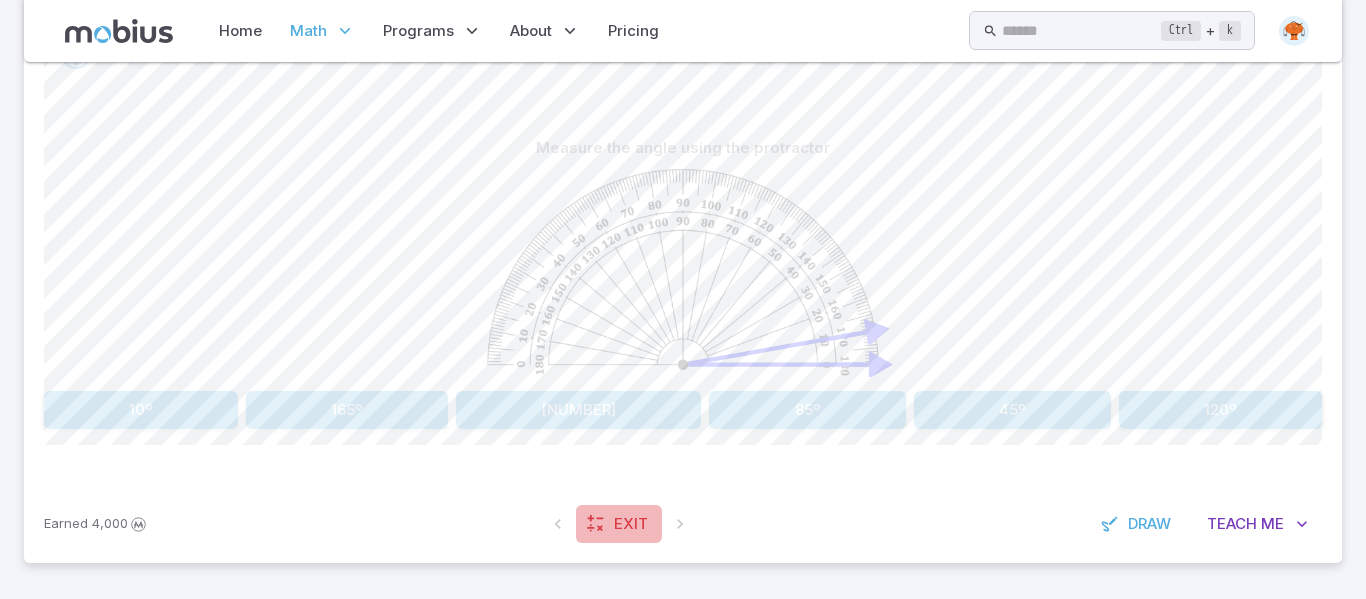 click on "Exit" at bounding box center (631, 524) 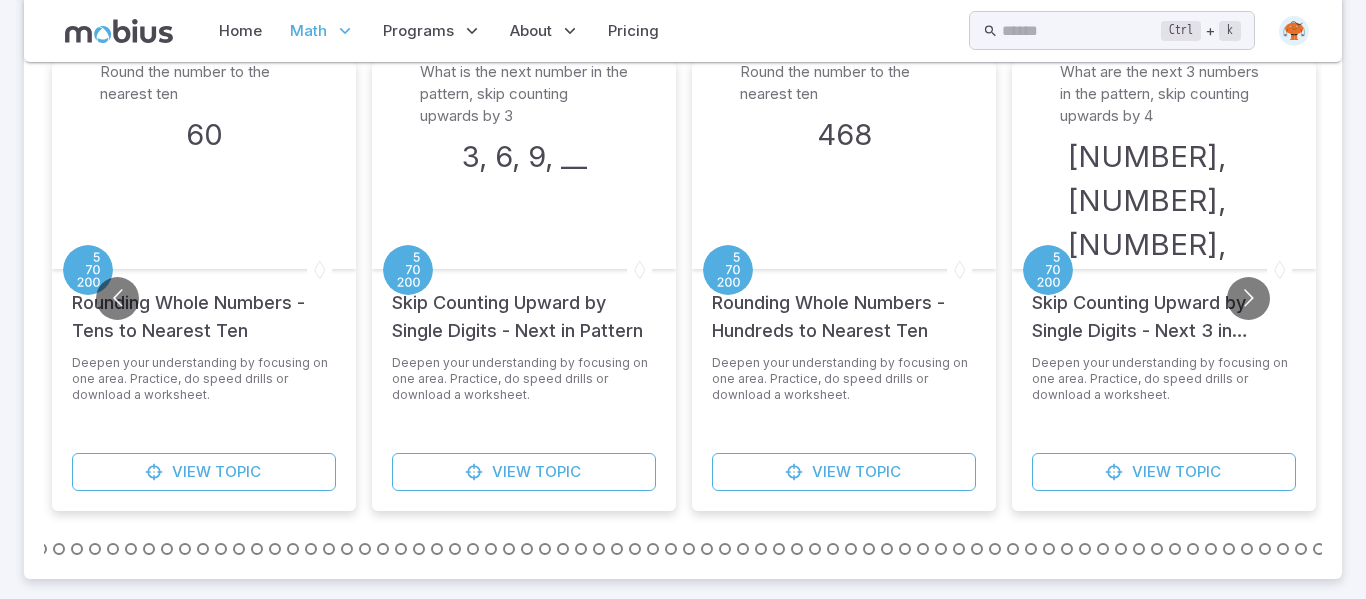 scroll, scrollTop: 0, scrollLeft: 0, axis: both 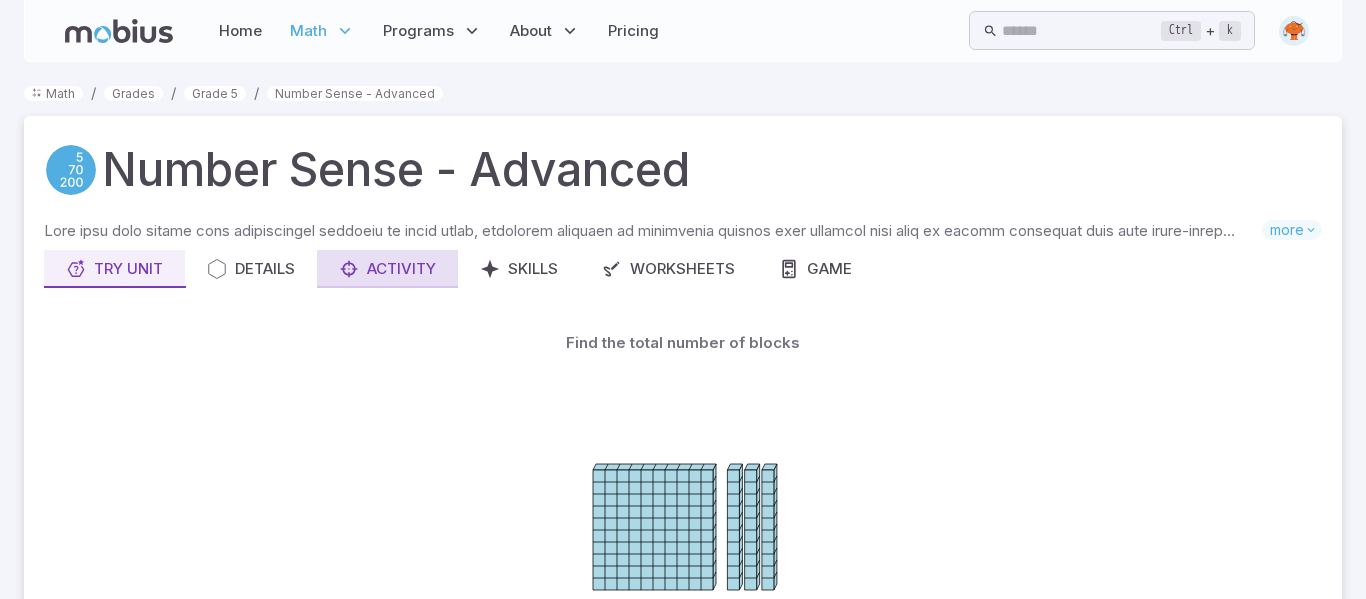 click on "Activity" at bounding box center (387, 269) 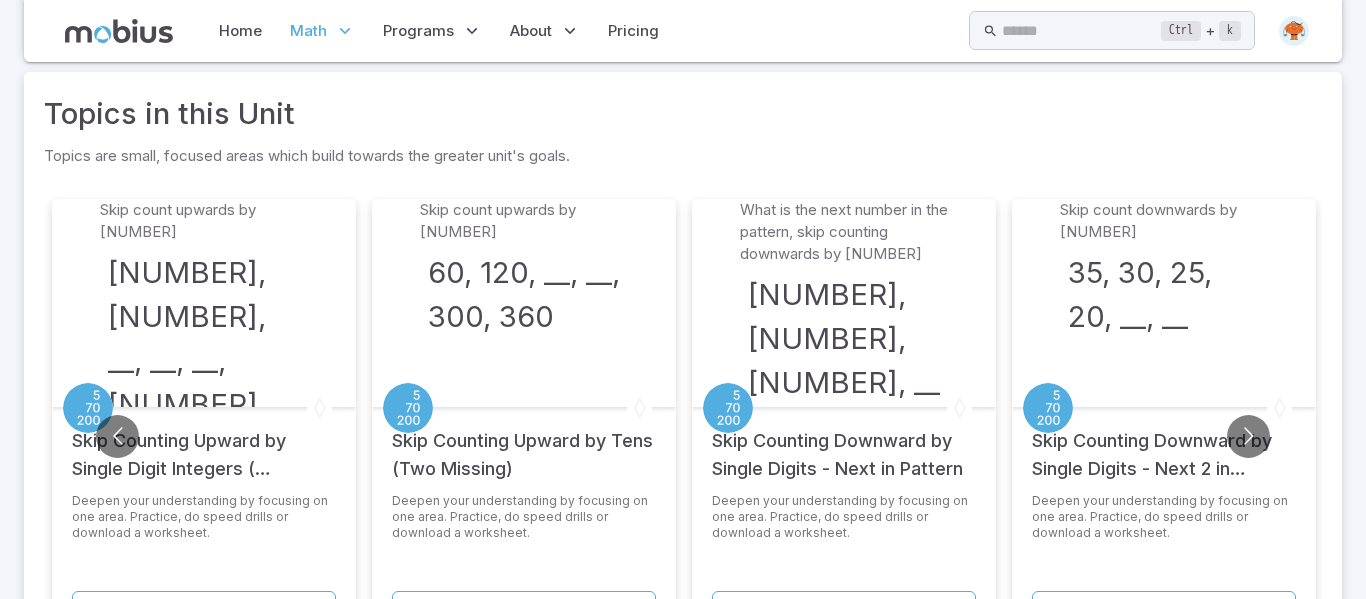 scroll, scrollTop: 0, scrollLeft: 0, axis: both 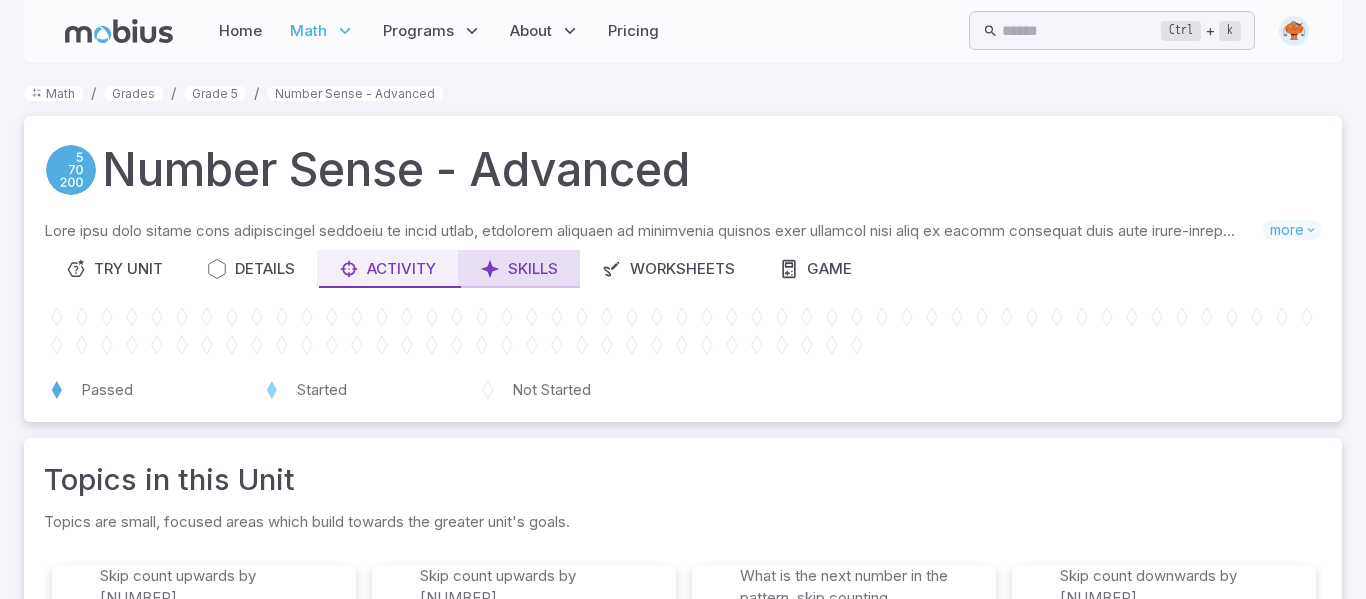 click on "Skills" at bounding box center (519, 269) 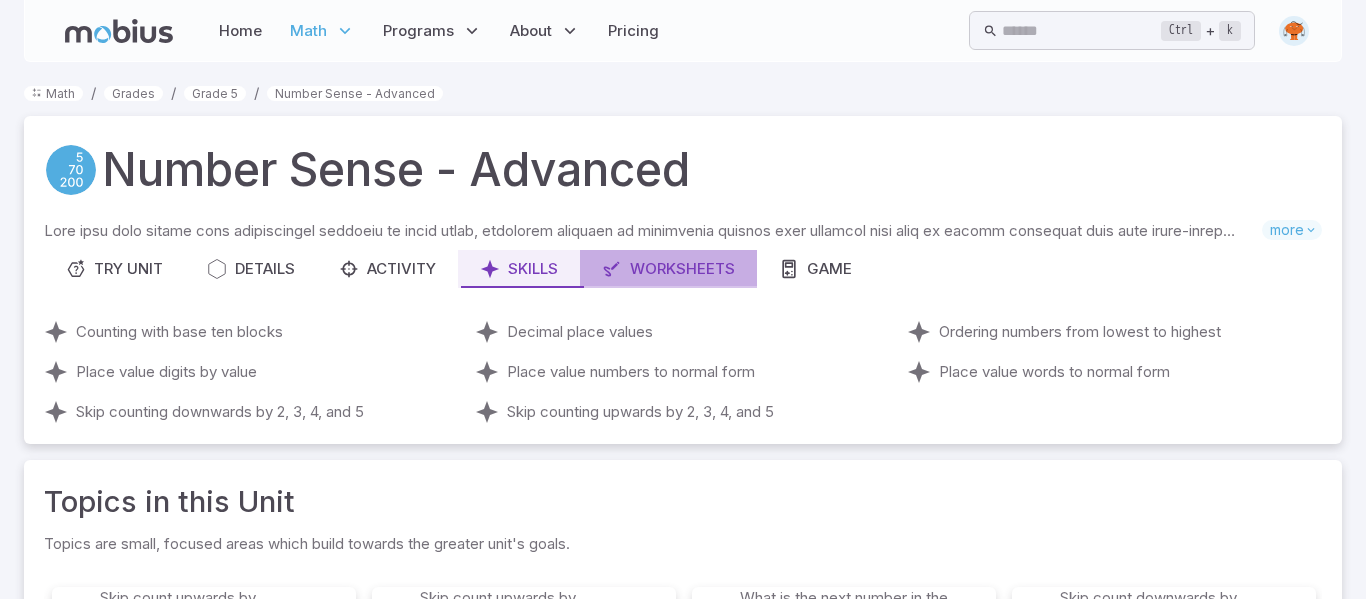 click at bounding box center (612, 269) 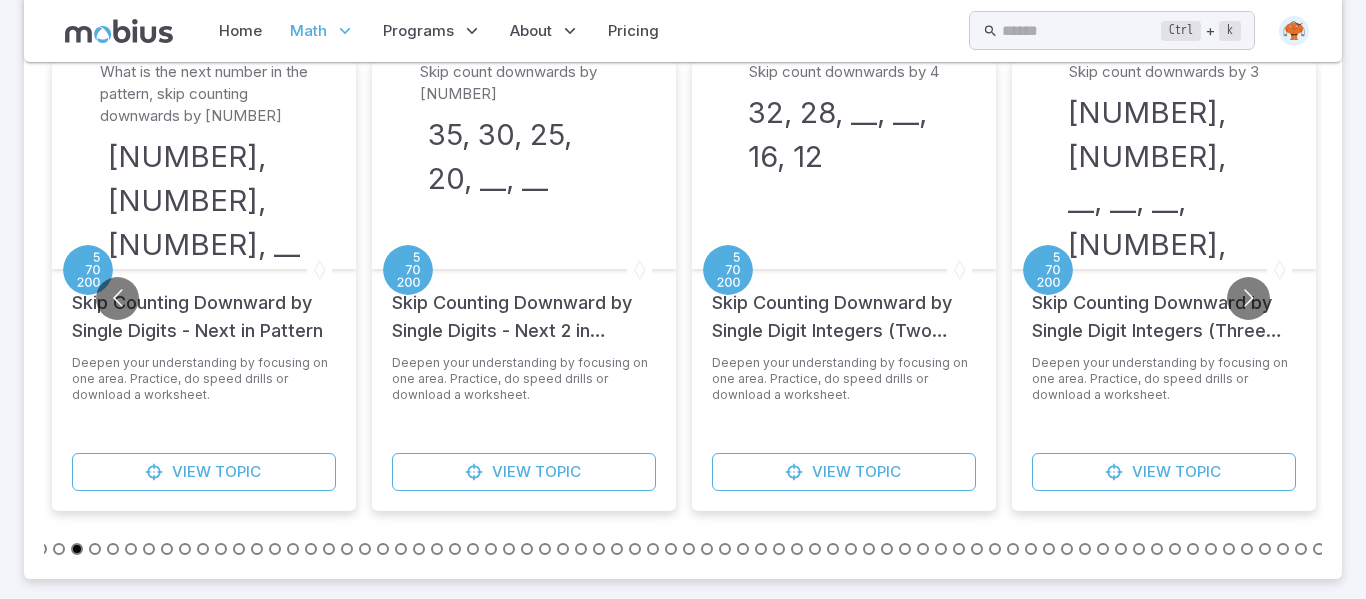 scroll, scrollTop: 0, scrollLeft: 0, axis: both 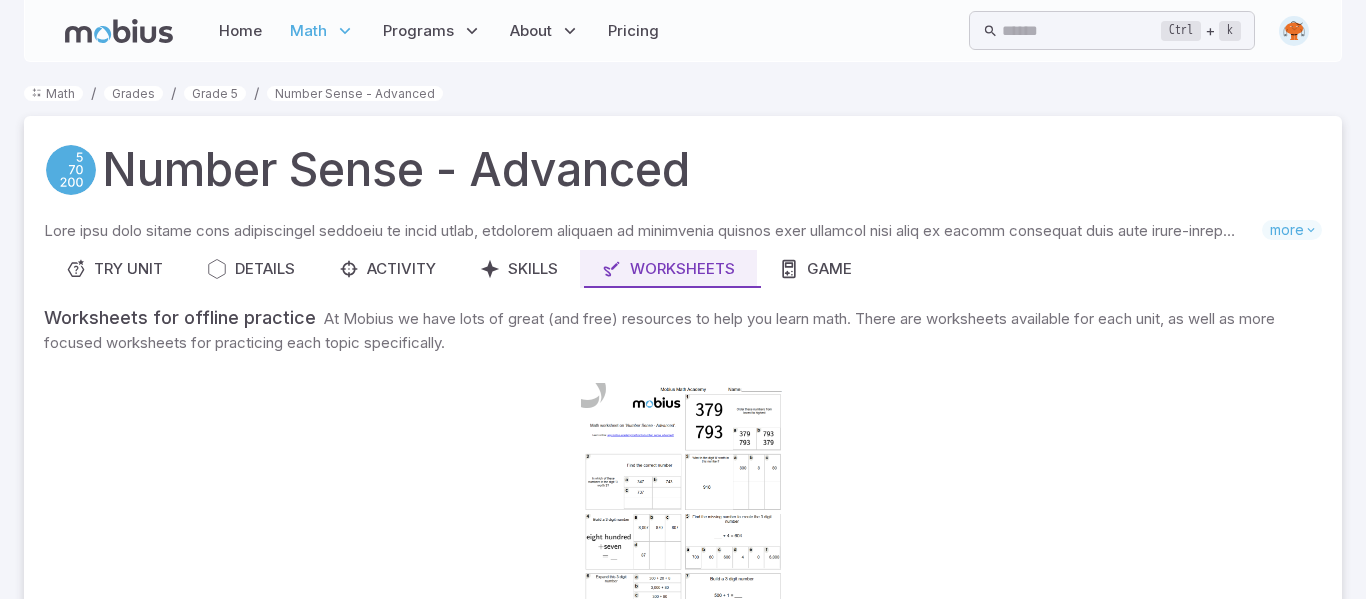 click on "Grade 1 Grade 2 Grade 3 Grade 4 Grade 5 Grade 6 Grade 7 Grade 8 Grade 9 Grade 10 Grade 11 Math Themes" at bounding box center (321, 292) 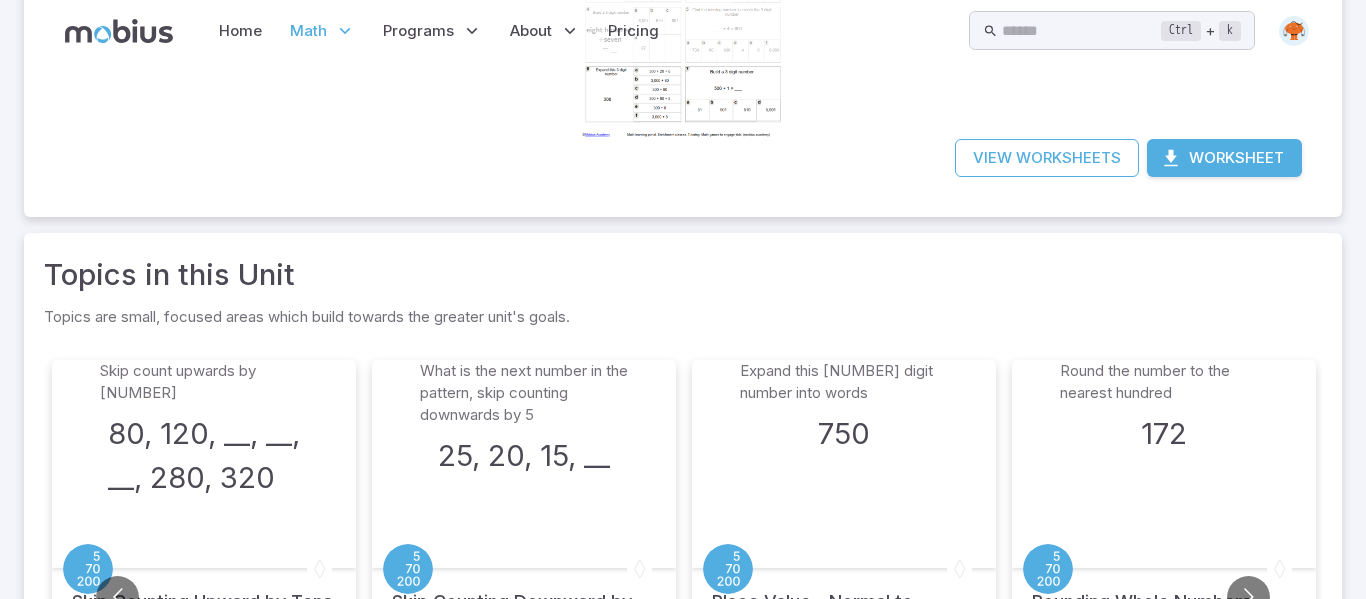 scroll, scrollTop: 0, scrollLeft: 0, axis: both 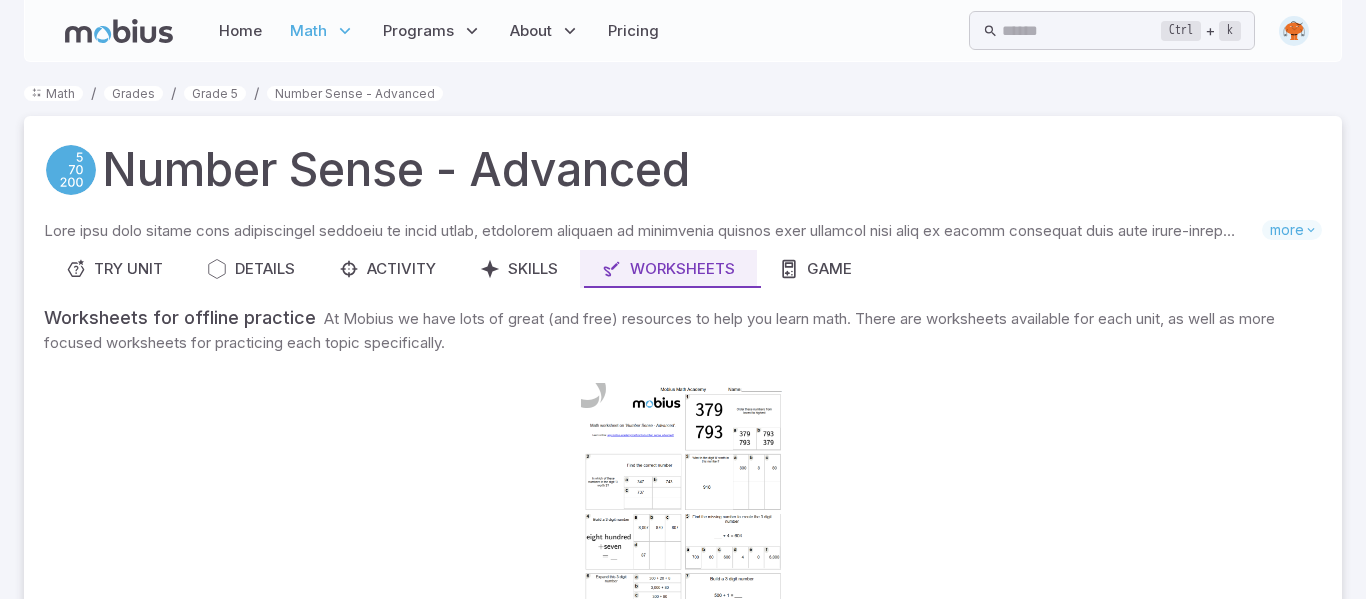 click on "Math / Grades / Grade [NUMBER] / Number Sense - Advanced Number Sense - Advanced Skills you will learn include: Counting Numbers as words Place value Numbers as a concept more Try Unit Details Activity Skills Worksheets Game Worksheets for offline practice At Mobius we have lots of great (and free) resources to help you learn math. There are worksheets available for each unit, as well as more focused worksheets for practicing each topic specifically. View Worksheets Worksheet Topics in this Unit Topics are small, focused areas which build towards the greater unit's goals. Write the word as a number four hundred  thousand  Words to Number Equivalents - Power of Ten Deepen your understanding by focusing on one area. Practice, do speed drills or download a worksheet. View Topic Write the number in words [NUMBER] Numbers to Word Equivalents Deepen your understanding by focusing on one area. Practice, do speed drills or download a worksheet. View Topic Write the word as a number Words to Number Equivalents View Topic [NUMBER]" at bounding box center (683, 733) 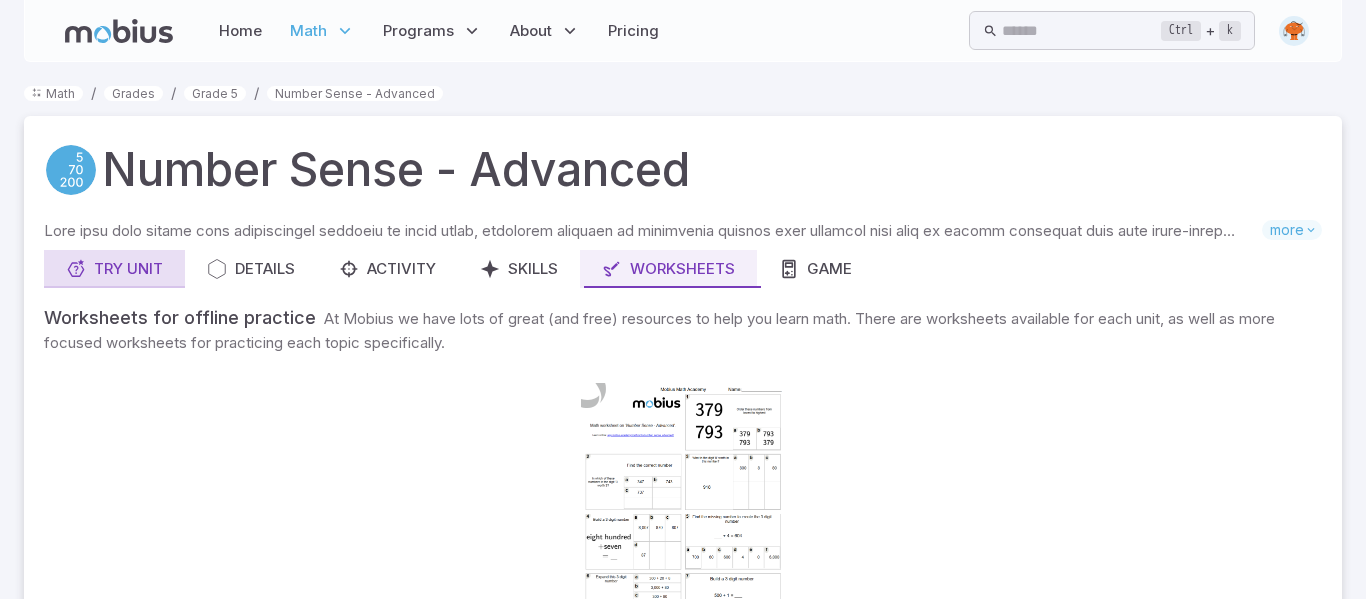 click on "Try Unit" at bounding box center (114, 269) 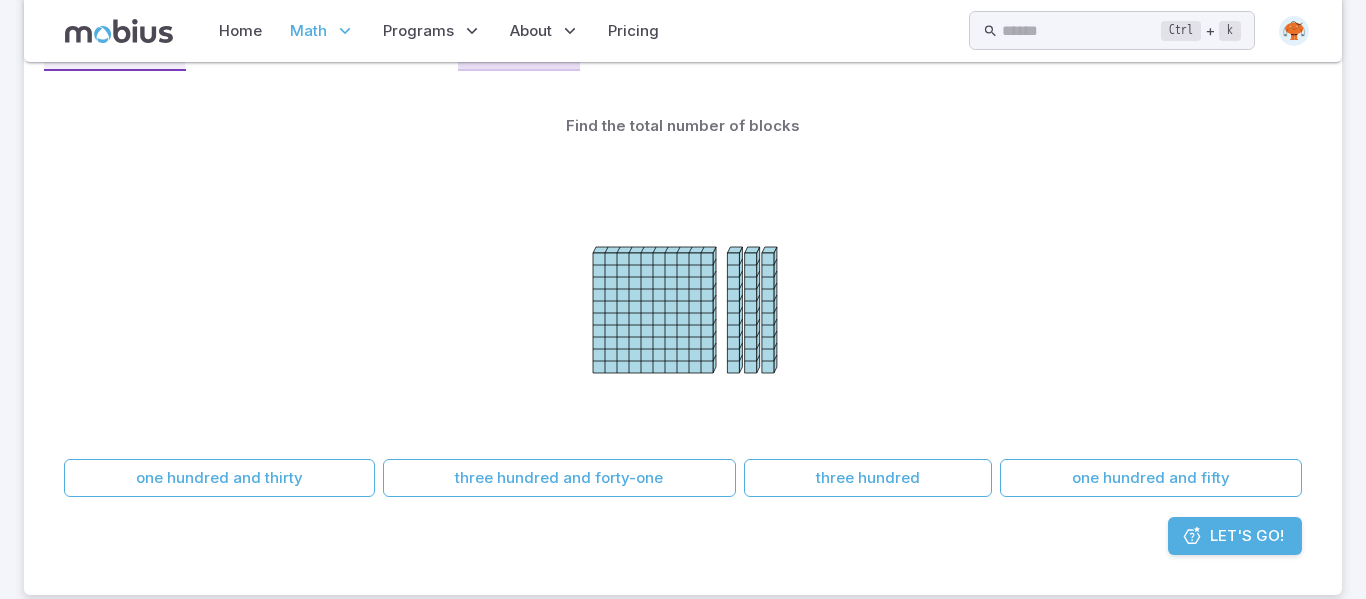 scroll, scrollTop: 215, scrollLeft: 0, axis: vertical 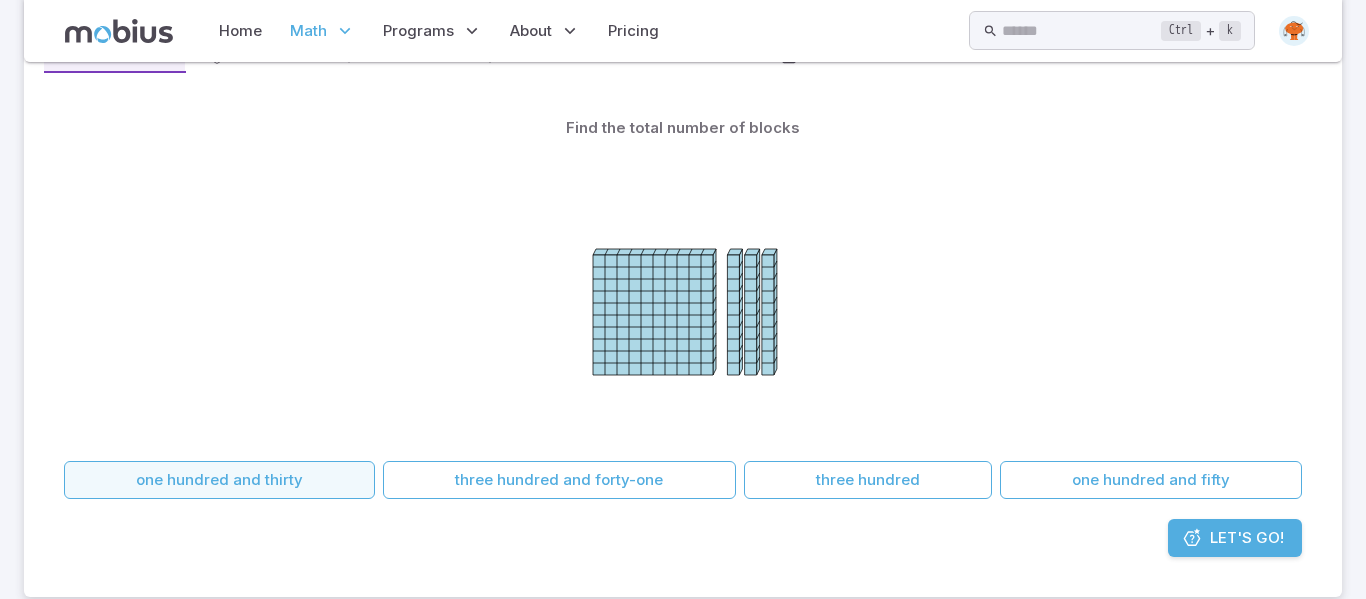 click on "one hundred and thirty" at bounding box center [219, 480] 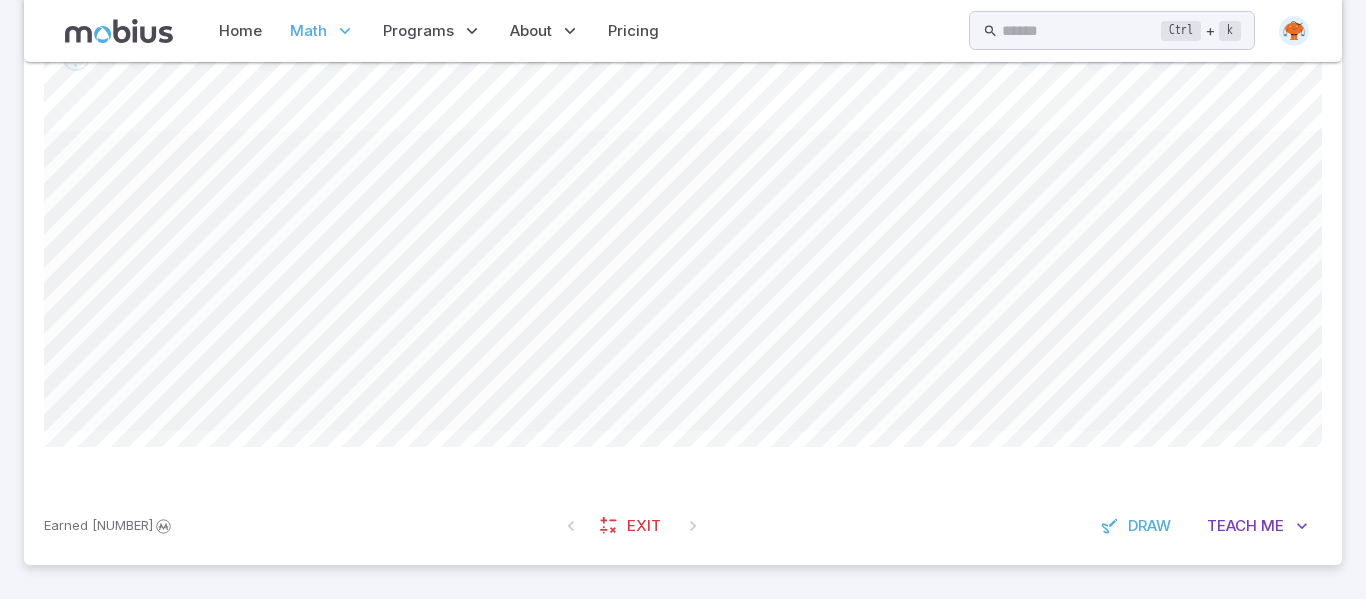 scroll, scrollTop: 458, scrollLeft: 0, axis: vertical 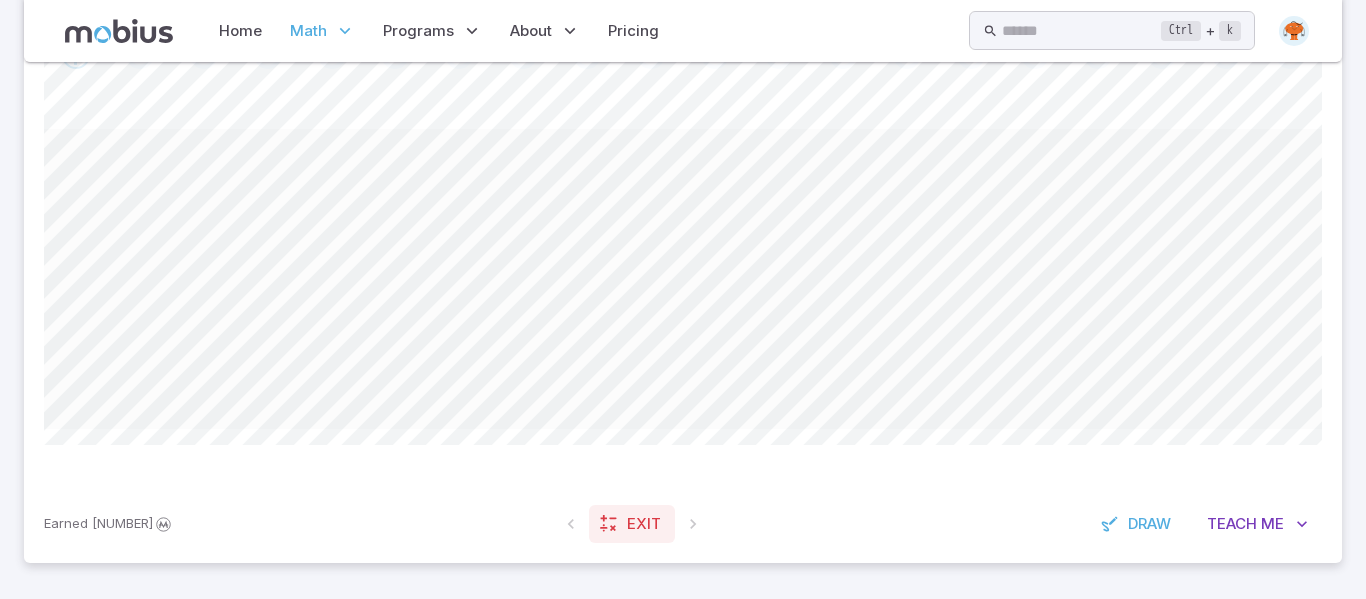 click on "Exit" at bounding box center [644, 524] 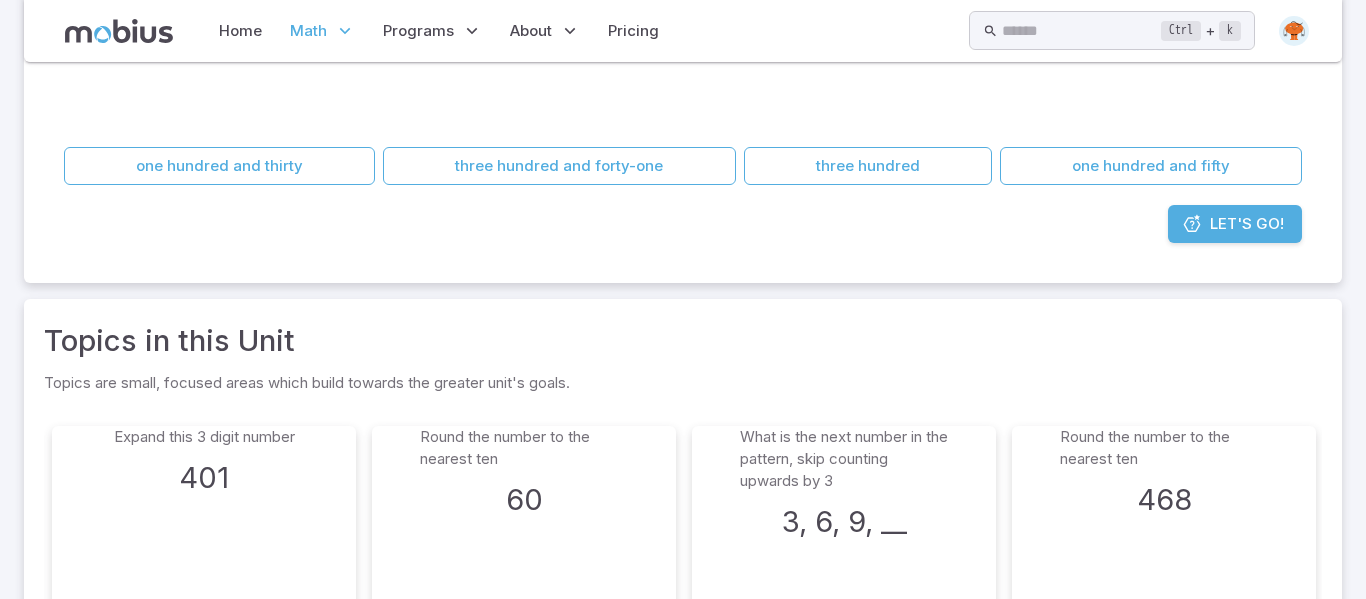 scroll, scrollTop: 531, scrollLeft: 0, axis: vertical 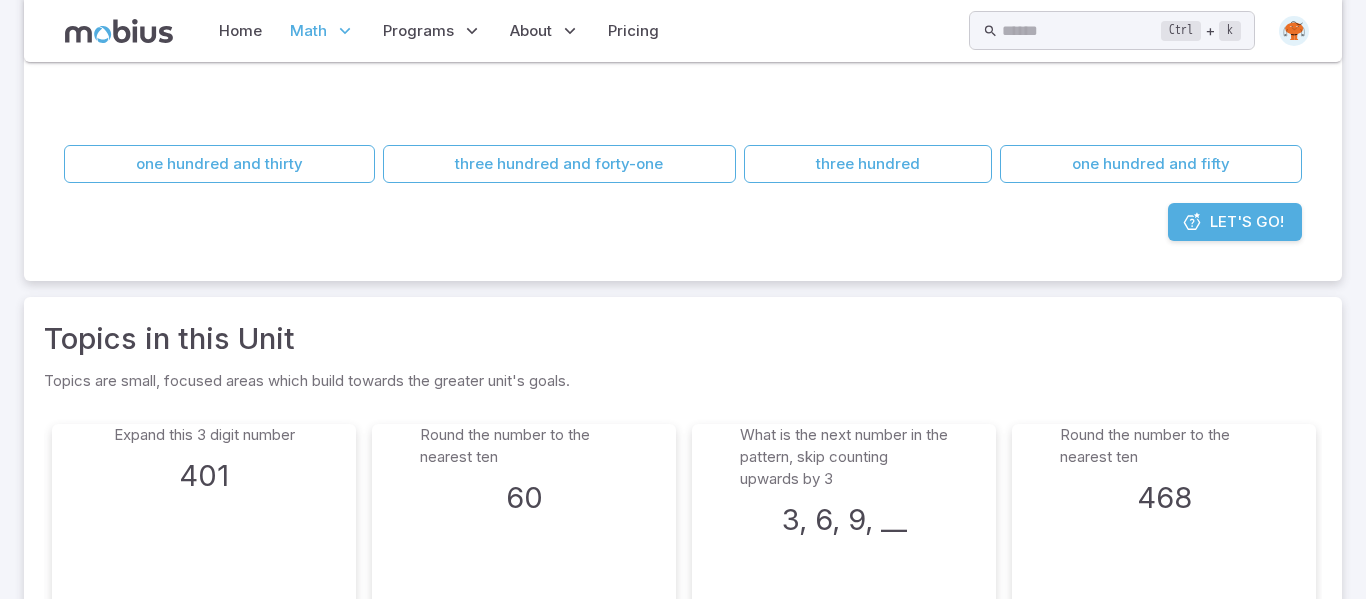 click on "Let's Go!" at bounding box center (1235, 222) 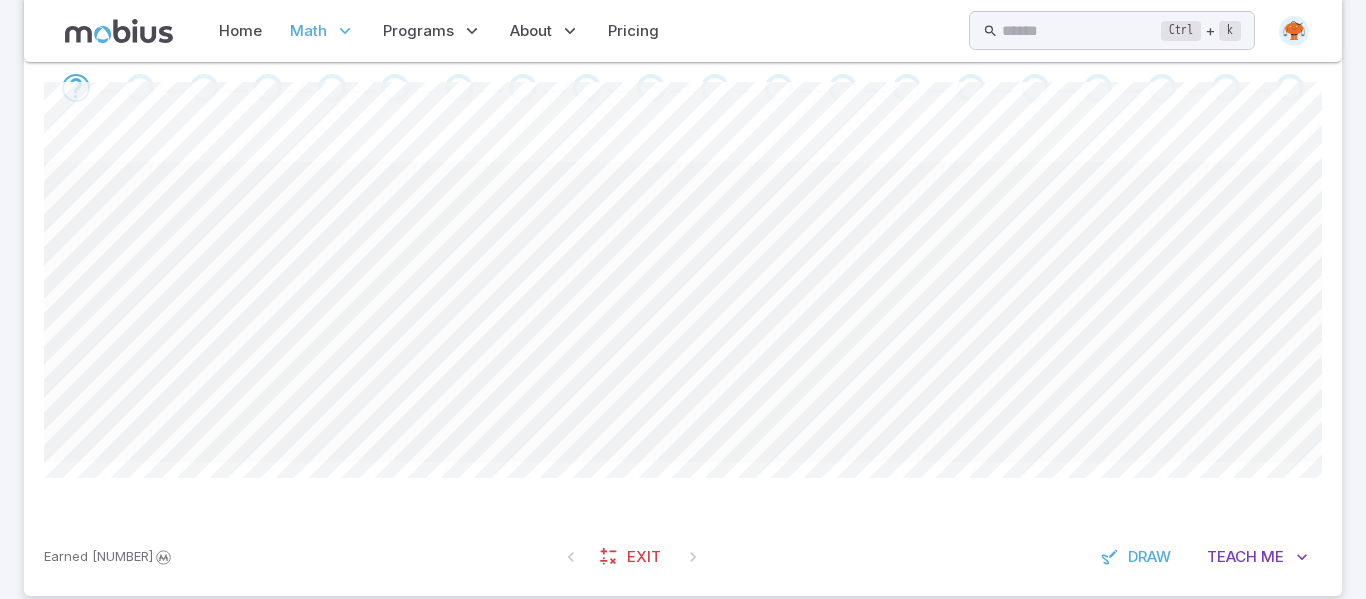 scroll, scrollTop: 458, scrollLeft: 0, axis: vertical 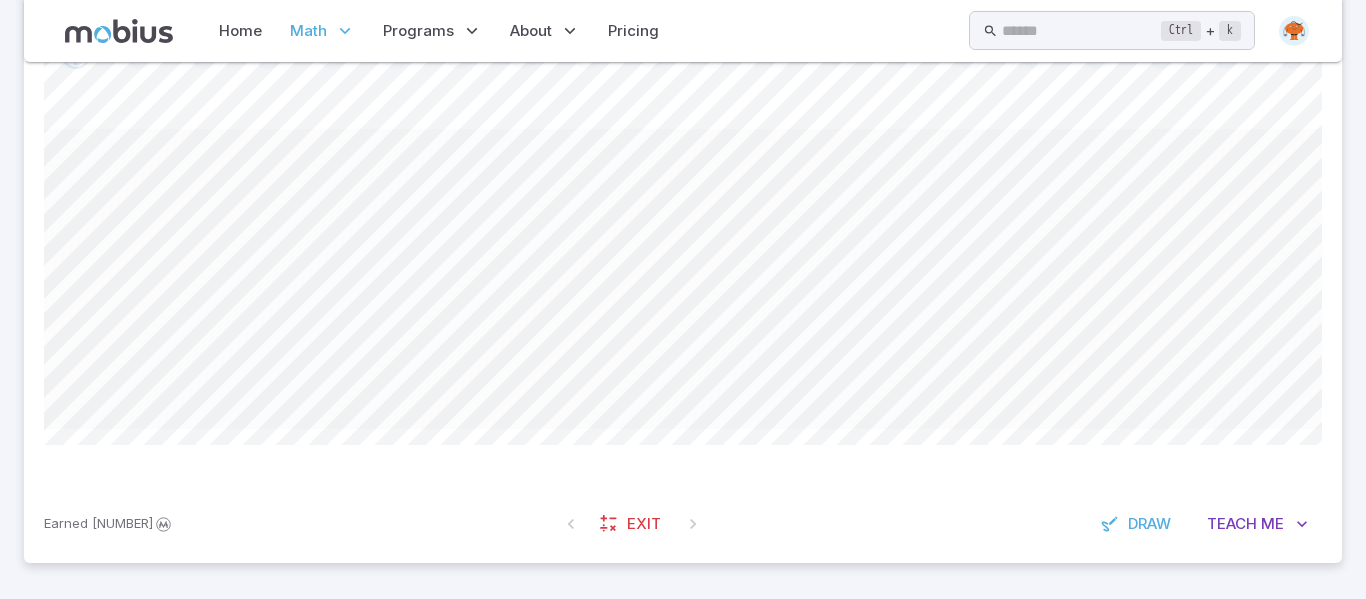 click at bounding box center [1294, 31] 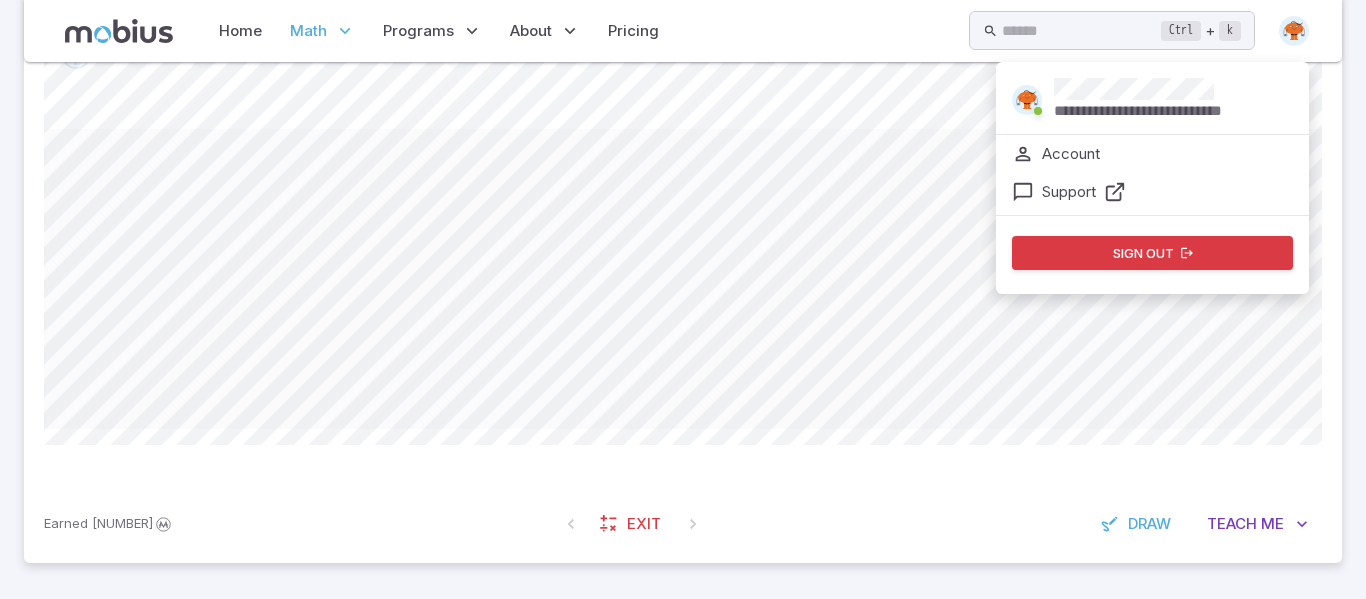 click on "Canvas actions 100 % Exit zen mode" at bounding box center (683, 287) 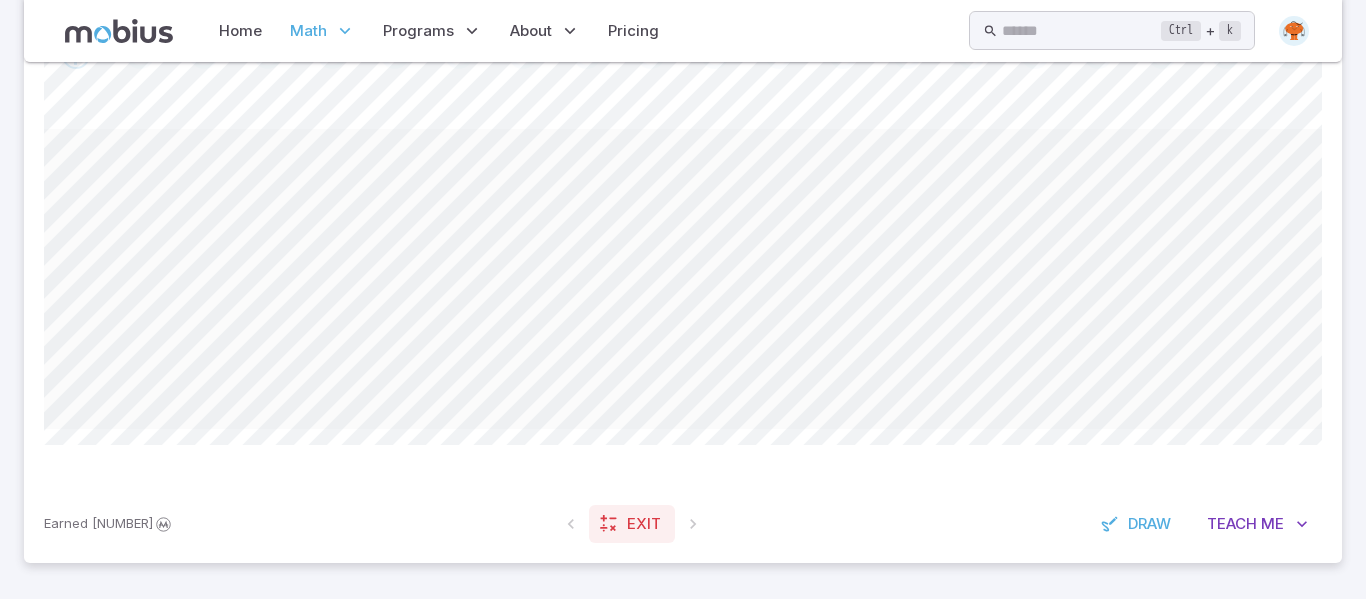 click on "Exit" at bounding box center [644, 524] 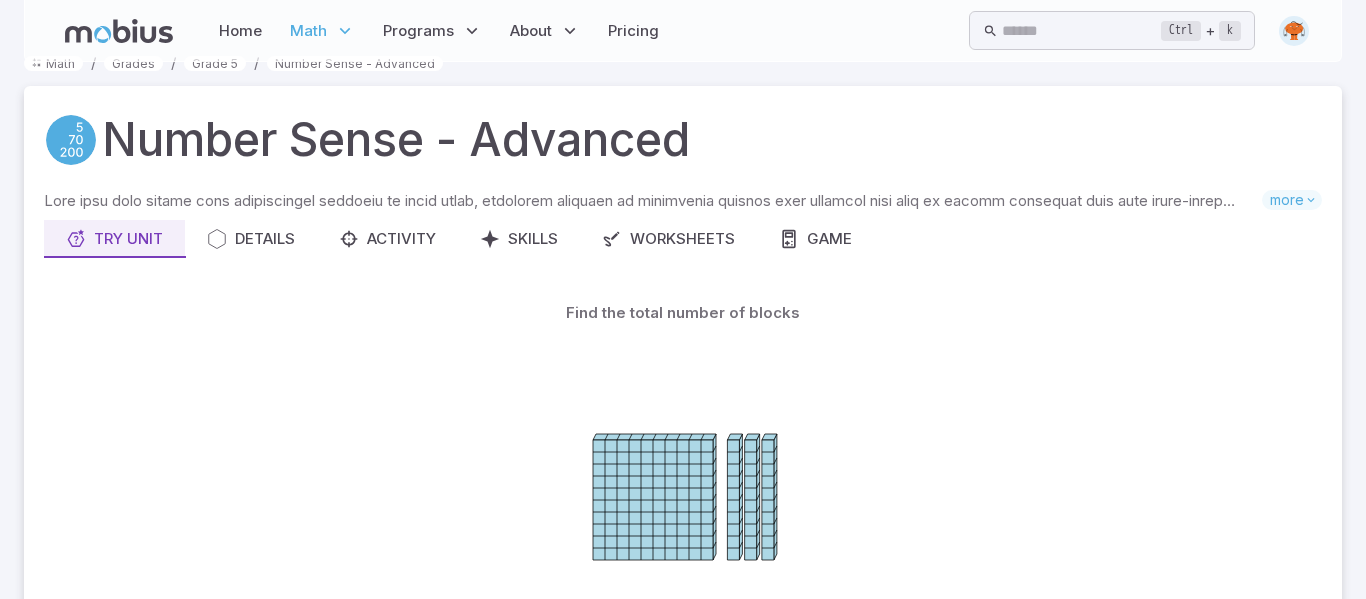 scroll, scrollTop: 0, scrollLeft: 0, axis: both 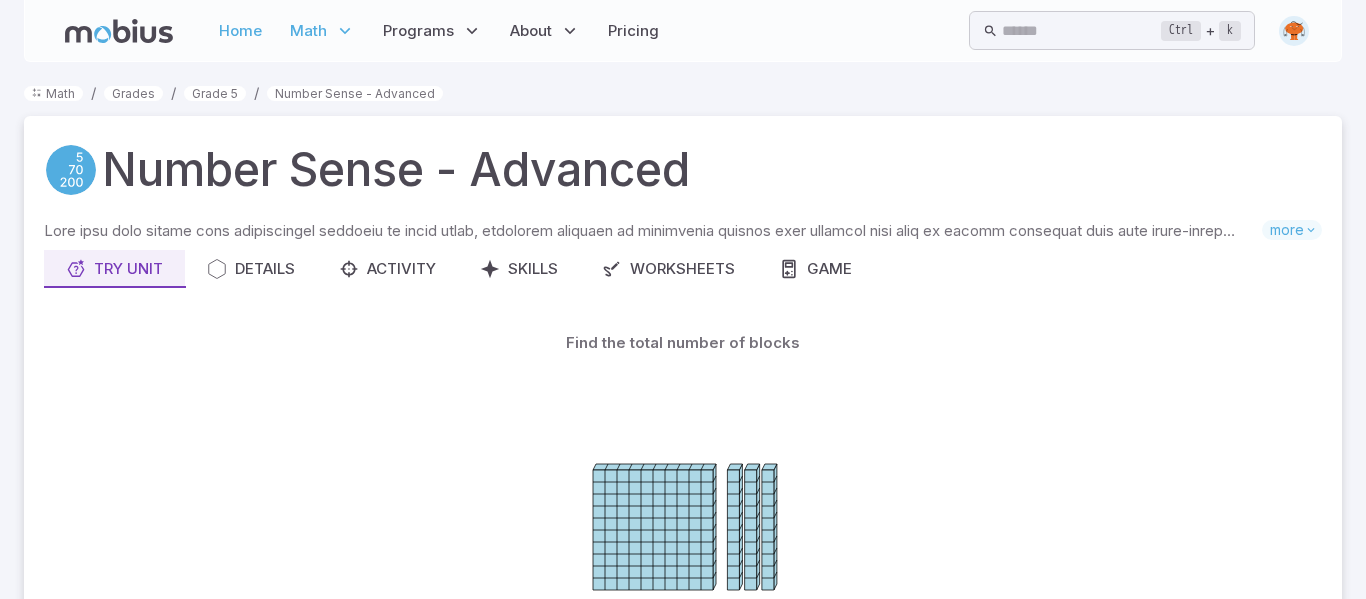 click on "Home" at bounding box center [240, 31] 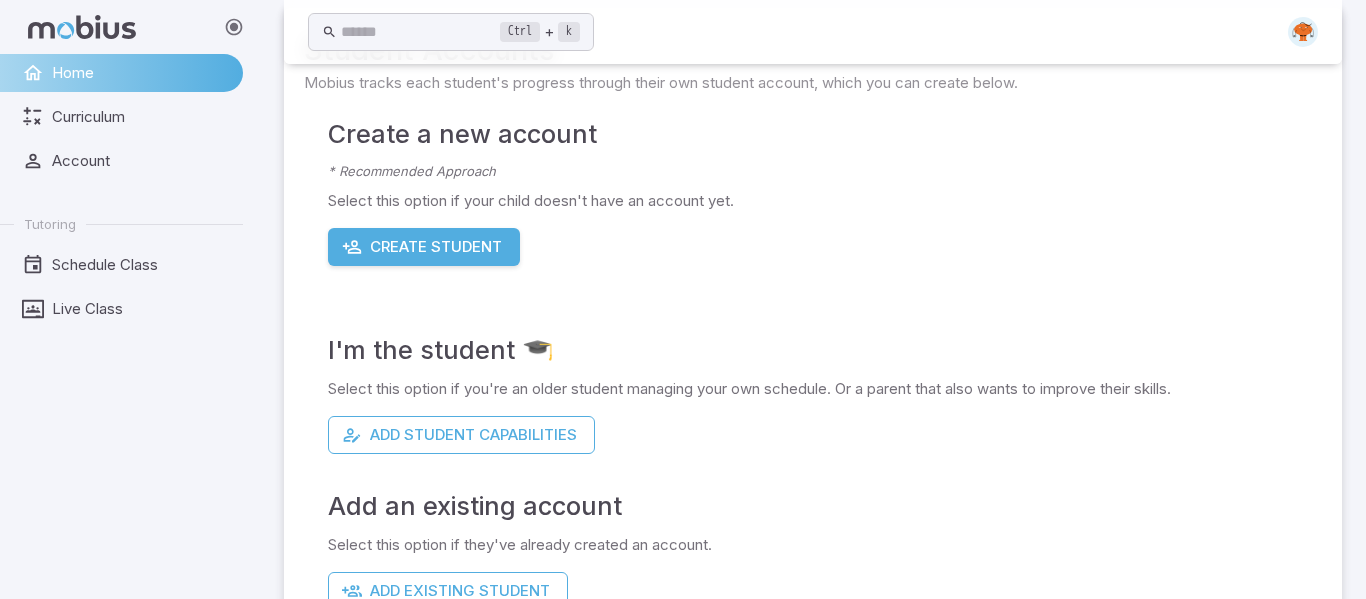 scroll, scrollTop: 0, scrollLeft: 0, axis: both 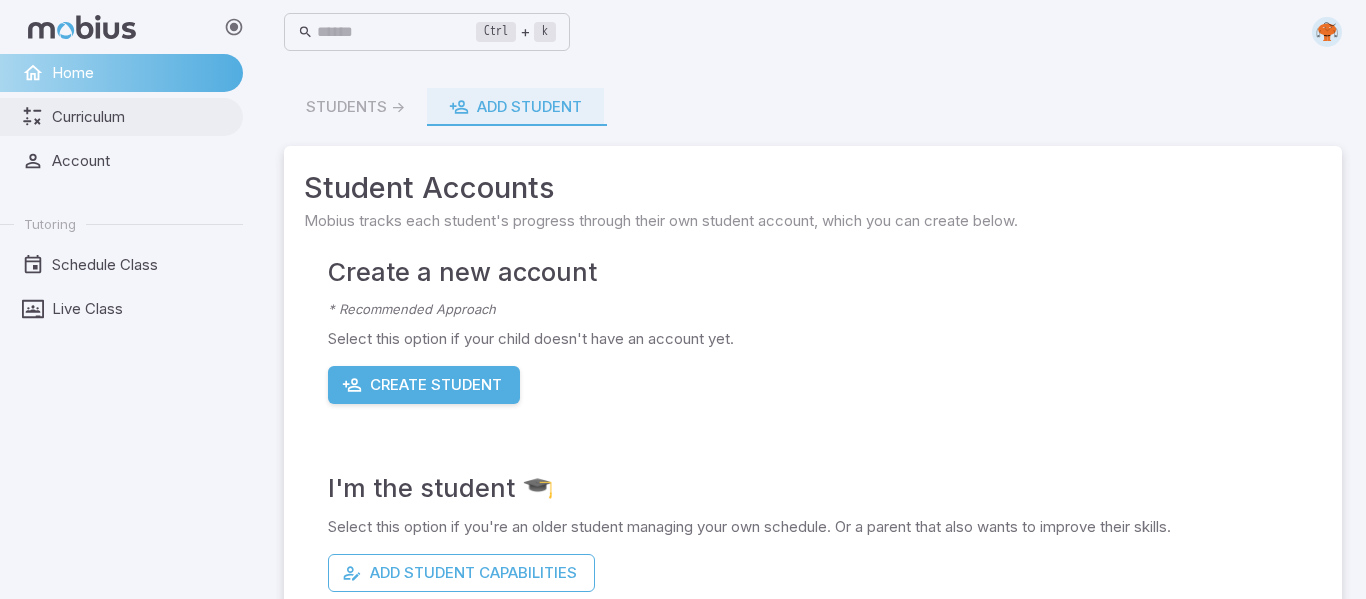 click on "Curriculum" at bounding box center [140, 117] 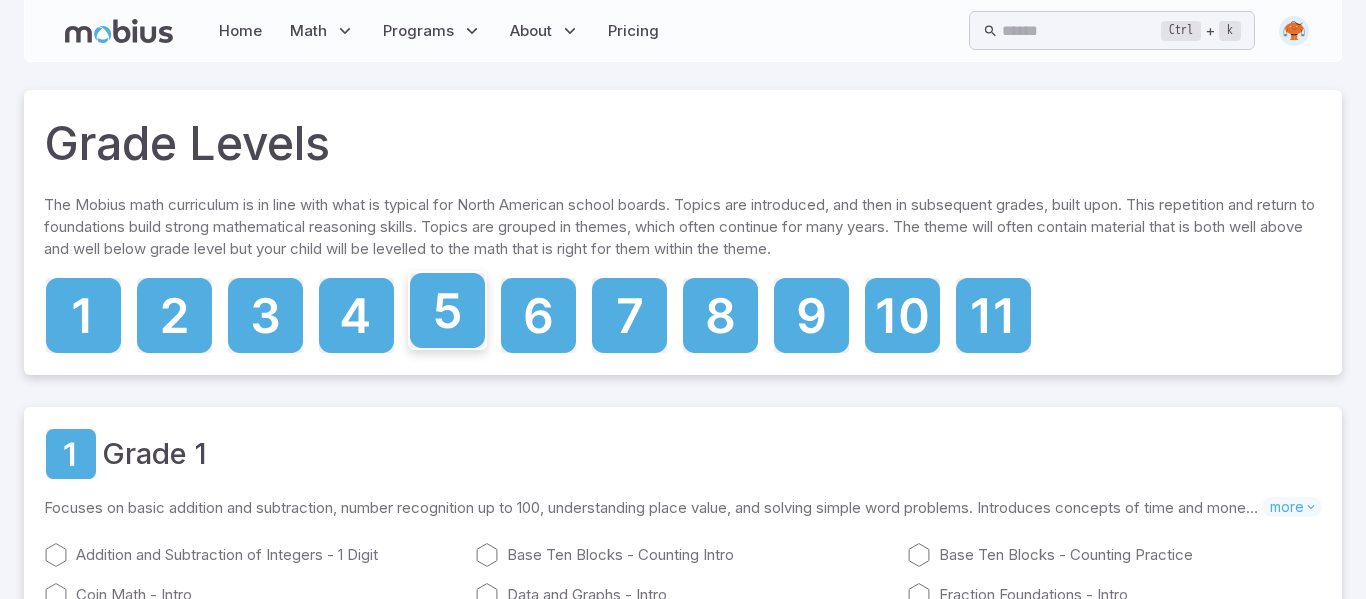 click 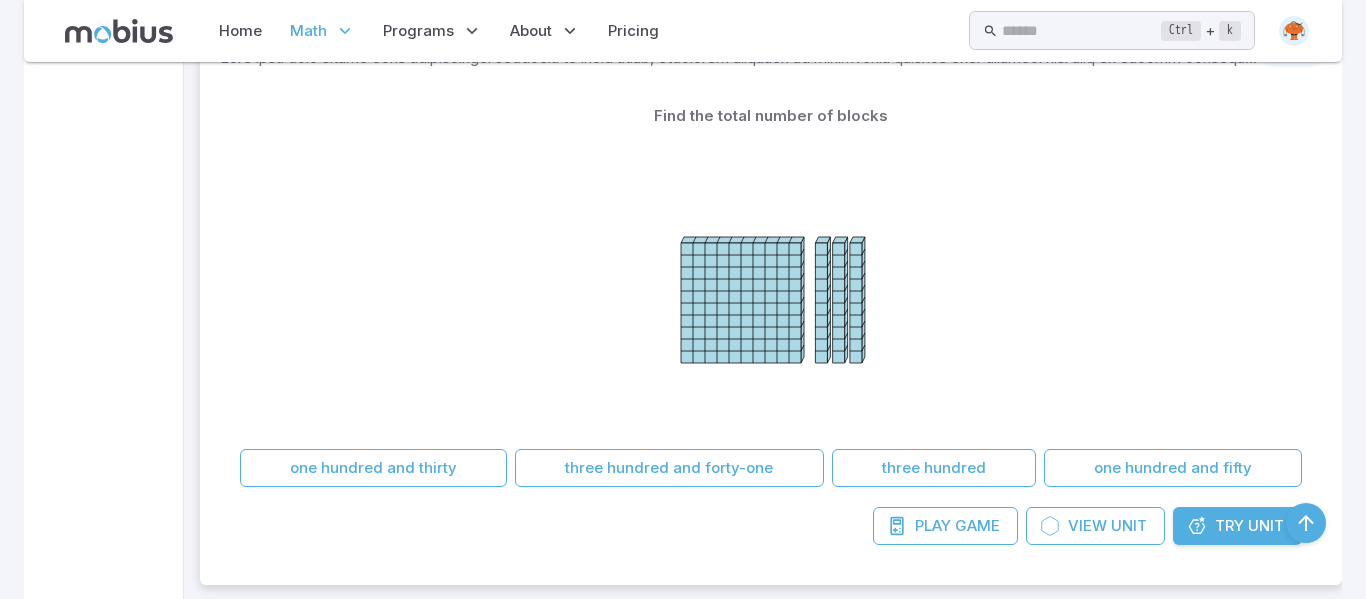 scroll, scrollTop: 1816, scrollLeft: 0, axis: vertical 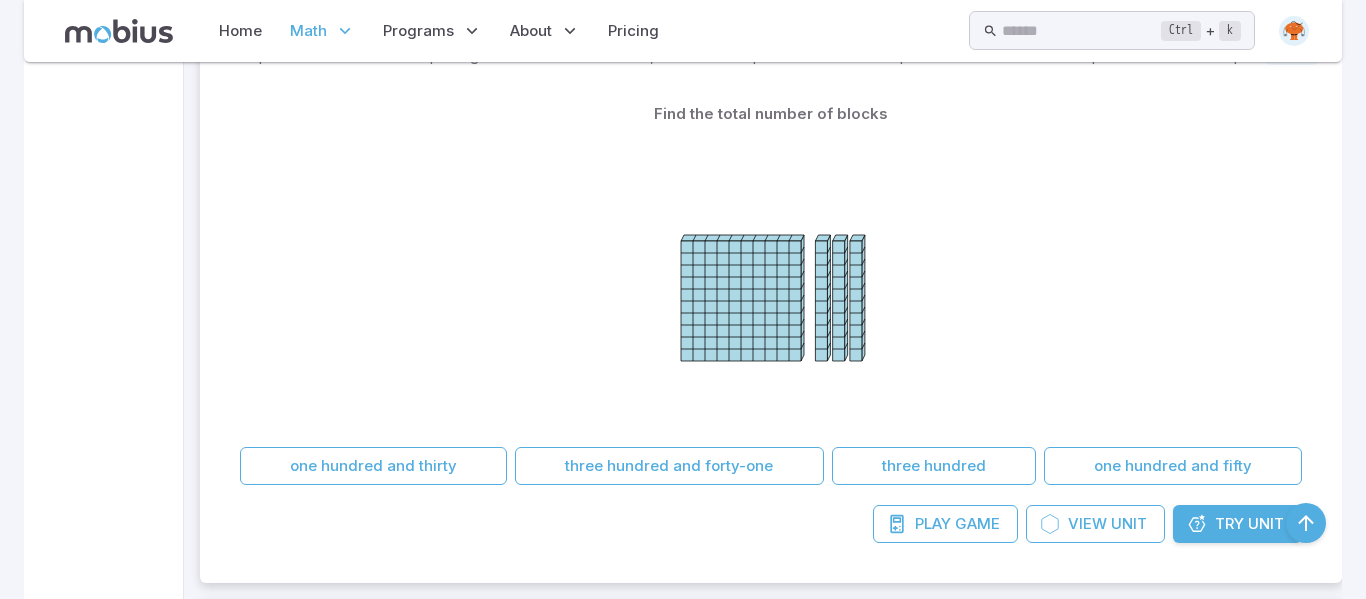 click on "Unit" at bounding box center [1266, 524] 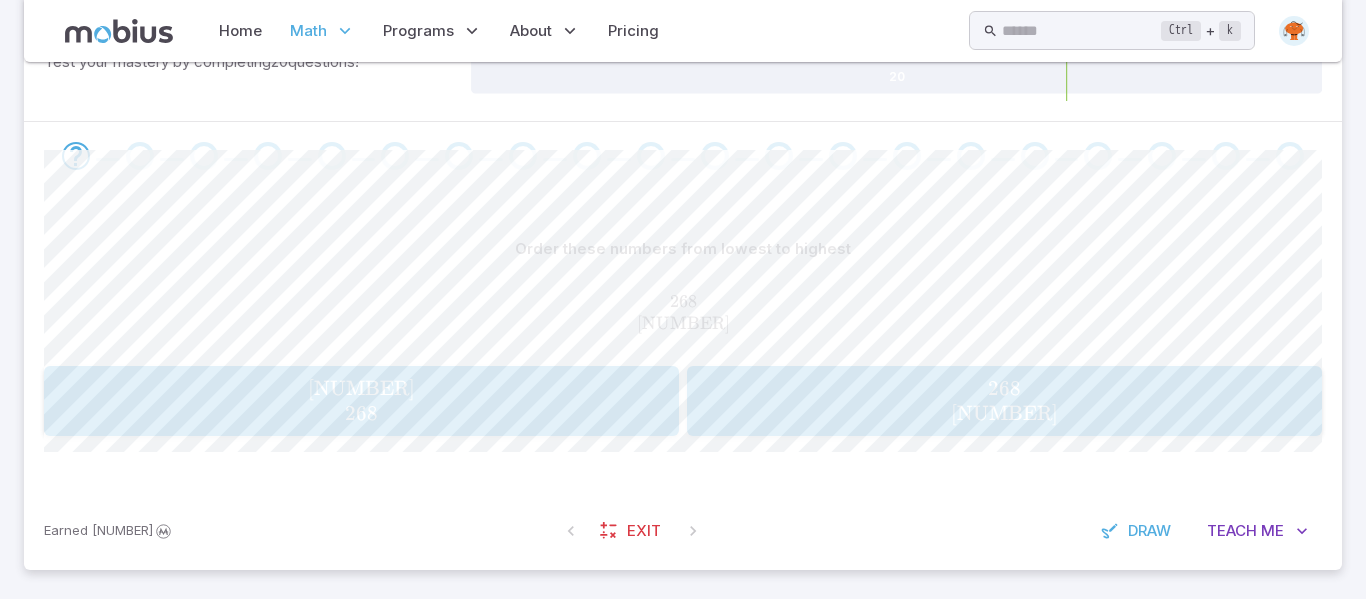 scroll, scrollTop: 355, scrollLeft: 0, axis: vertical 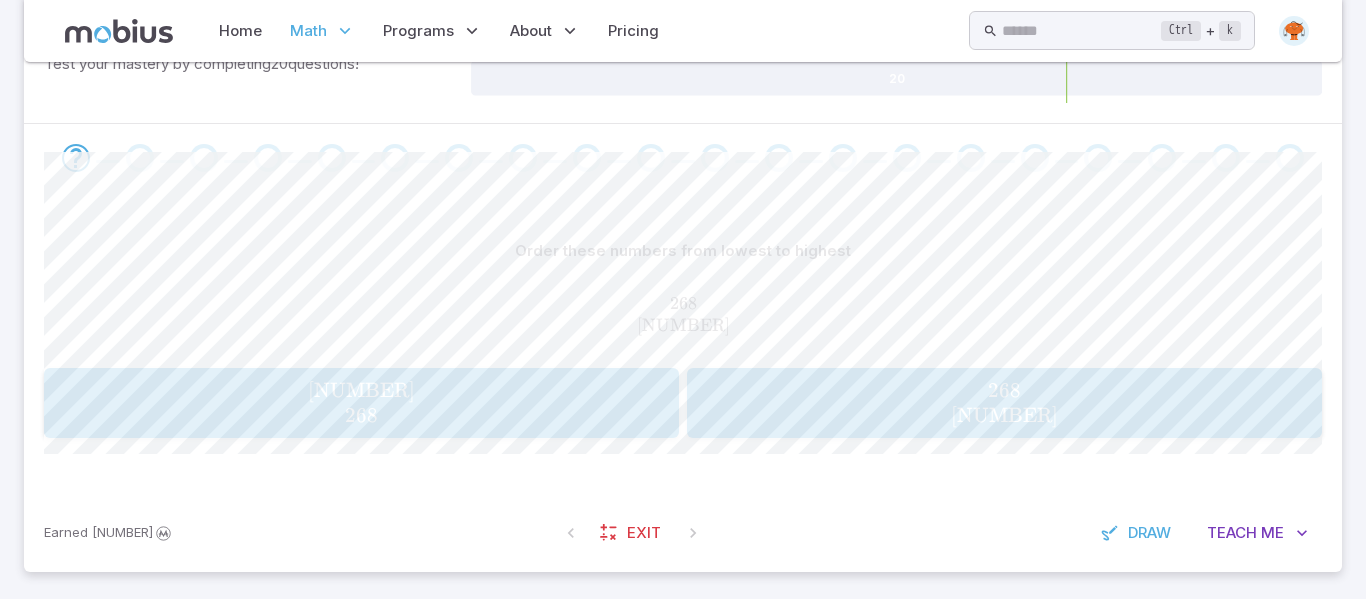 click on "[NUMBER] [NUMBER]" at bounding box center (1004, 403) 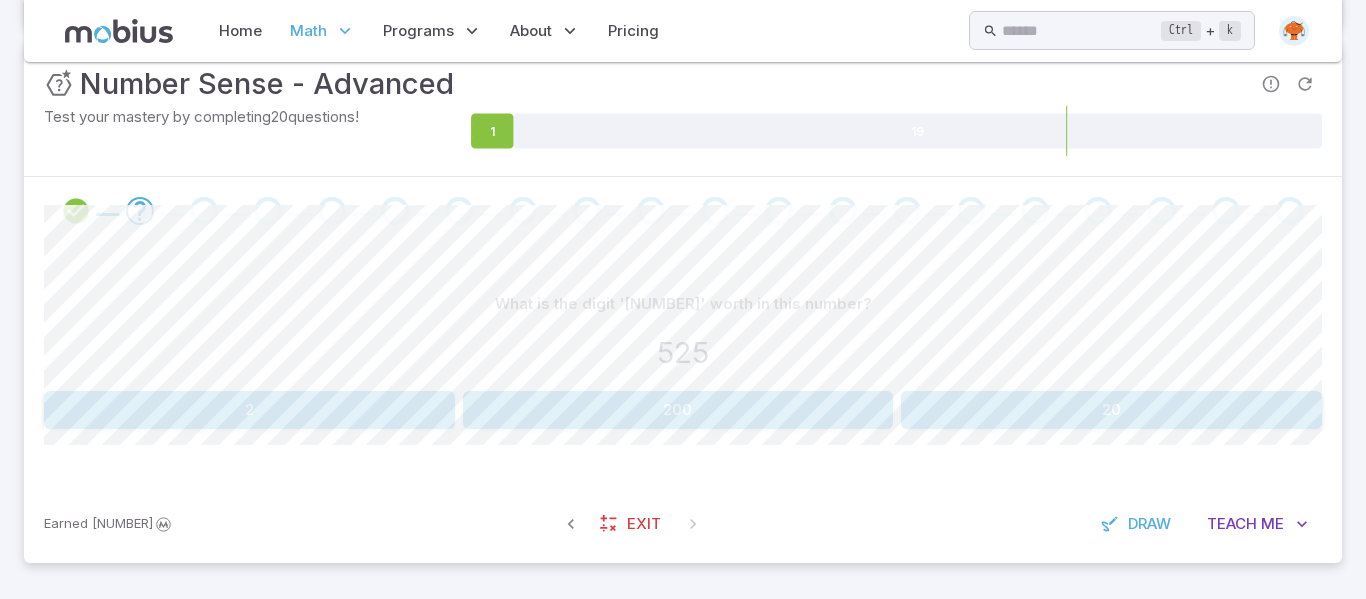 scroll, scrollTop: 302, scrollLeft: 0, axis: vertical 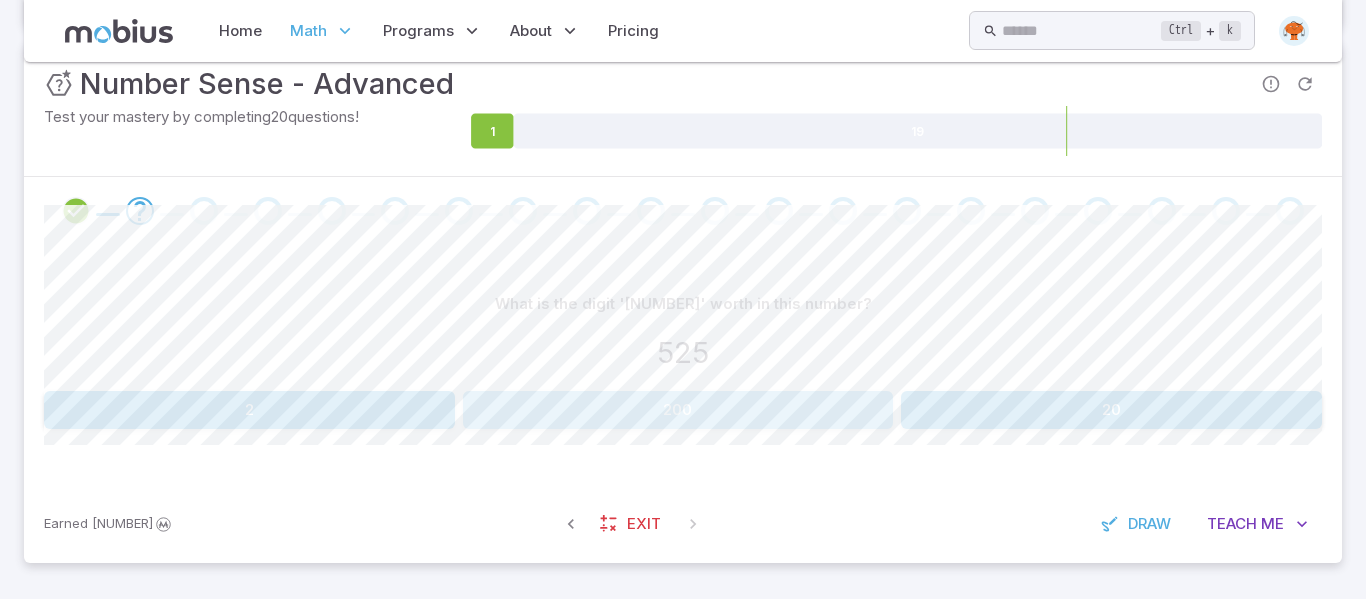 click on "200" at bounding box center (678, 410) 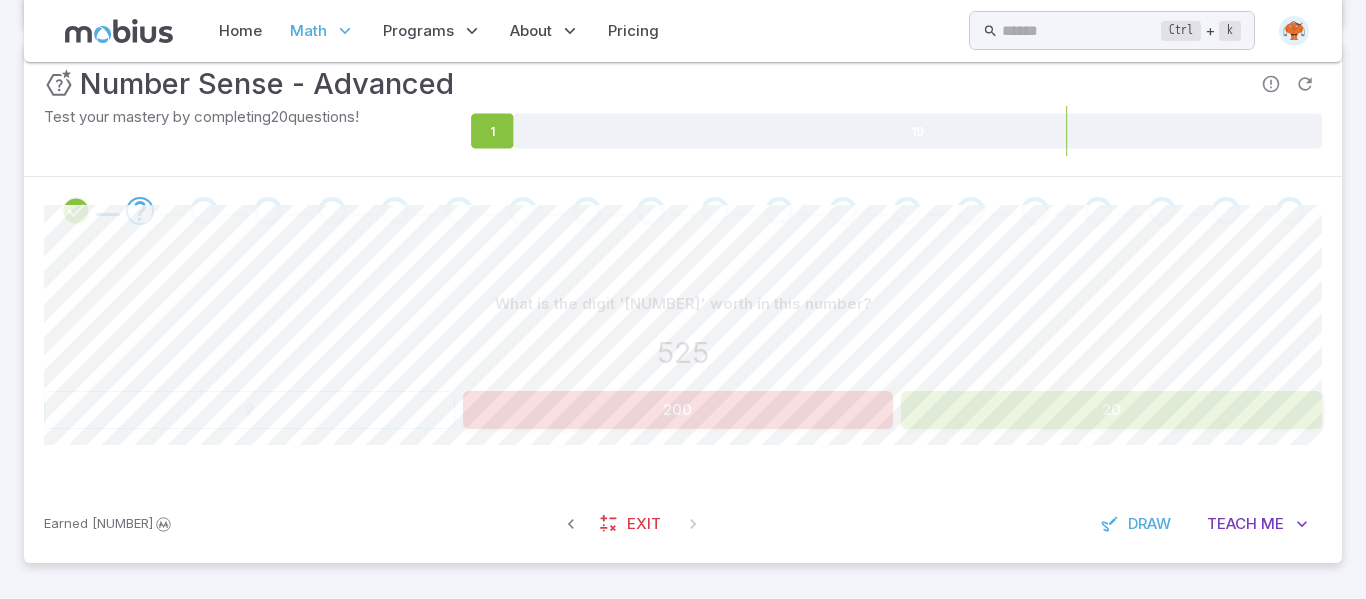click on "20" at bounding box center [1111, 410] 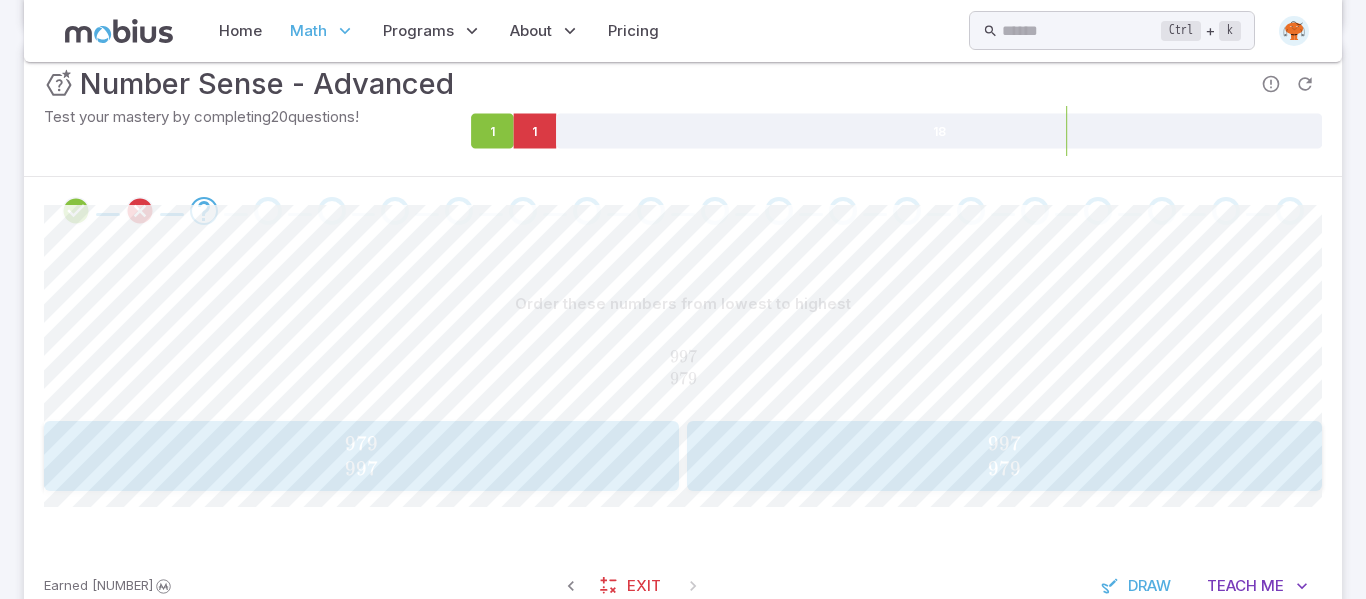 click on "[NUMBER] [NUMBER]" at bounding box center [361, 456] 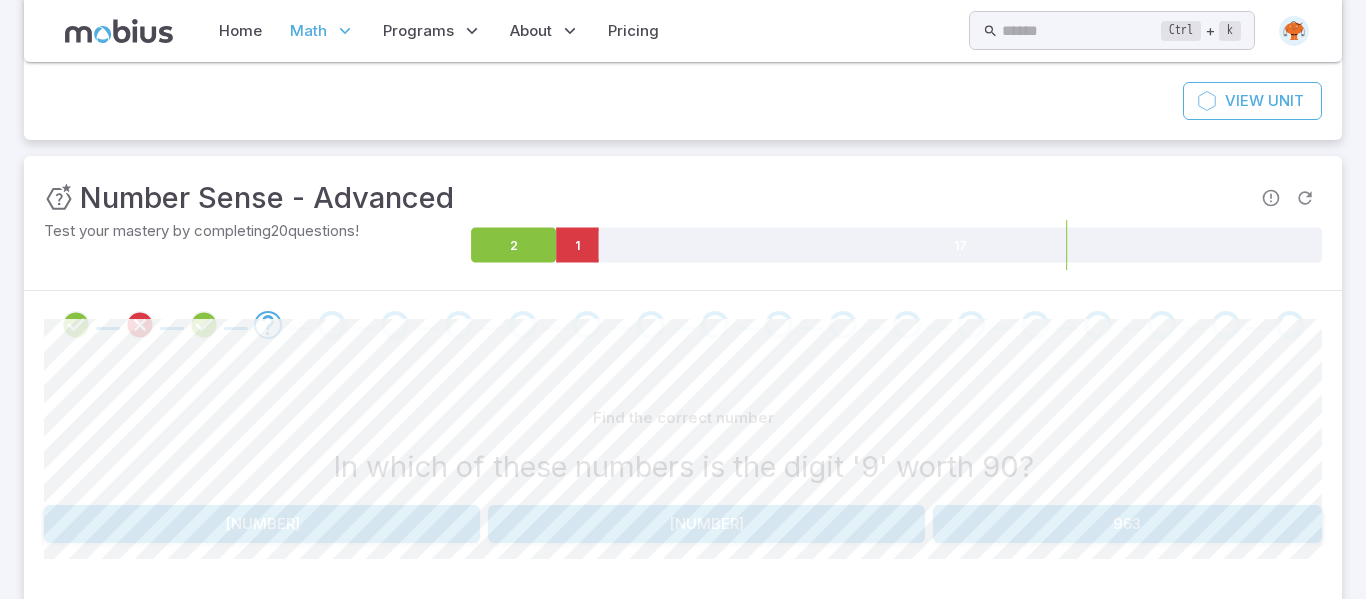 scroll, scrollTop: 194, scrollLeft: 0, axis: vertical 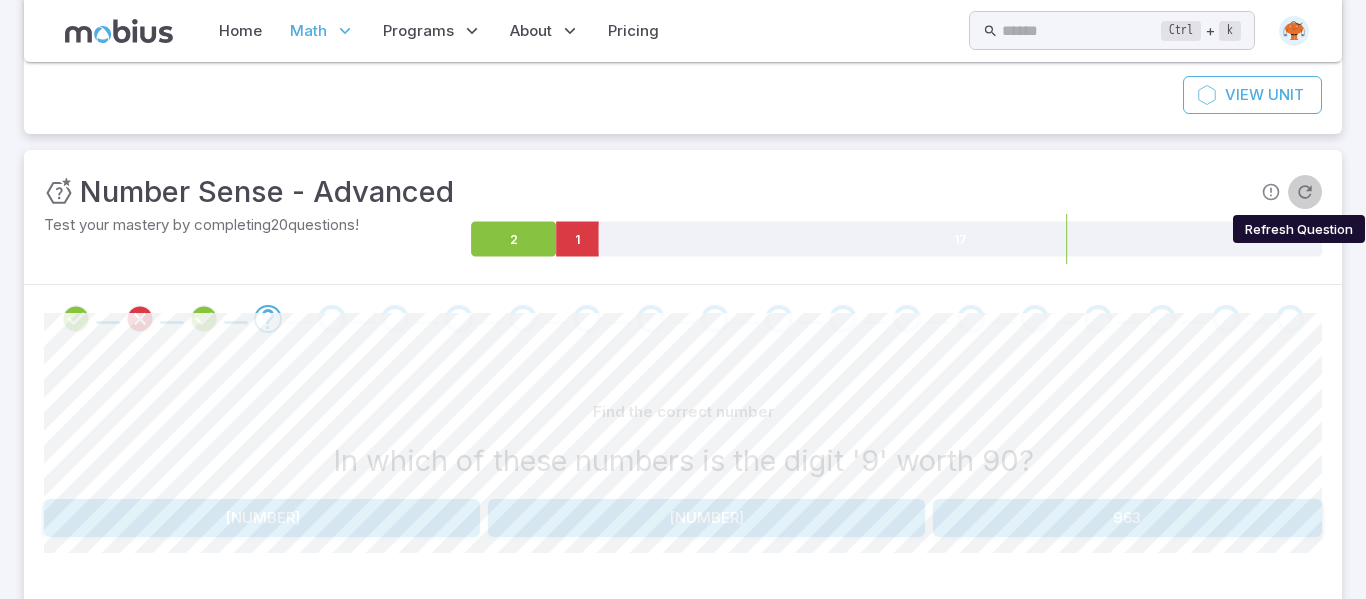 click at bounding box center [1305, 192] 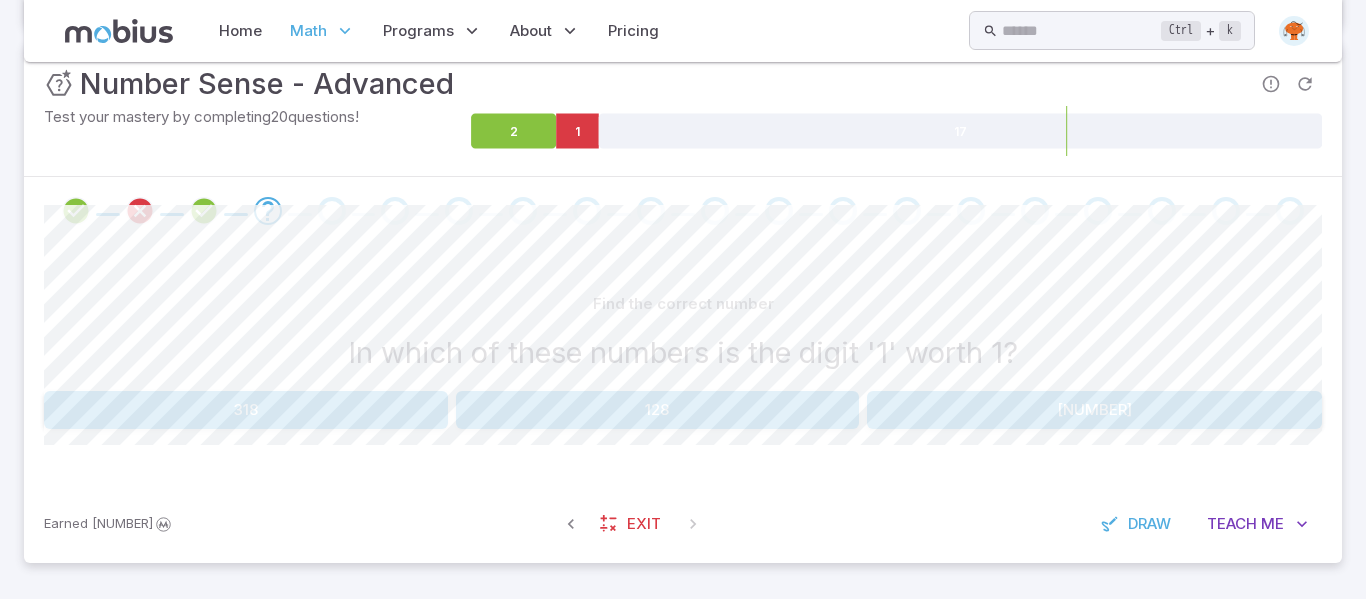 scroll, scrollTop: 301, scrollLeft: 0, axis: vertical 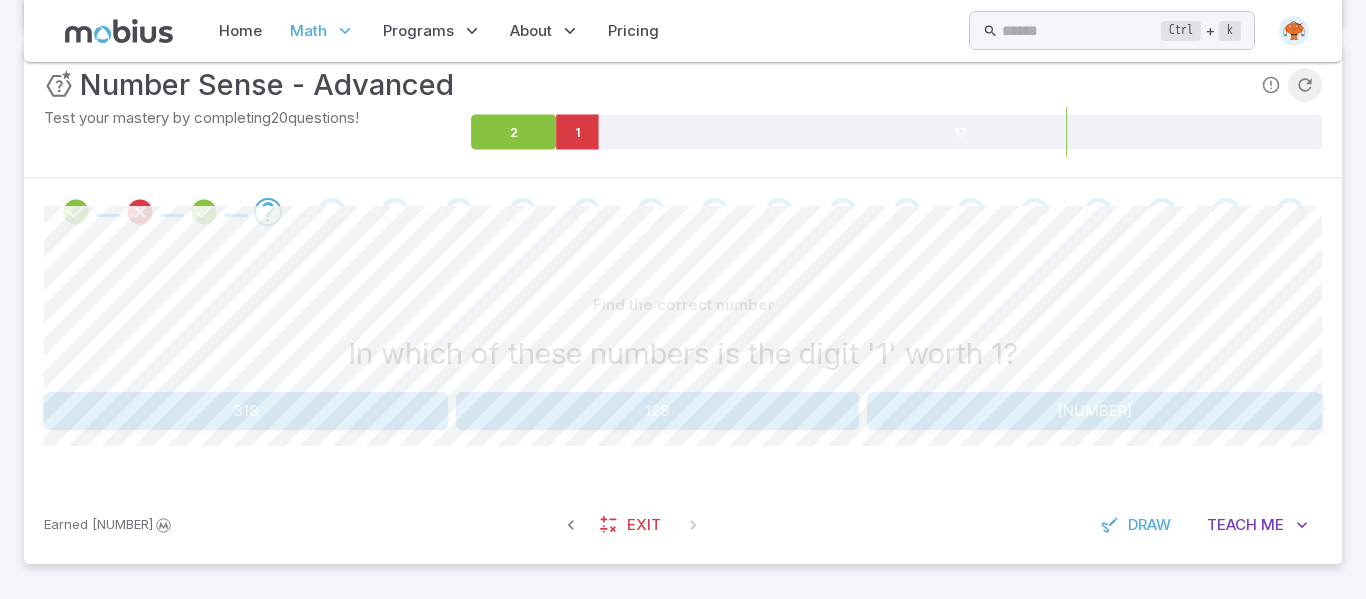 click at bounding box center (1305, 85) 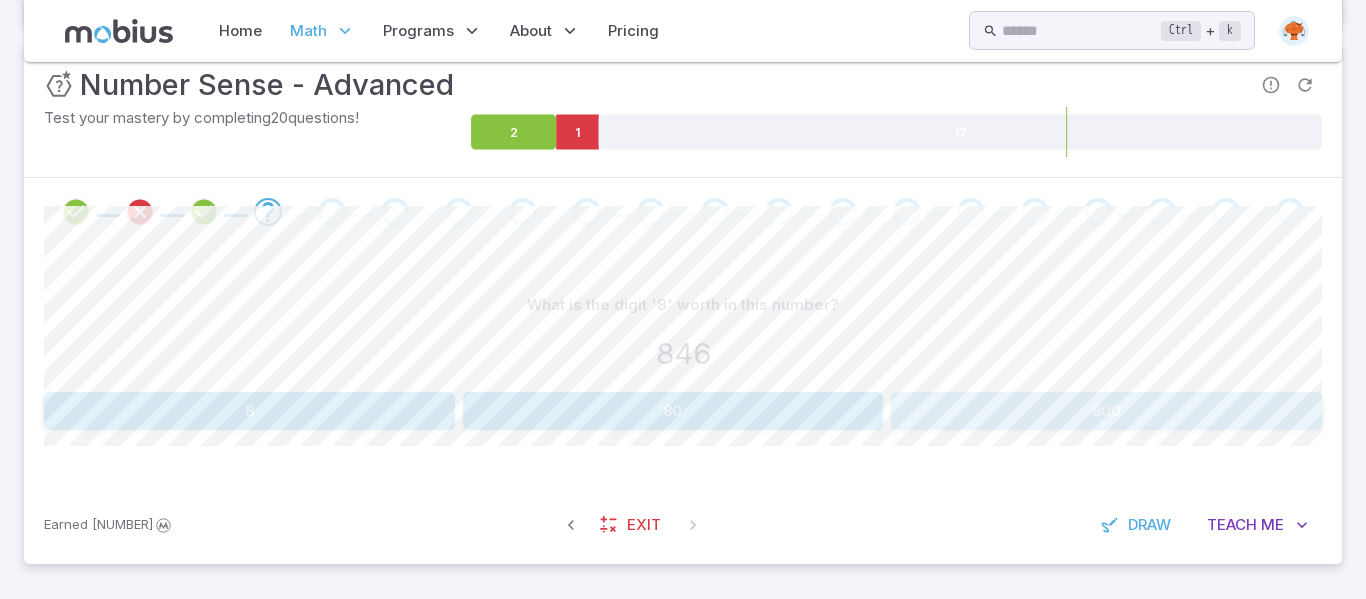 click on "800" at bounding box center (1106, 411) 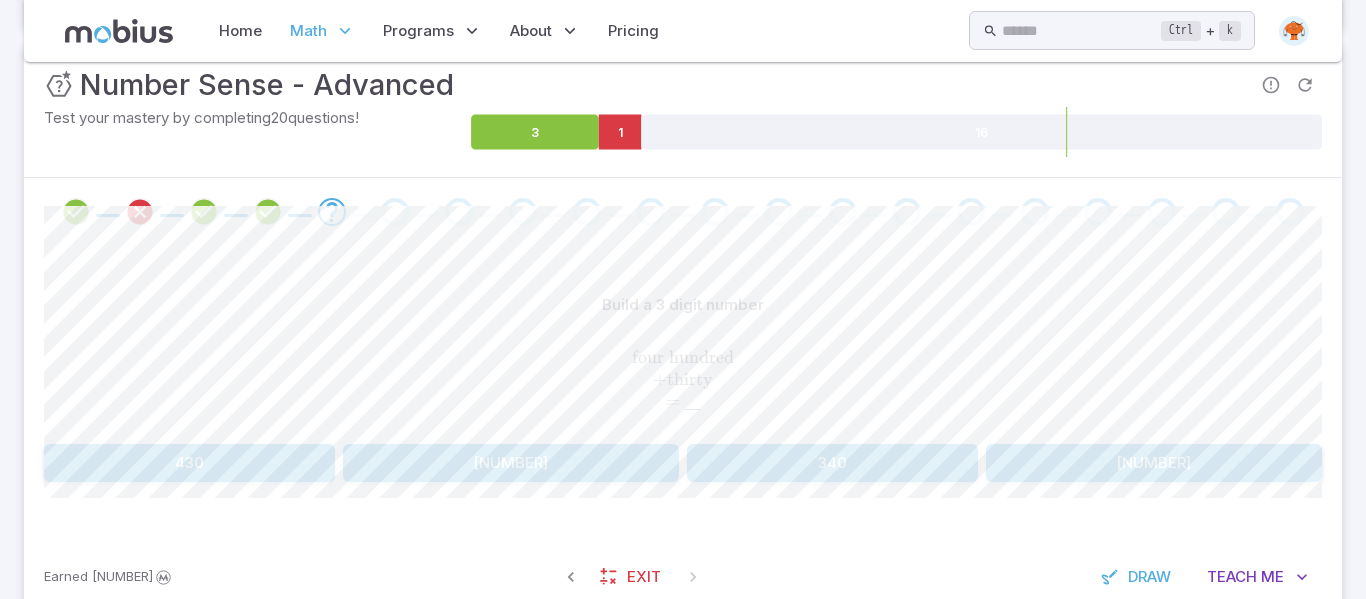 click on "430" at bounding box center [189, 463] 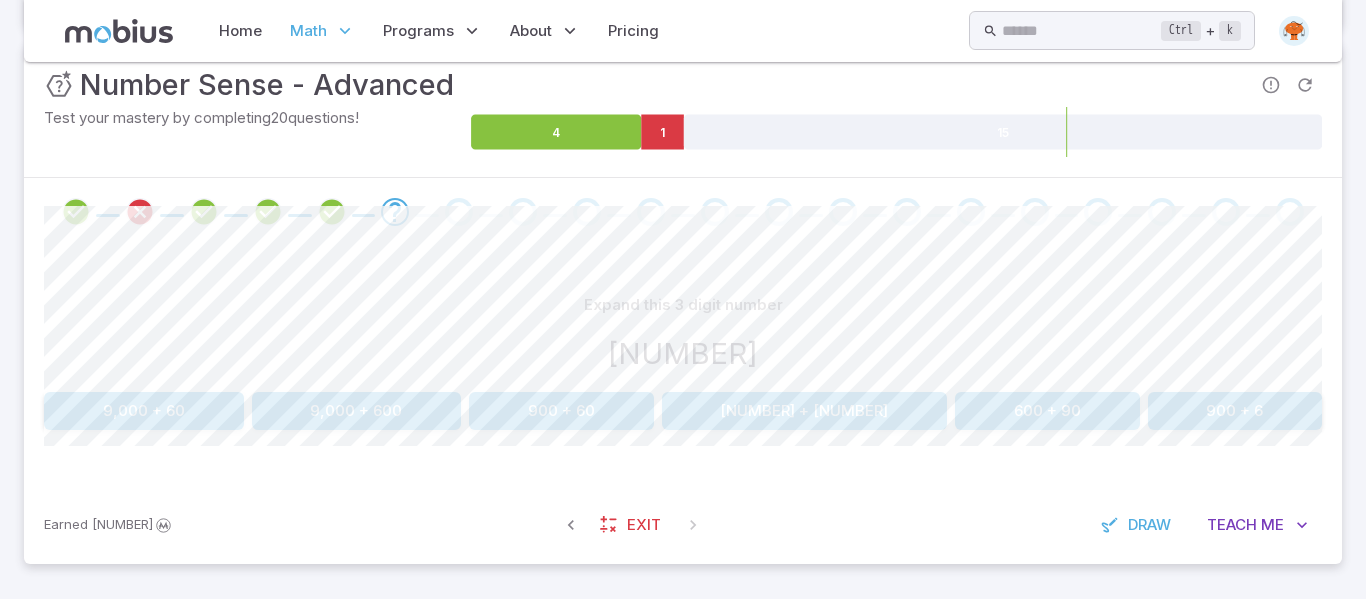 click on "900 + 60" at bounding box center [561, 411] 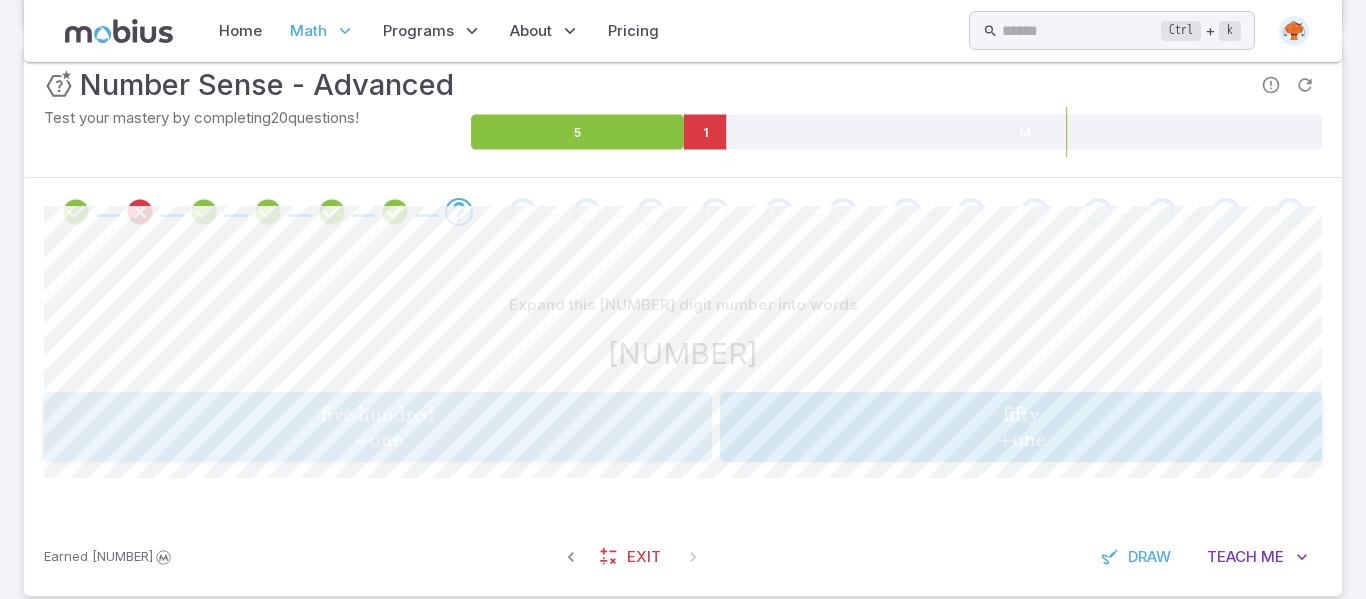 click on "five hundred  + one" at bounding box center (377, 427) 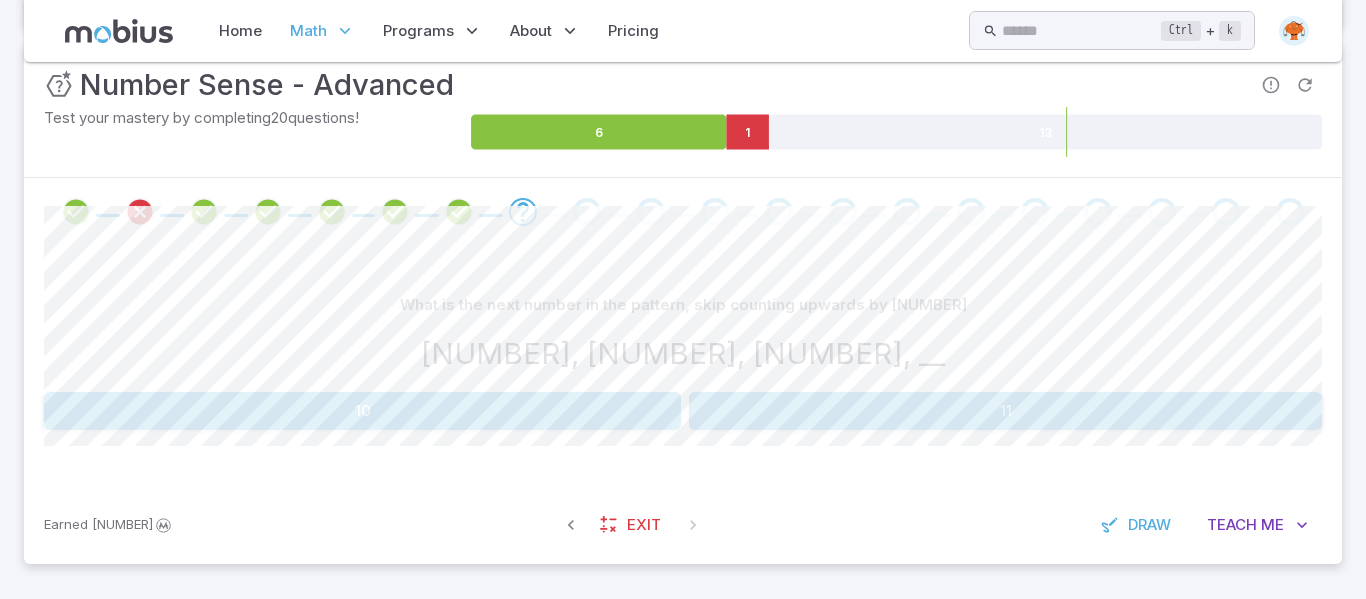 click on "10" at bounding box center (362, 411) 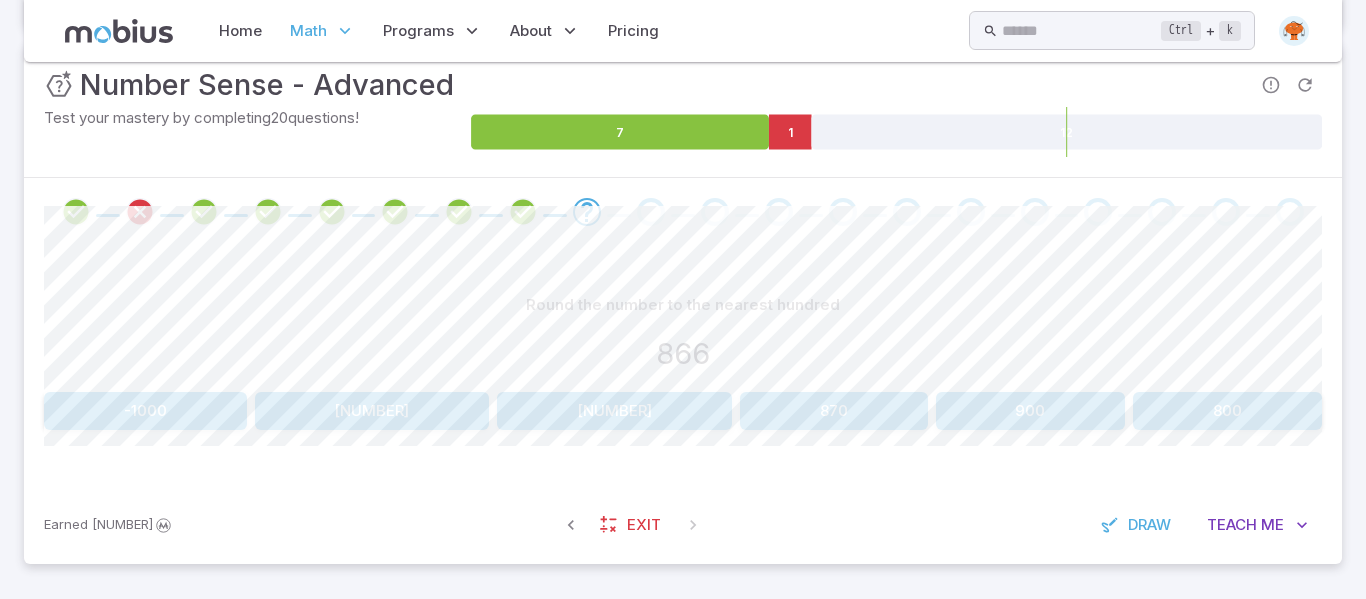 click on "900" at bounding box center [1031, 411] 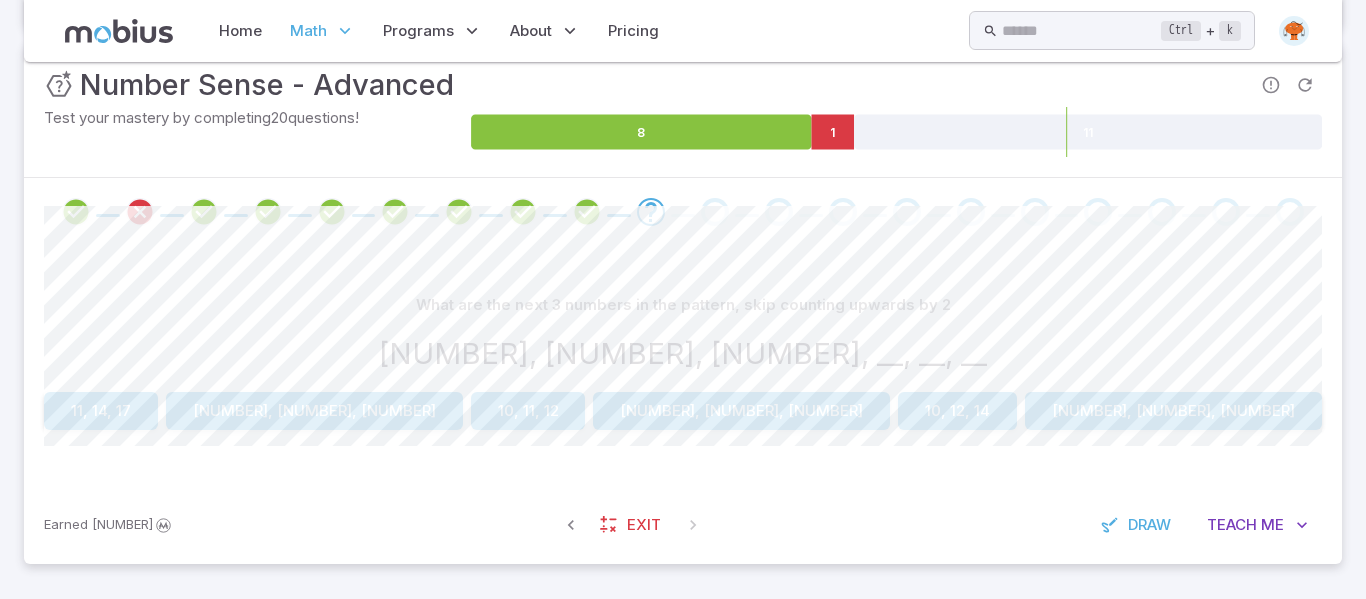 click on "10, 12, 14" at bounding box center (957, 411) 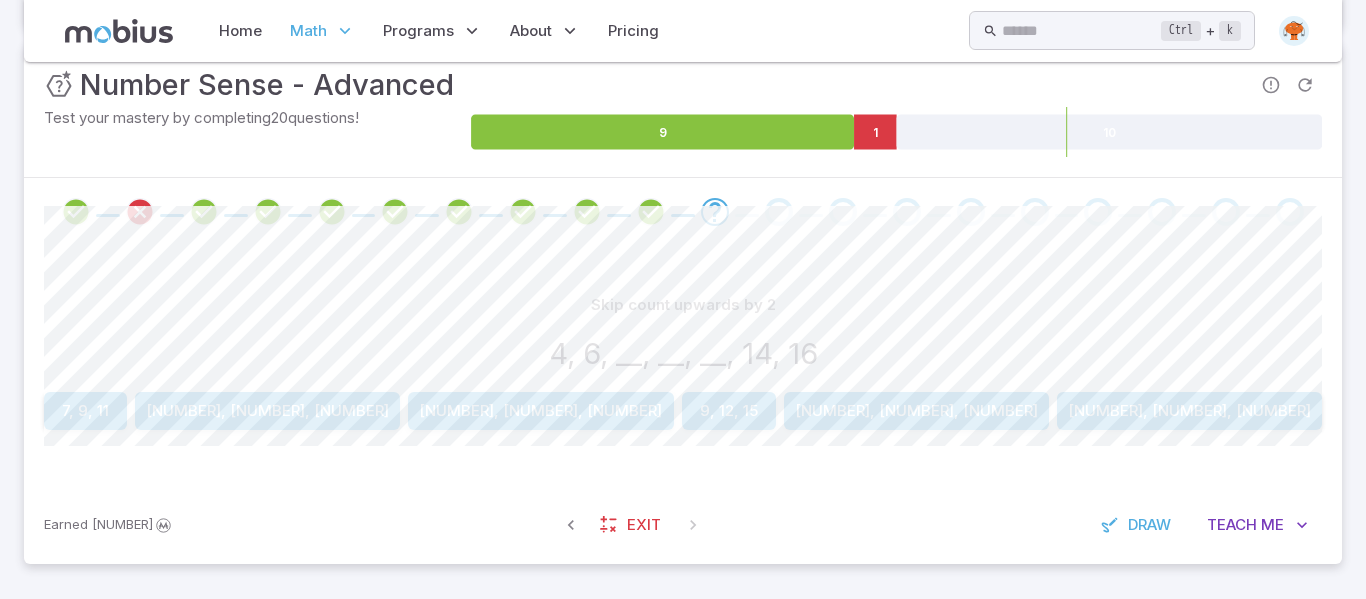 click on "[NUMBER], [NUMBER], [NUMBER]" at bounding box center (916, 411) 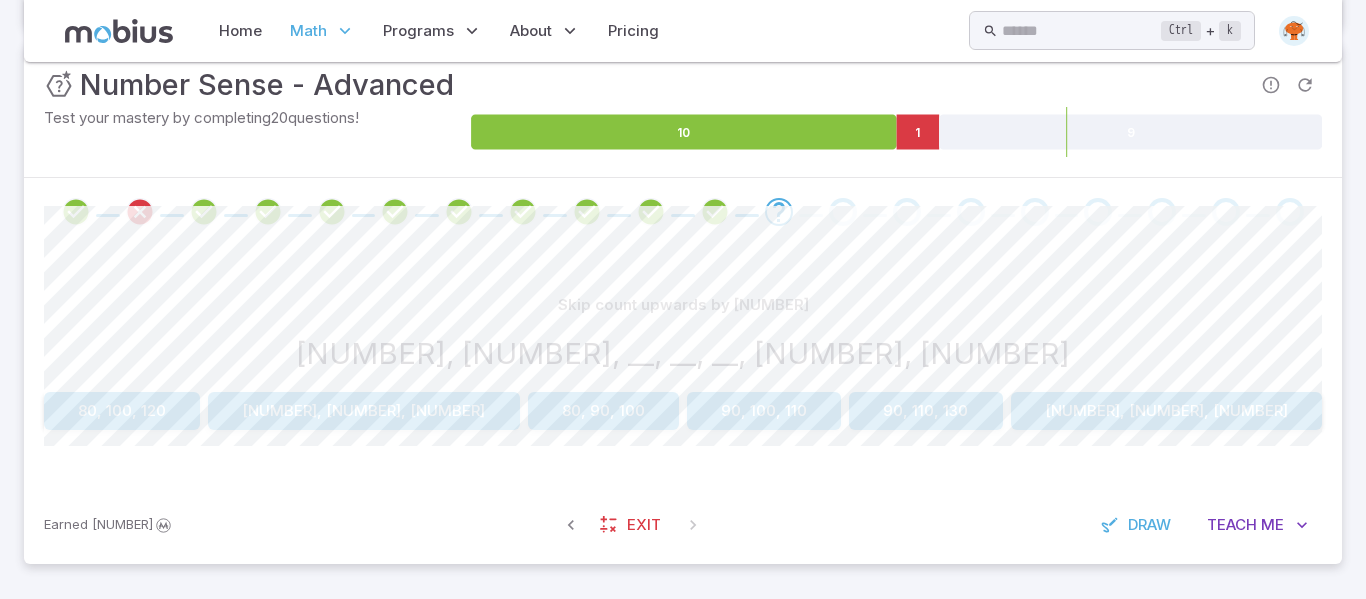 click on "80, 100, 120" at bounding box center [122, 411] 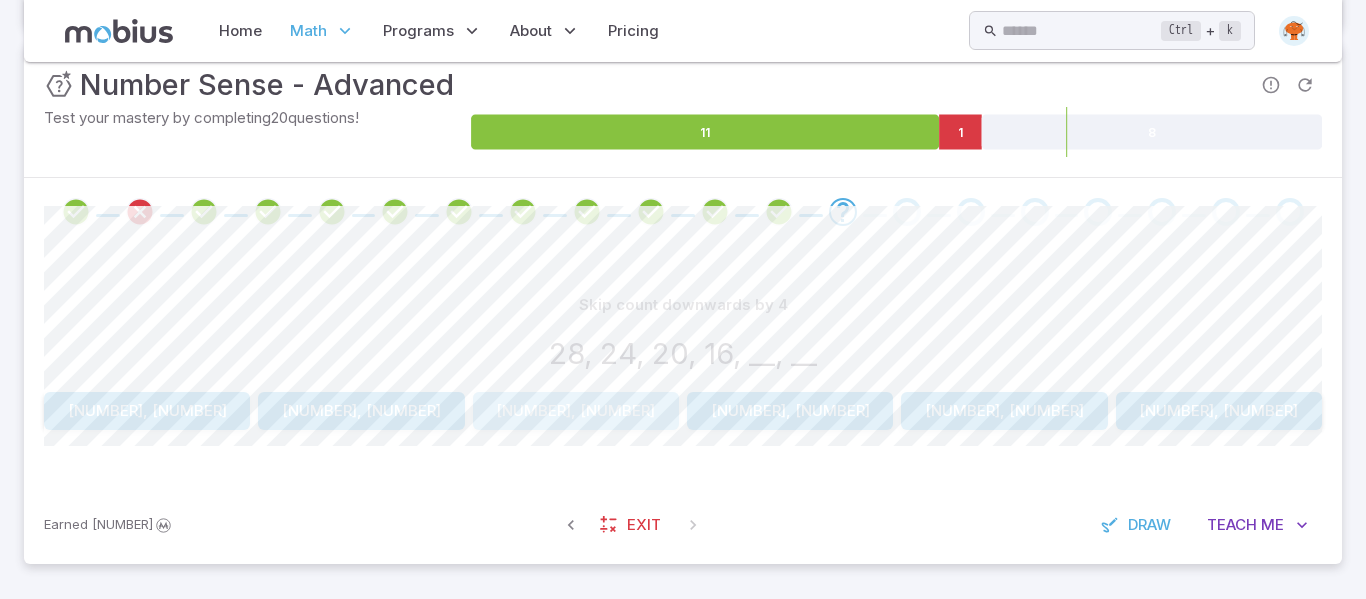 click on "[NUMBER], [NUMBER]" at bounding box center [576, 411] 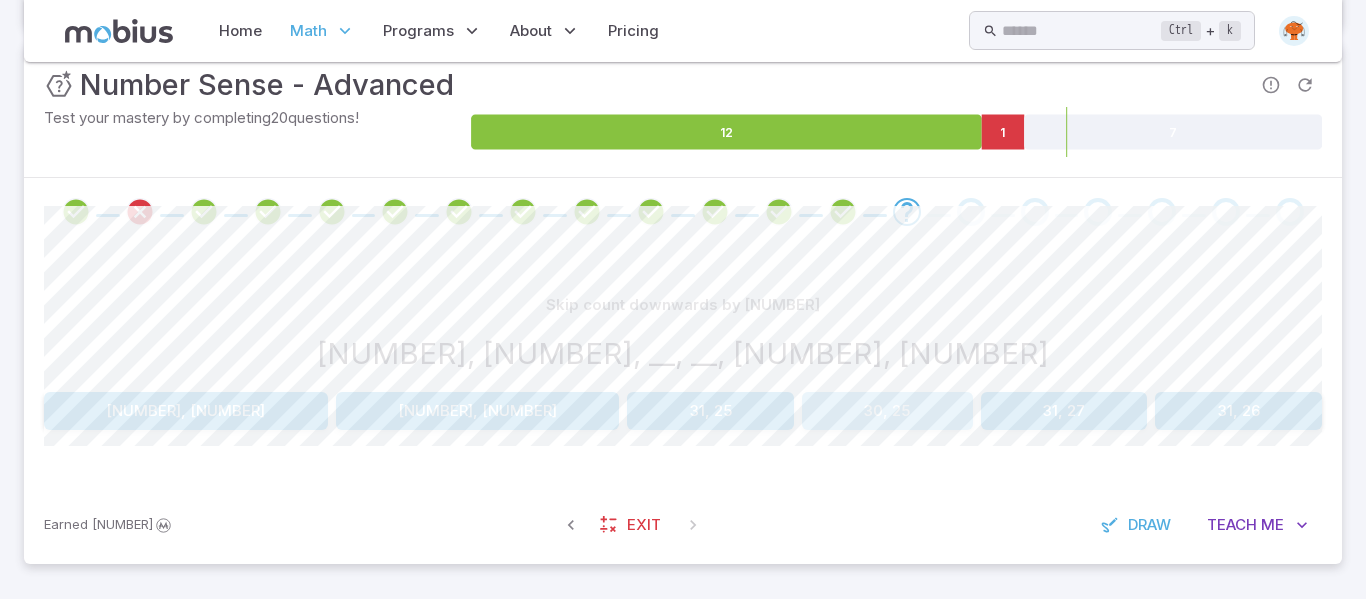 click on "30, 25" at bounding box center [887, 411] 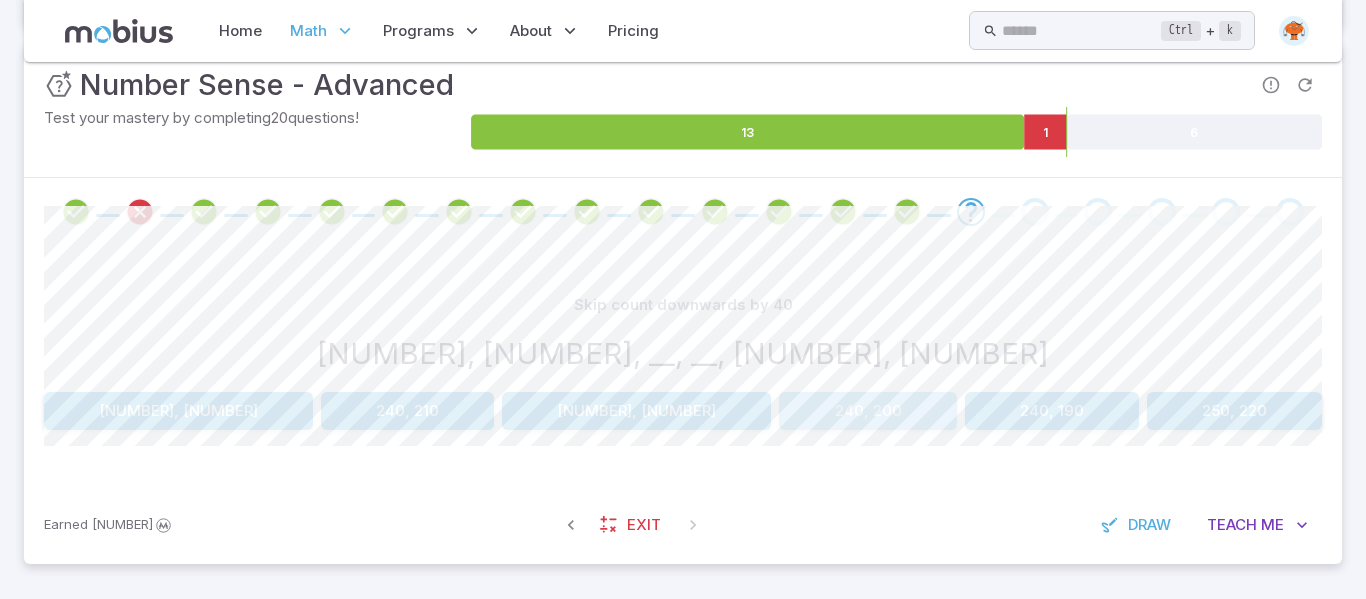 click on "240, 200" at bounding box center [867, 411] 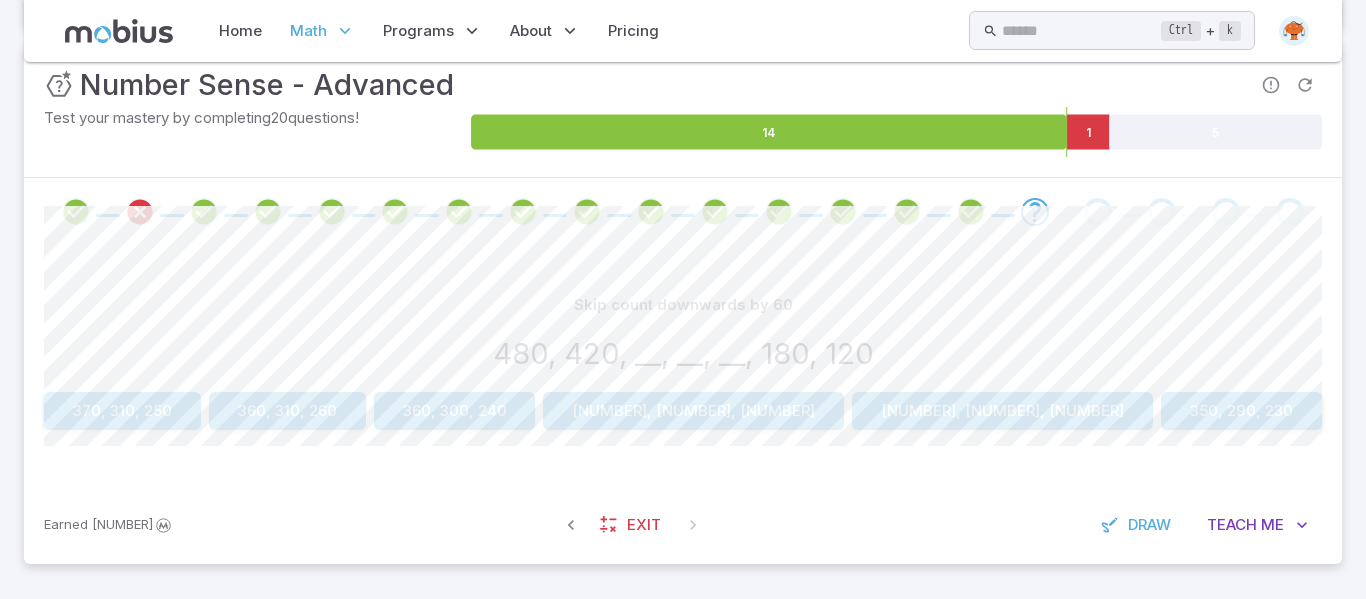 click on "360, 300, 240" at bounding box center [455, 411] 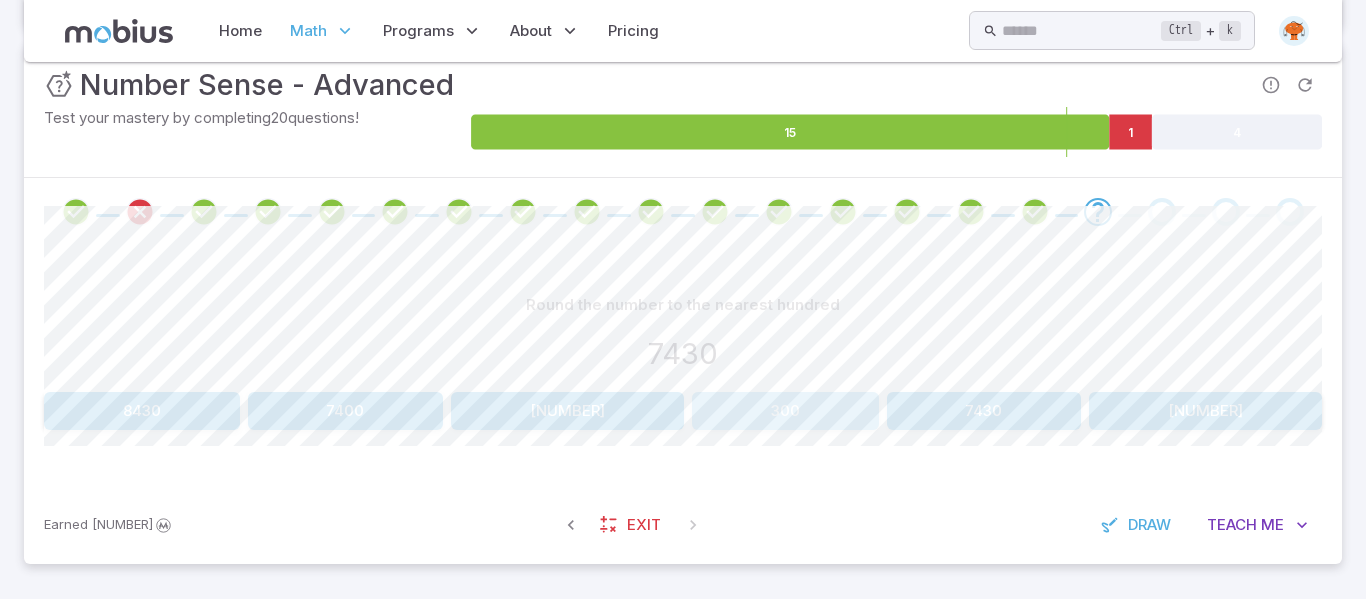 click on "300" at bounding box center [785, 411] 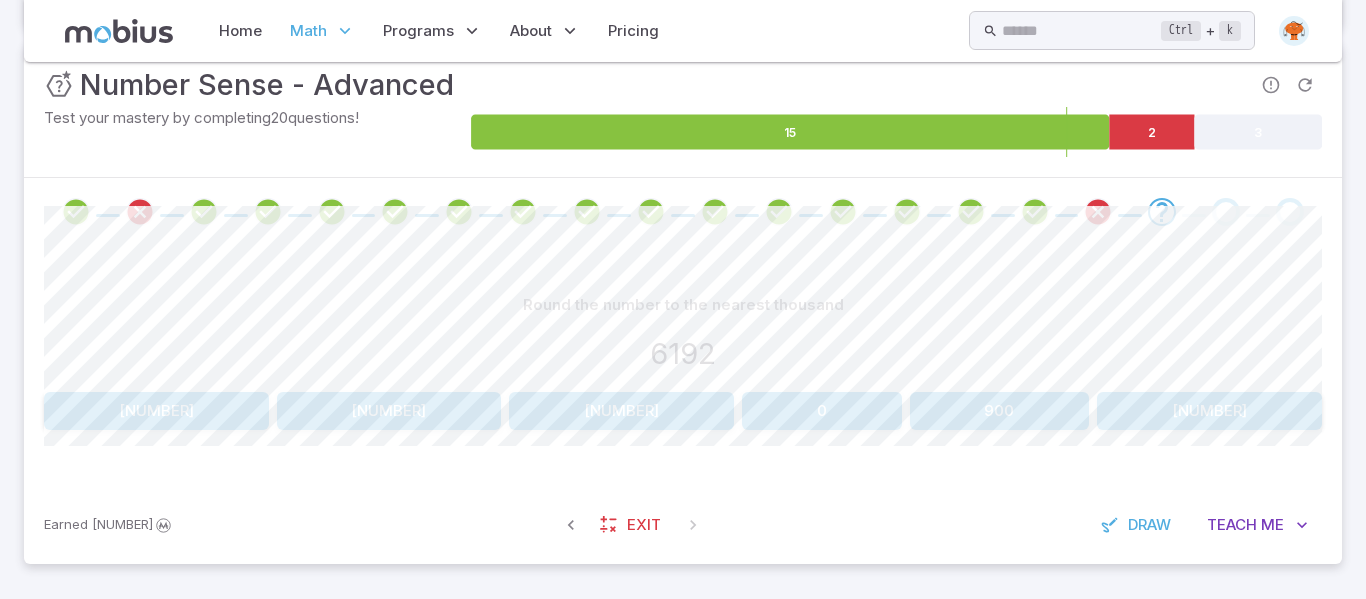 click on "[NUMBER]" at bounding box center [621, 411] 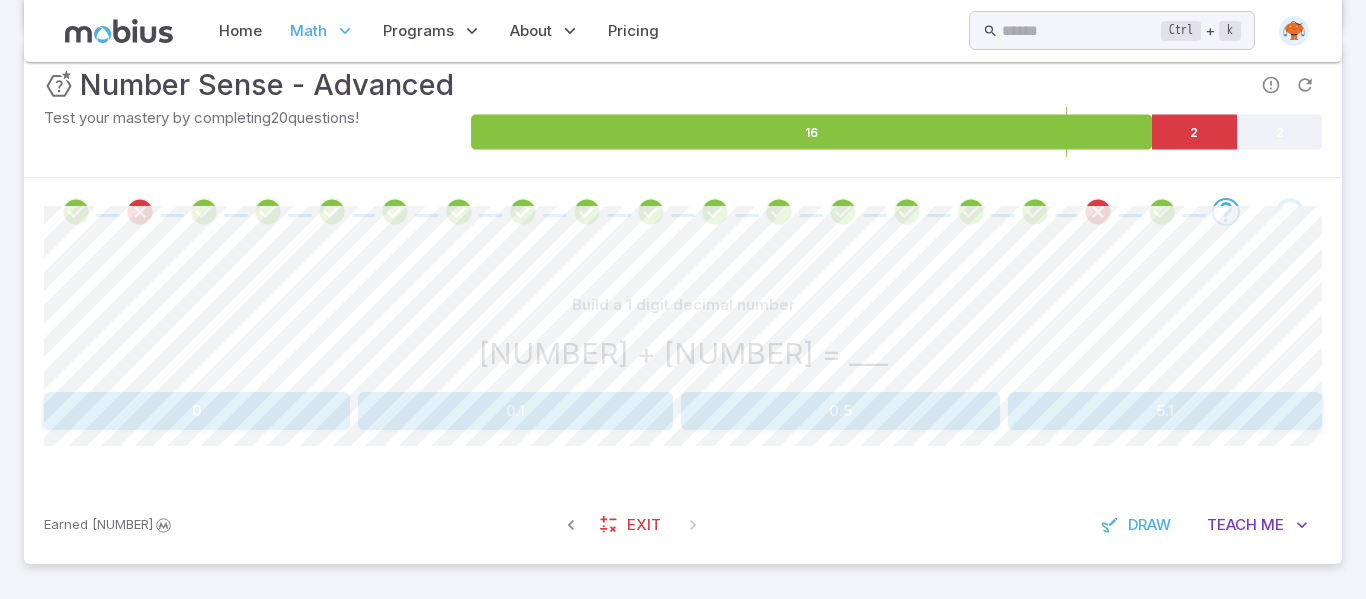 click on "0.5" at bounding box center [840, 411] 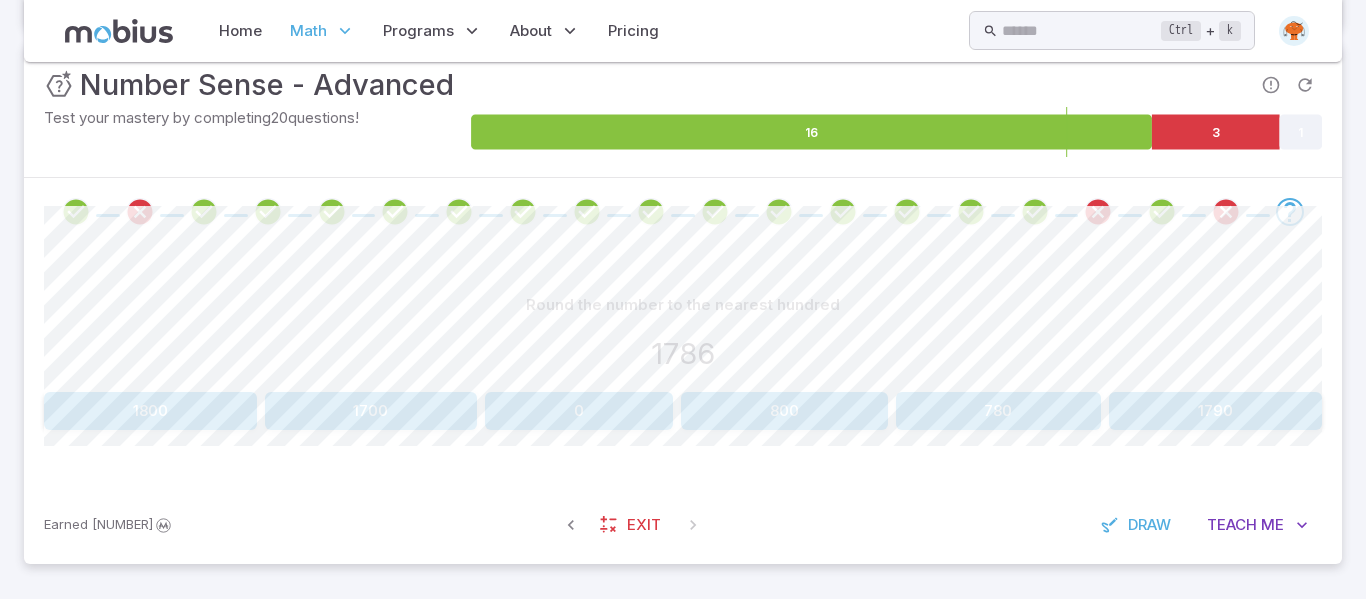 click on "800" at bounding box center [784, 411] 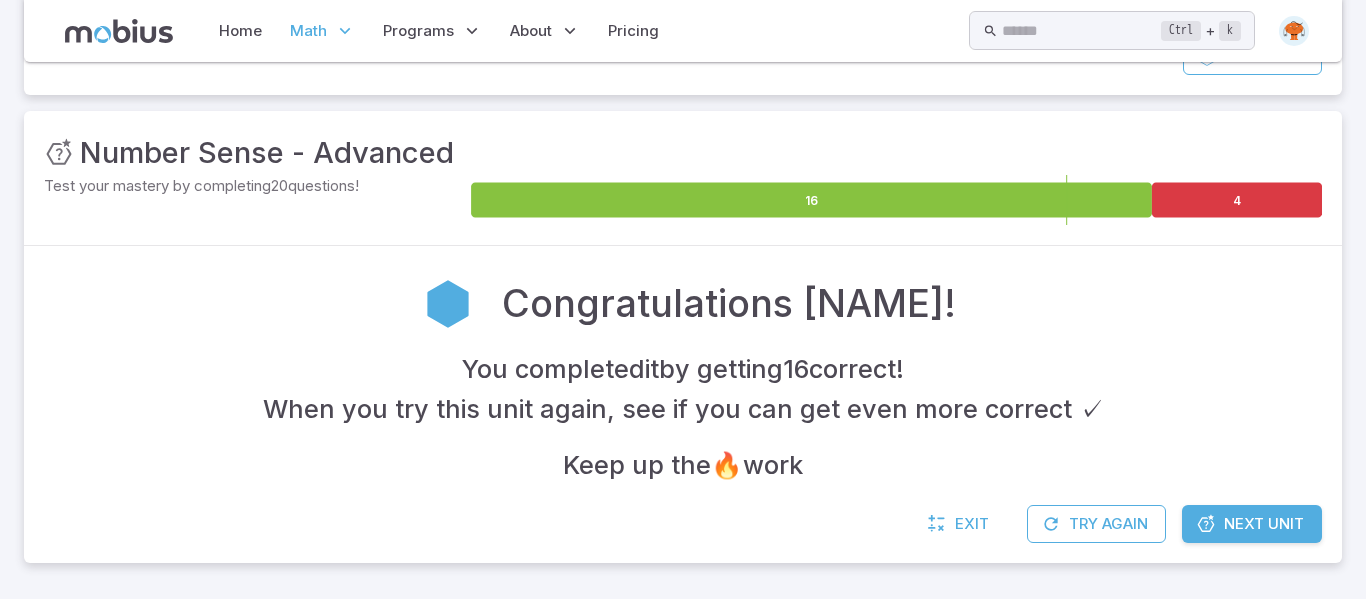 scroll, scrollTop: 233, scrollLeft: 0, axis: vertical 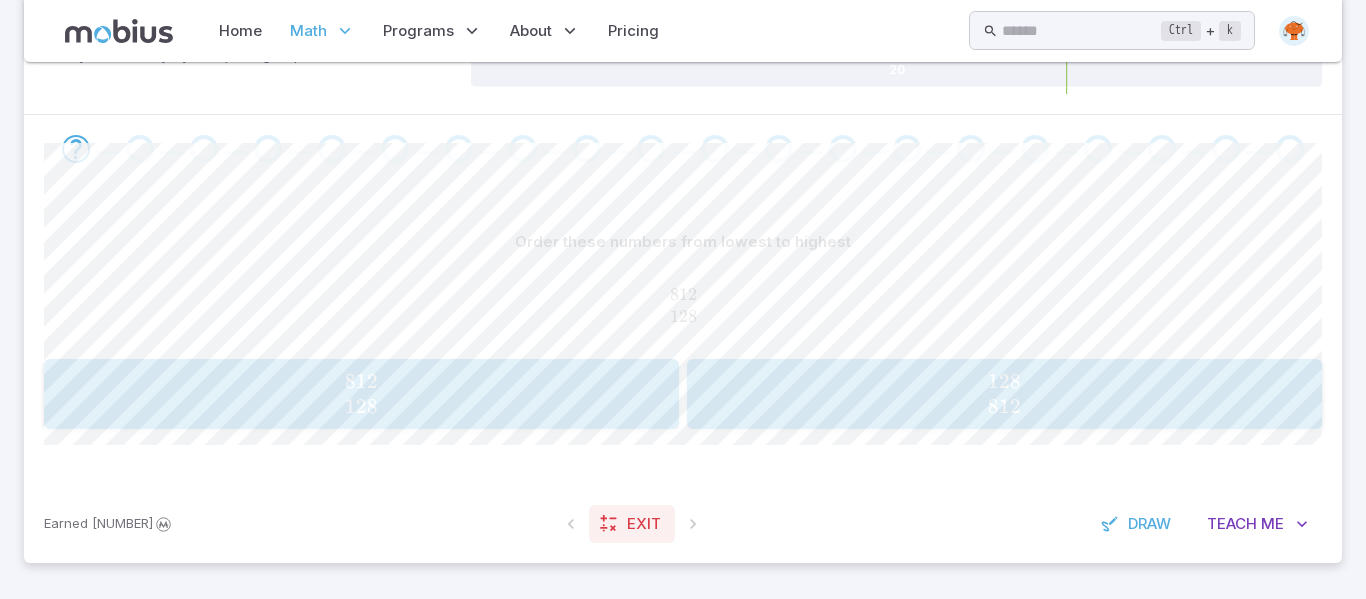 click on "Exit" at bounding box center [644, 524] 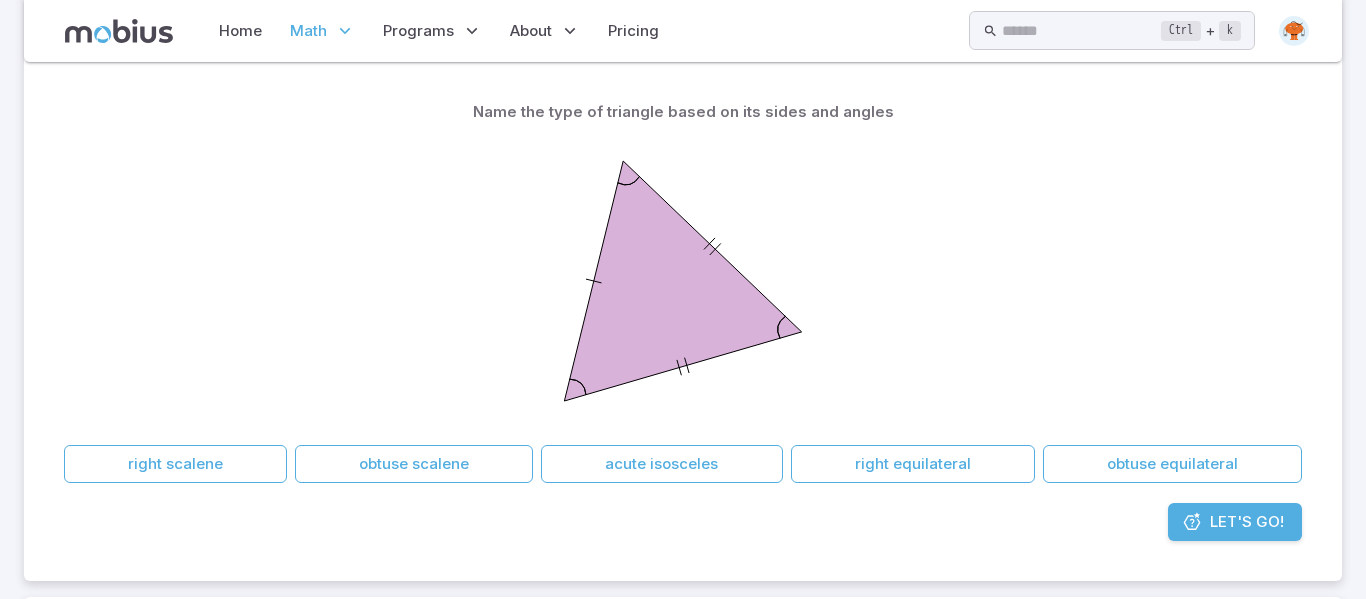 scroll, scrollTop: 0, scrollLeft: 0, axis: both 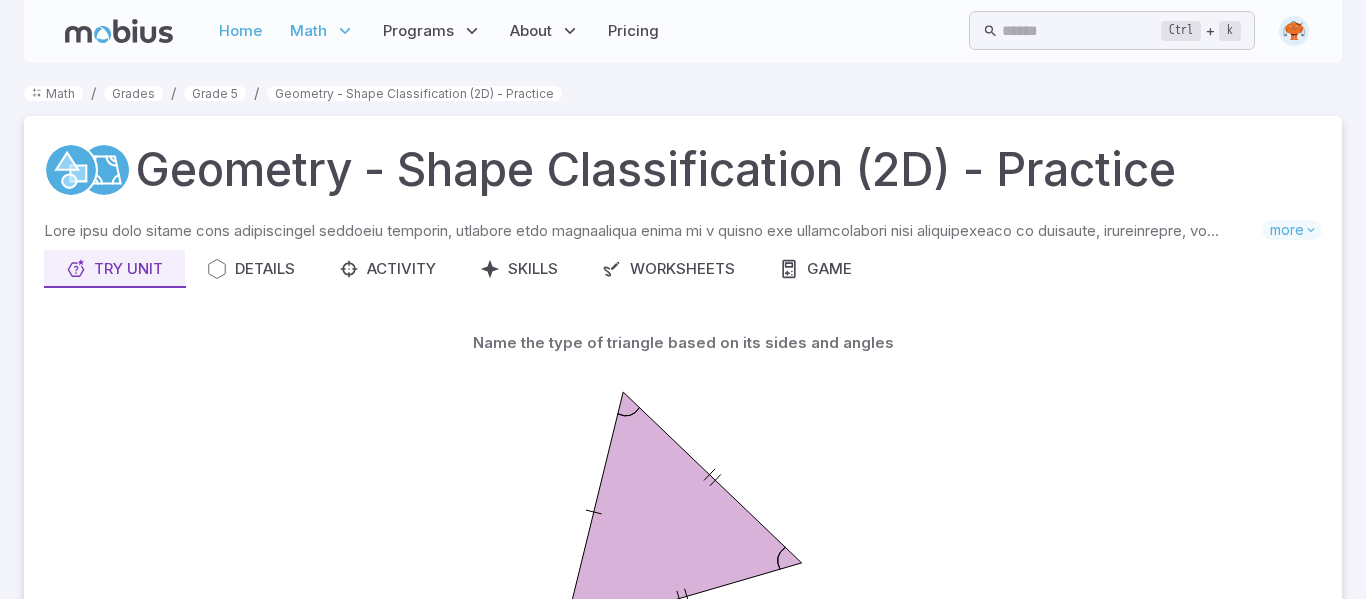 click on "Home" at bounding box center [240, 31] 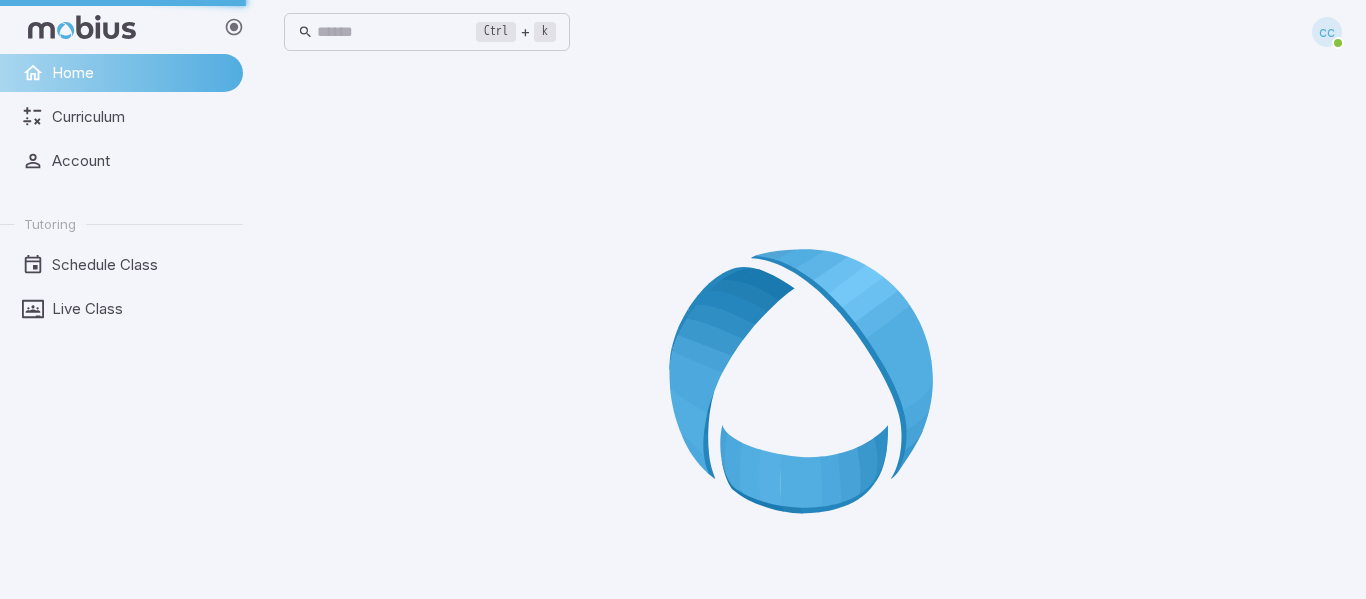 click at bounding box center [129, 27] 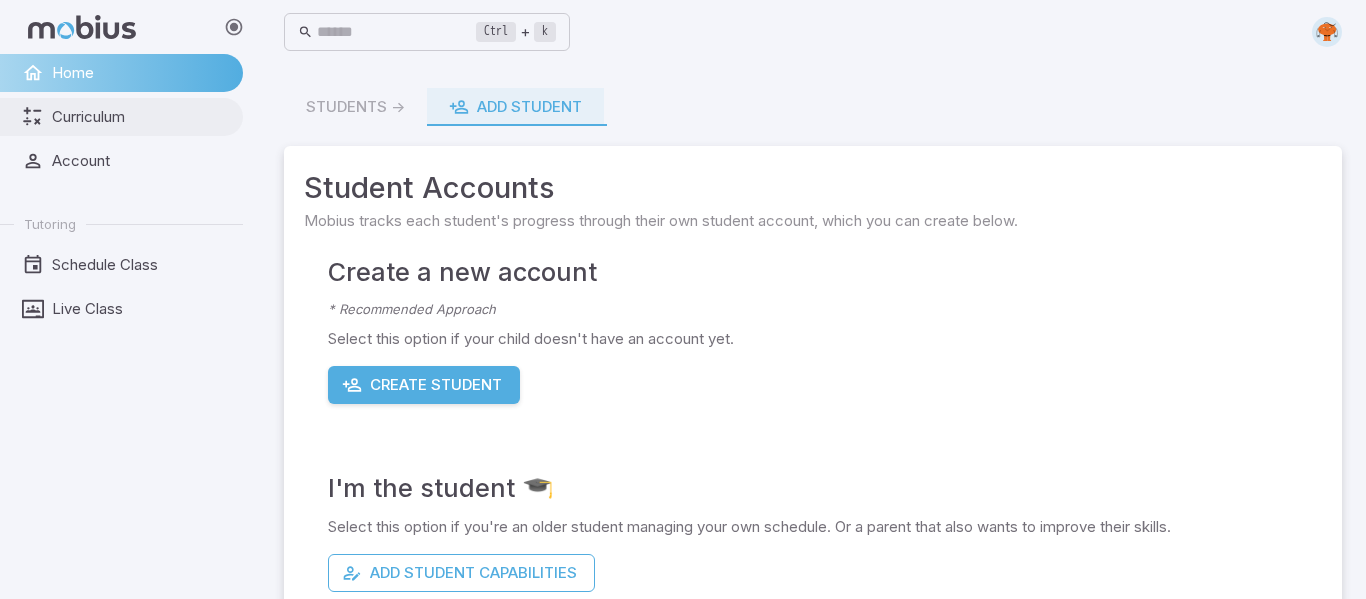 click on "Curriculum" at bounding box center (121, 117) 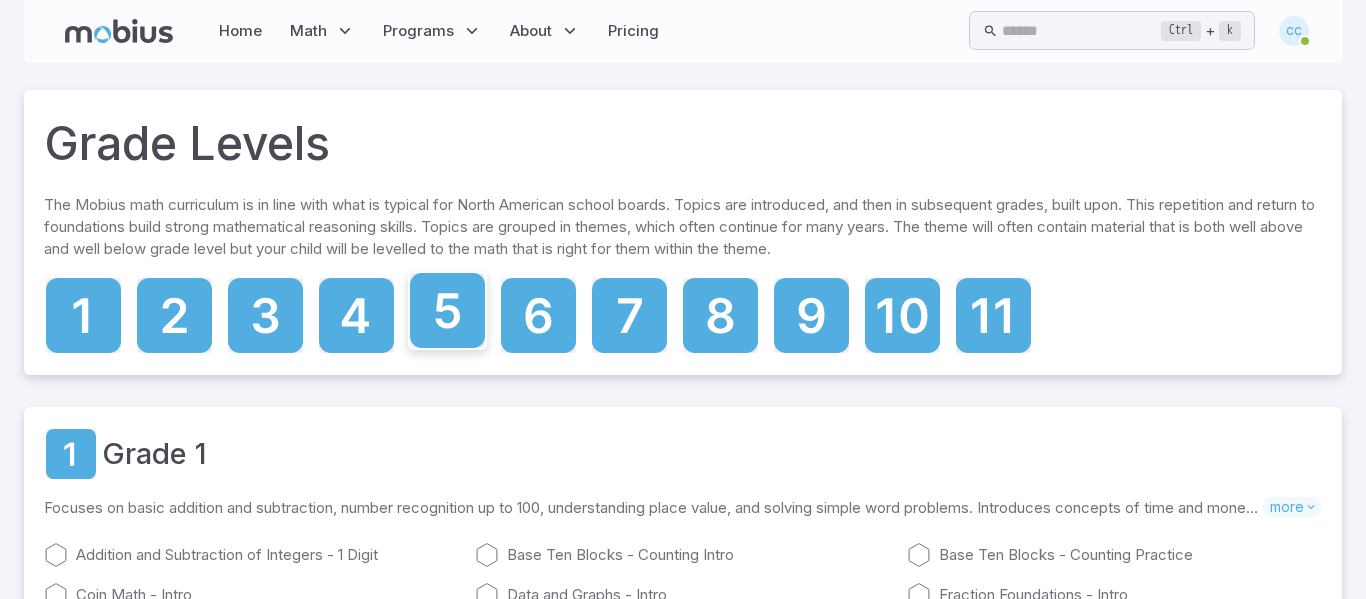 click 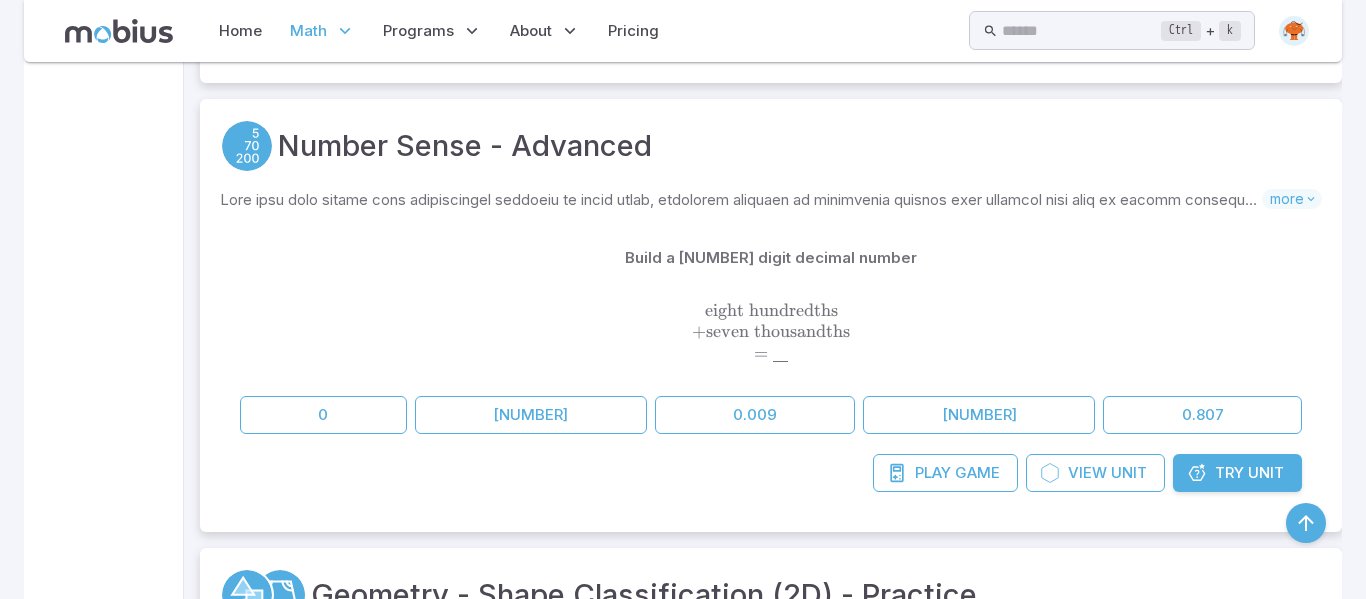 scroll, scrollTop: 1670, scrollLeft: 0, axis: vertical 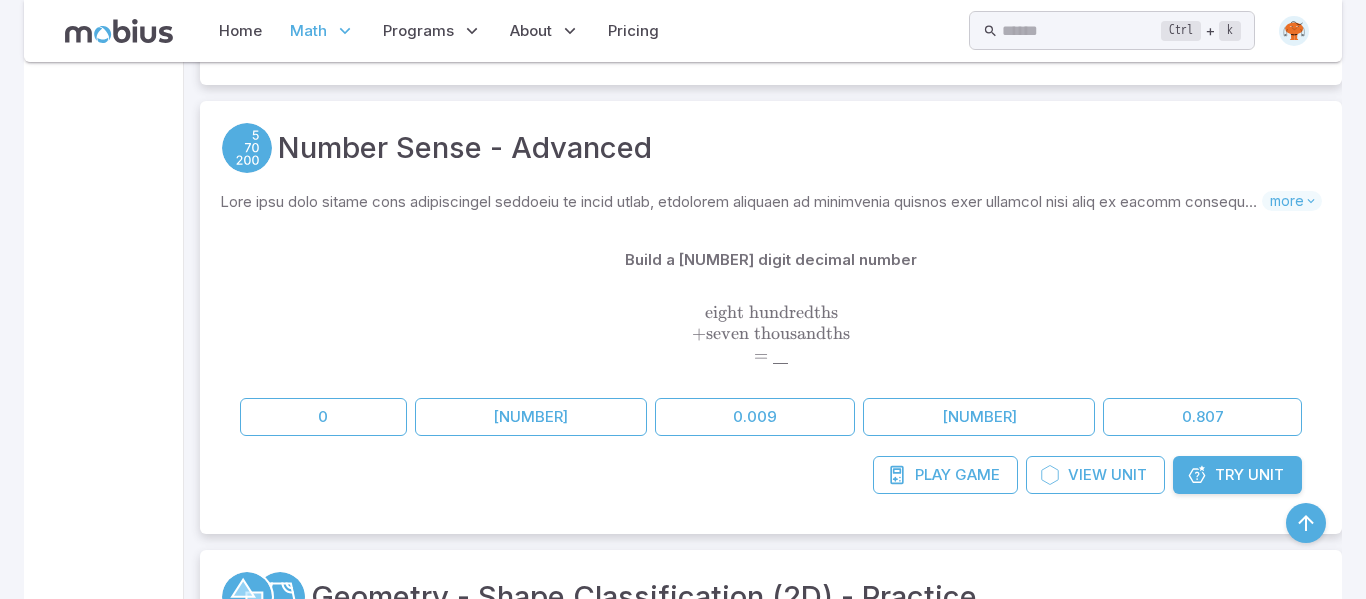 click on "eight hundredths + seven thousandths =          ‾  \\ \text{eight hundredths} \\ + \text{seven thousandths} \\ = \underline{\;\;\;} eight hundredths + seven thousandths = ​" at bounding box center [771, 334] 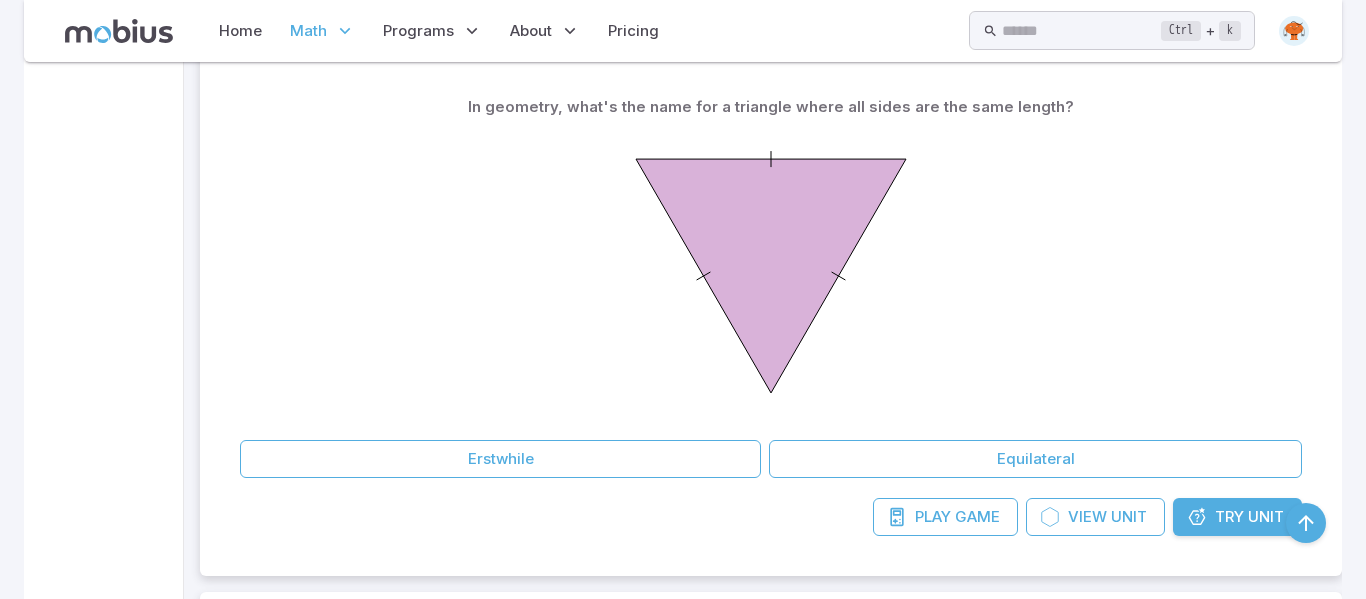 scroll, scrollTop: 2273, scrollLeft: 0, axis: vertical 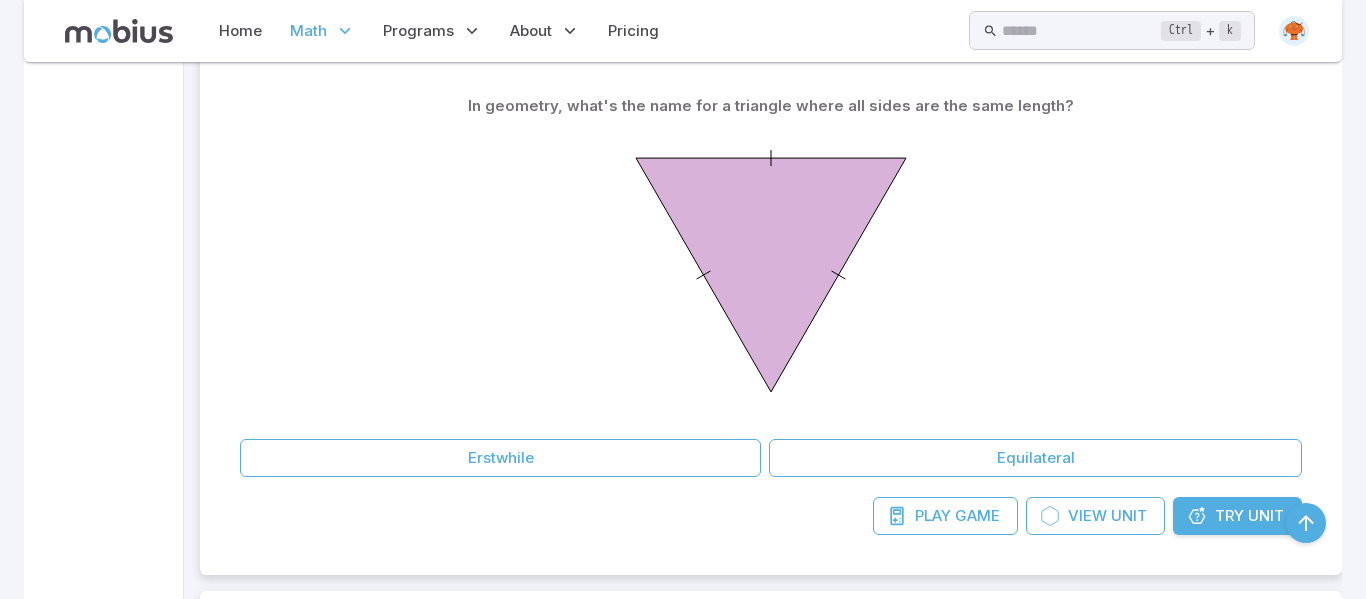 click on "Try Unit" at bounding box center [1237, 516] 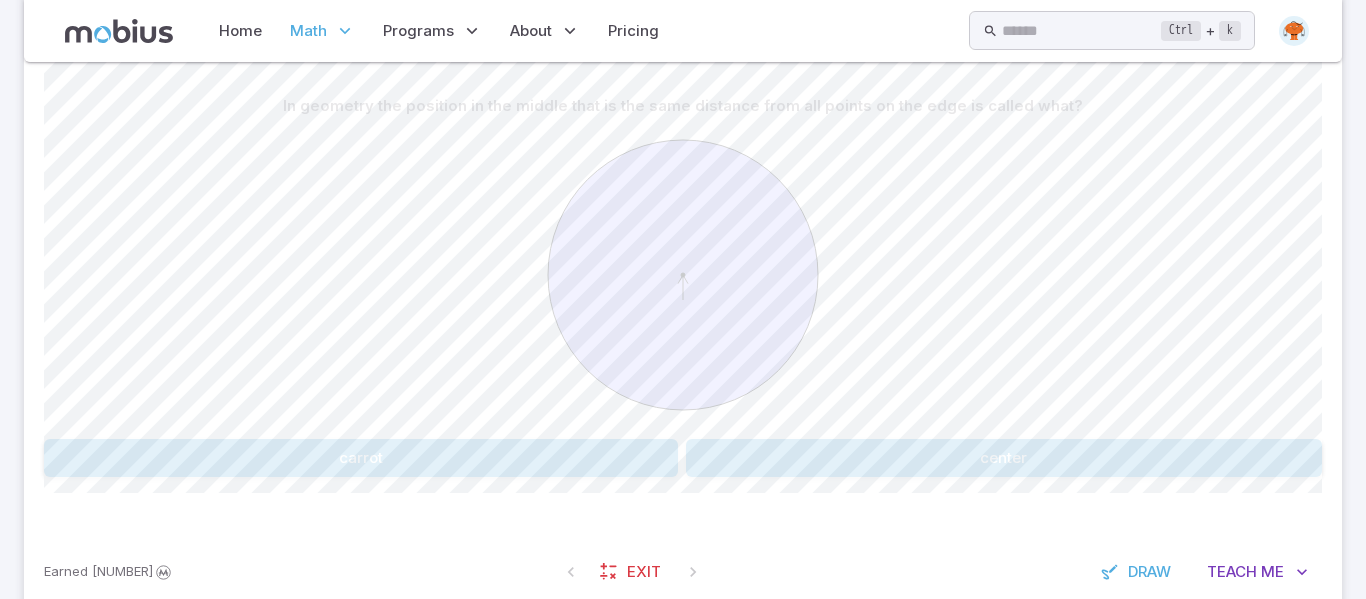 scroll, scrollTop: 501, scrollLeft: 0, axis: vertical 